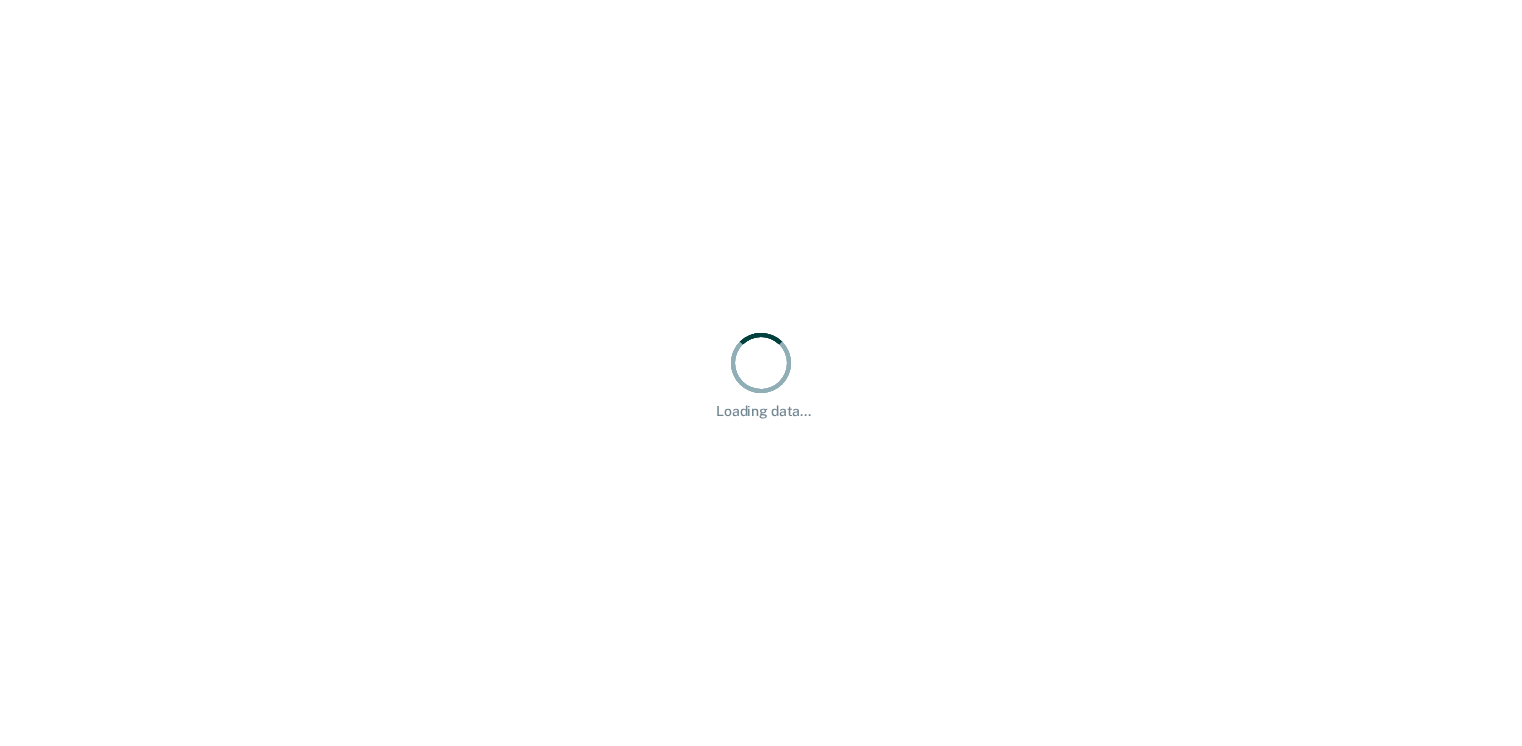 scroll, scrollTop: 0, scrollLeft: 0, axis: both 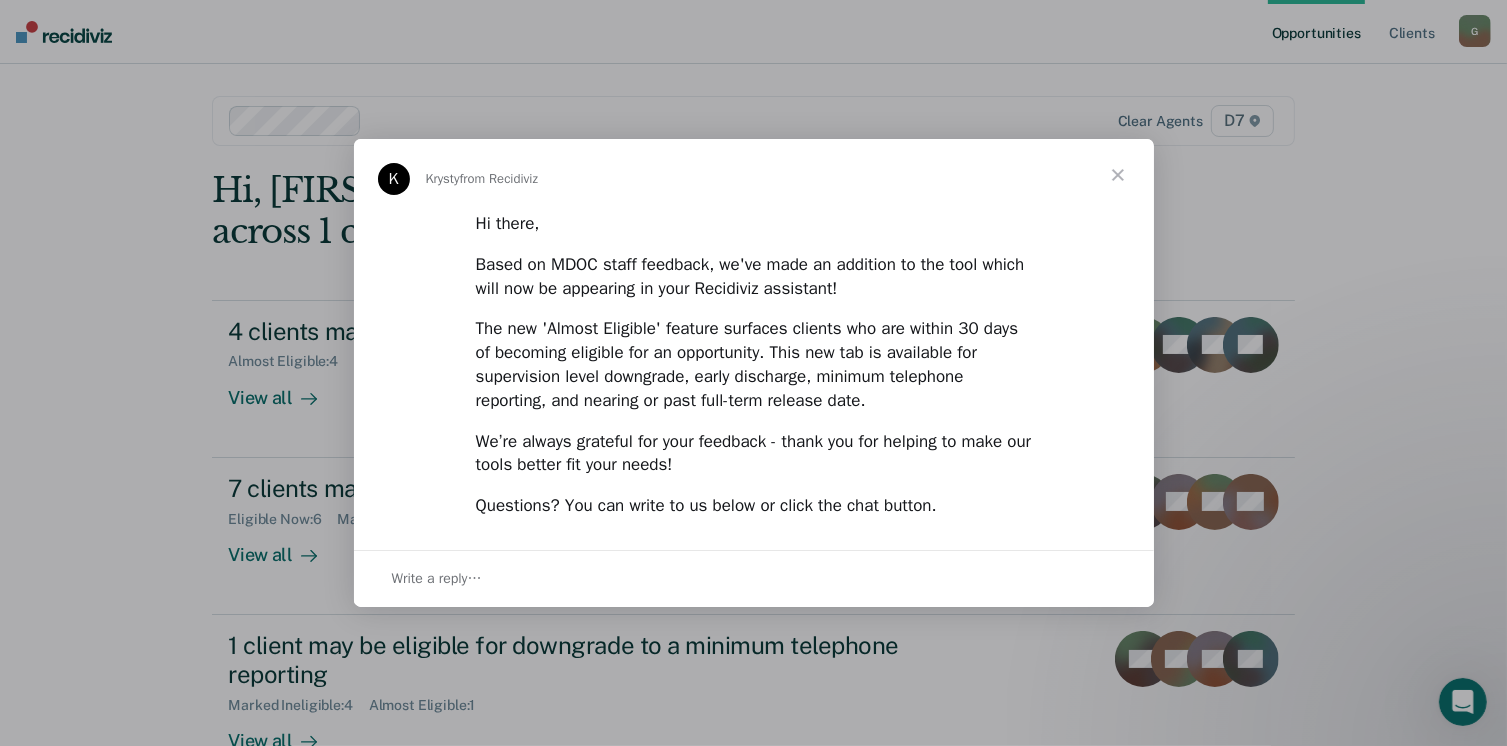 click at bounding box center [1118, 175] 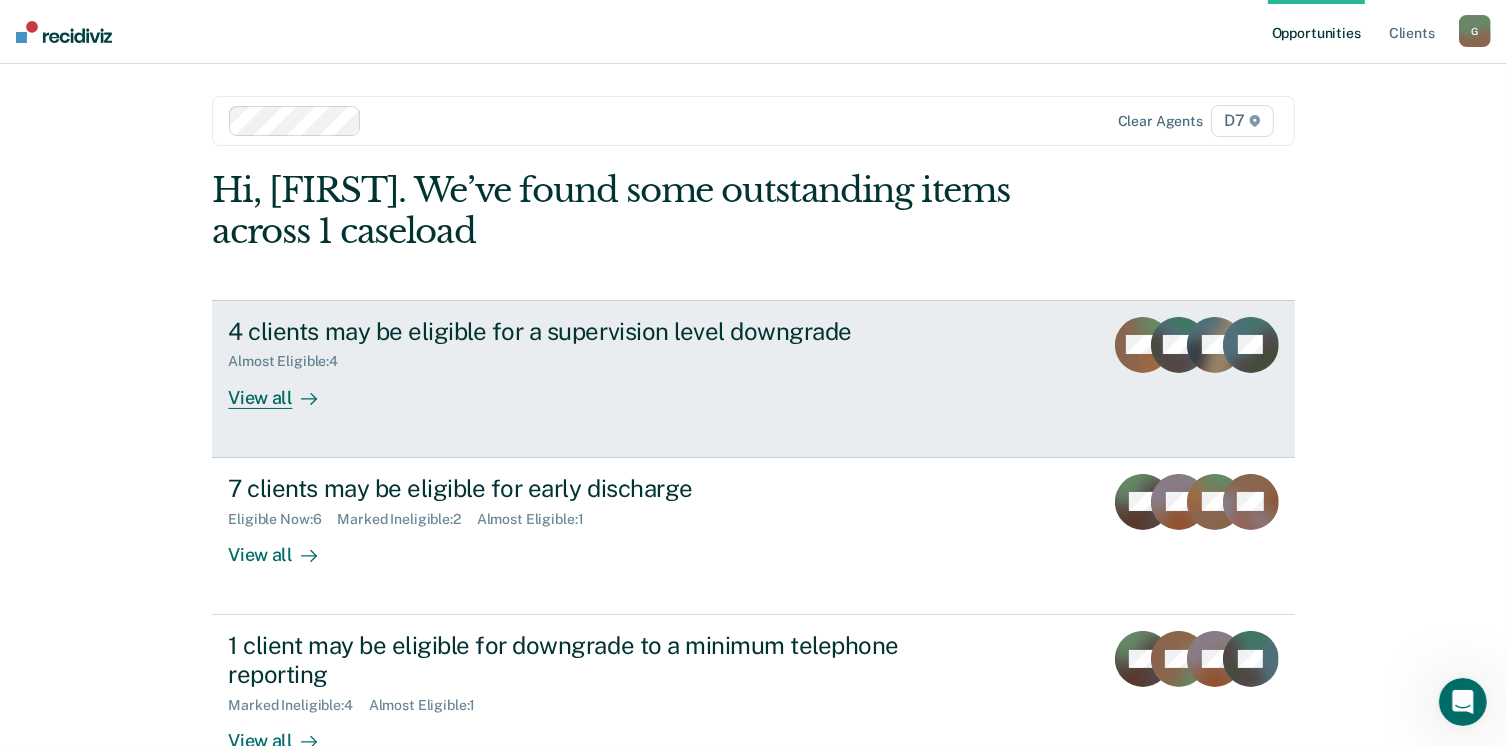 click on "4 clients may be eligible for a supervision level downgrade Almost Eligible :  4 View all" at bounding box center [603, 363] 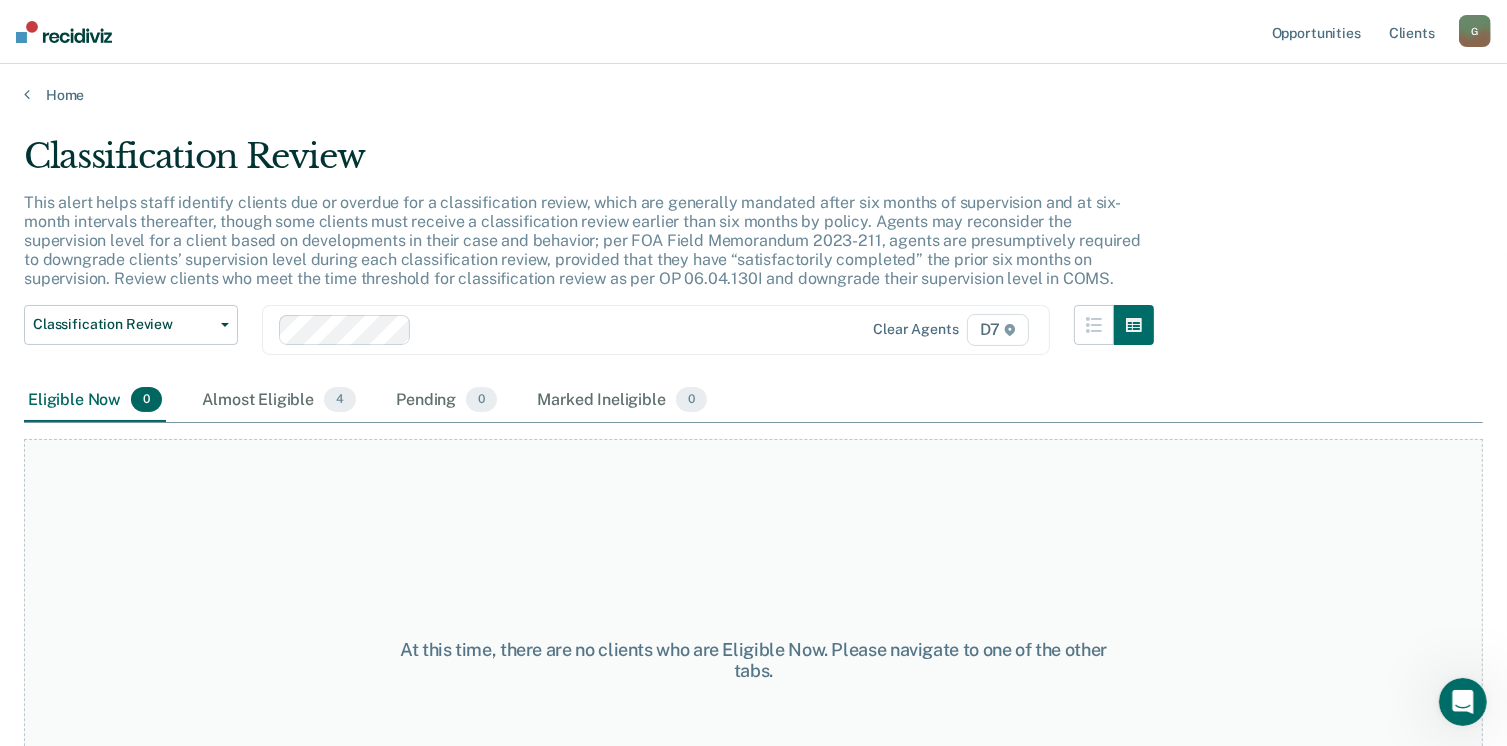 scroll, scrollTop: 0, scrollLeft: 0, axis: both 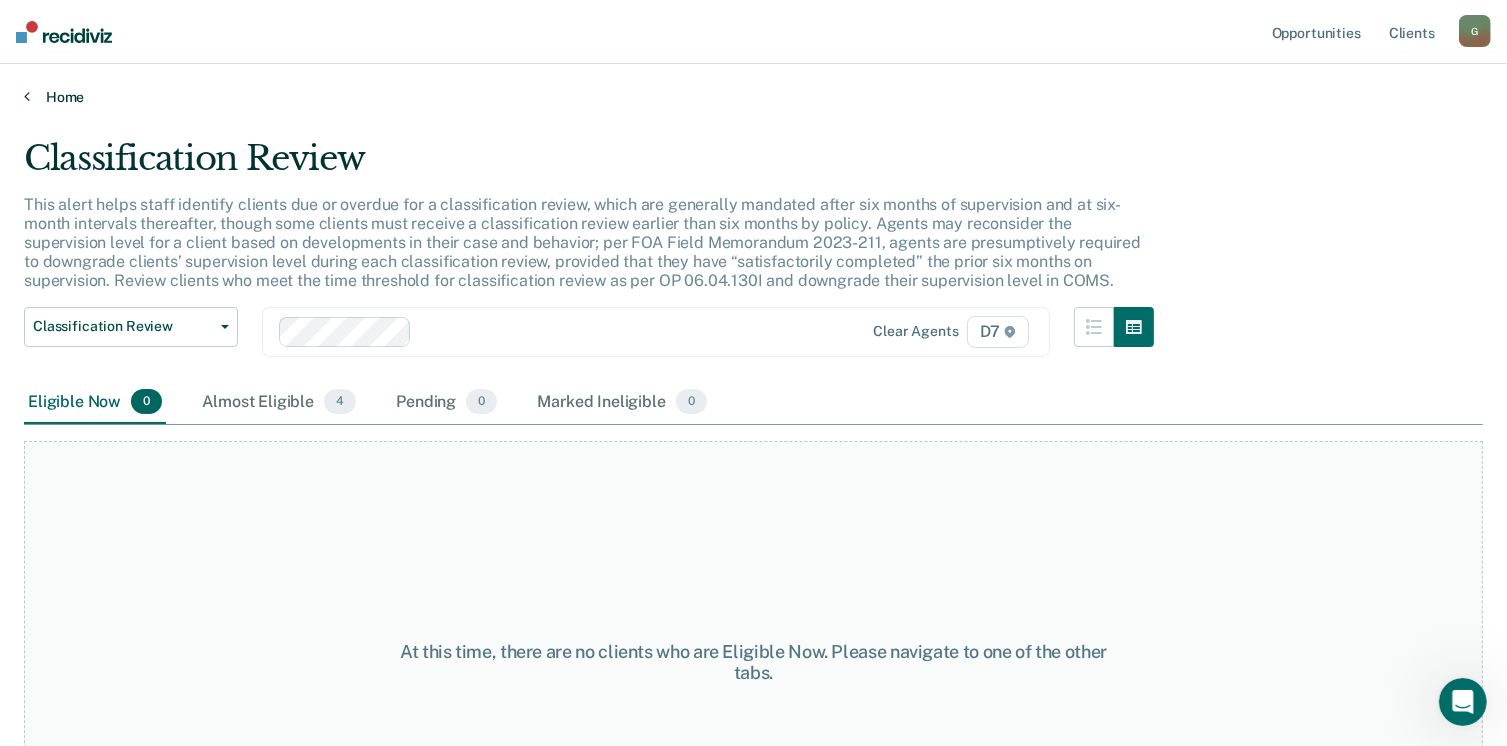click at bounding box center [27, 96] 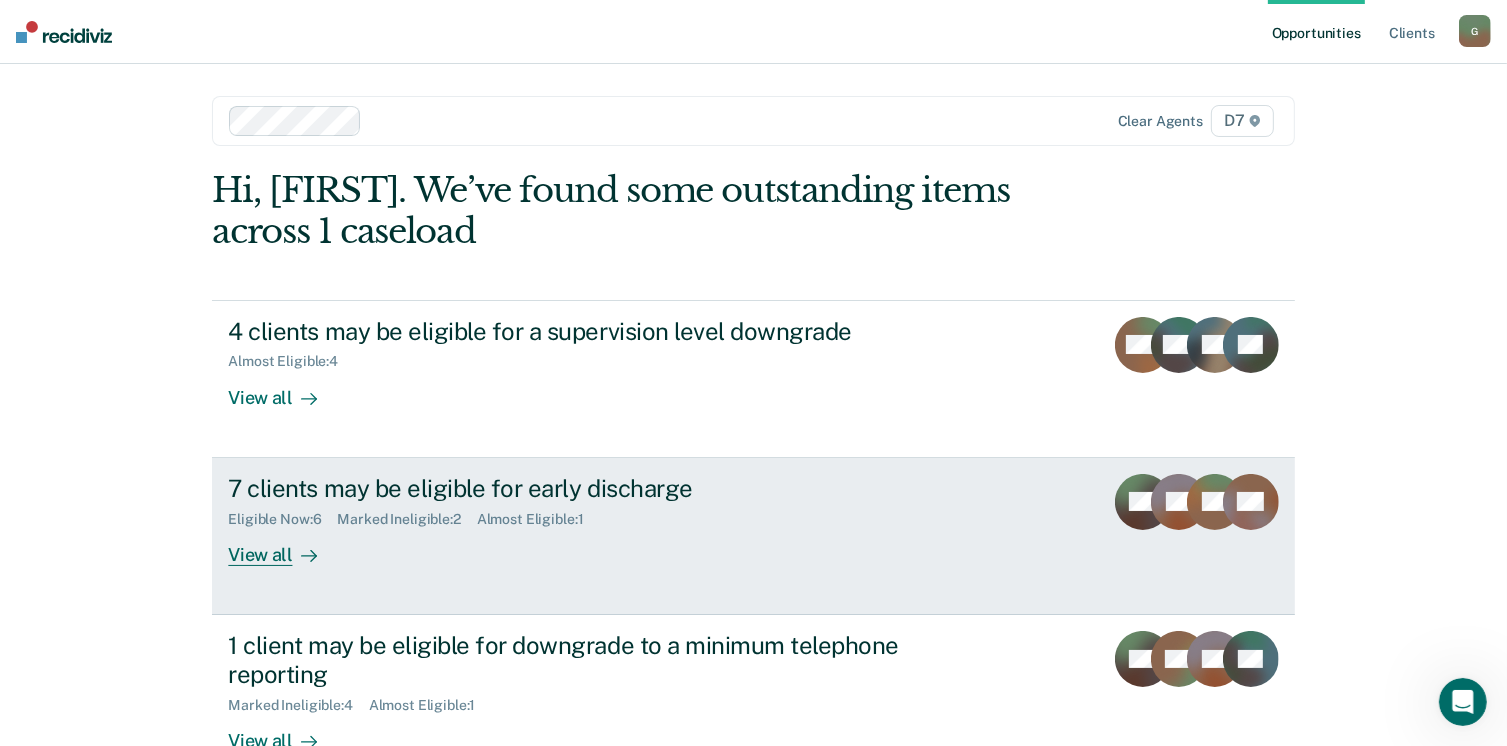 click on "7 clients may be eligible for early discharge Eligible Now :  6 Marked Ineligible :  2 Almost Eligible :  1 View all" at bounding box center (603, 520) 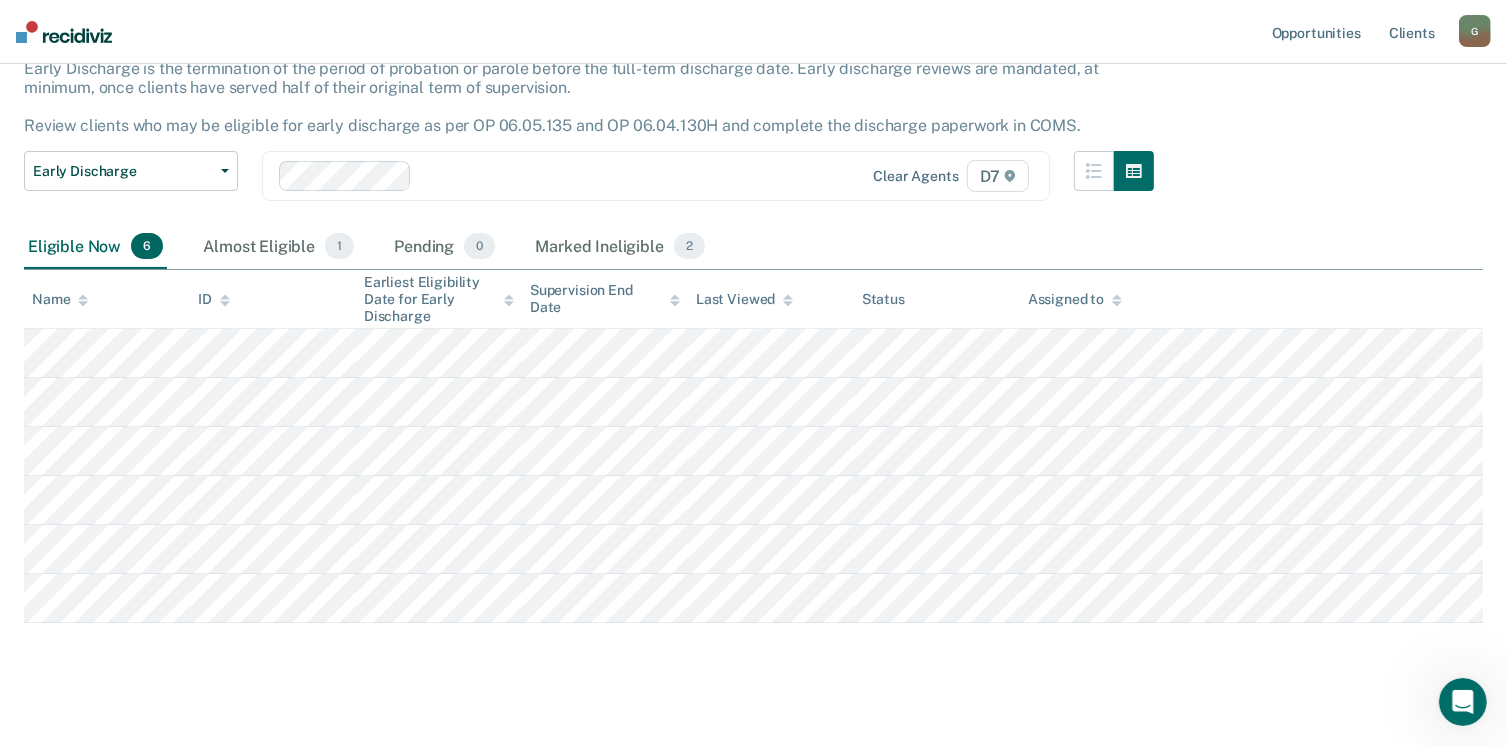 scroll, scrollTop: 155, scrollLeft: 0, axis: vertical 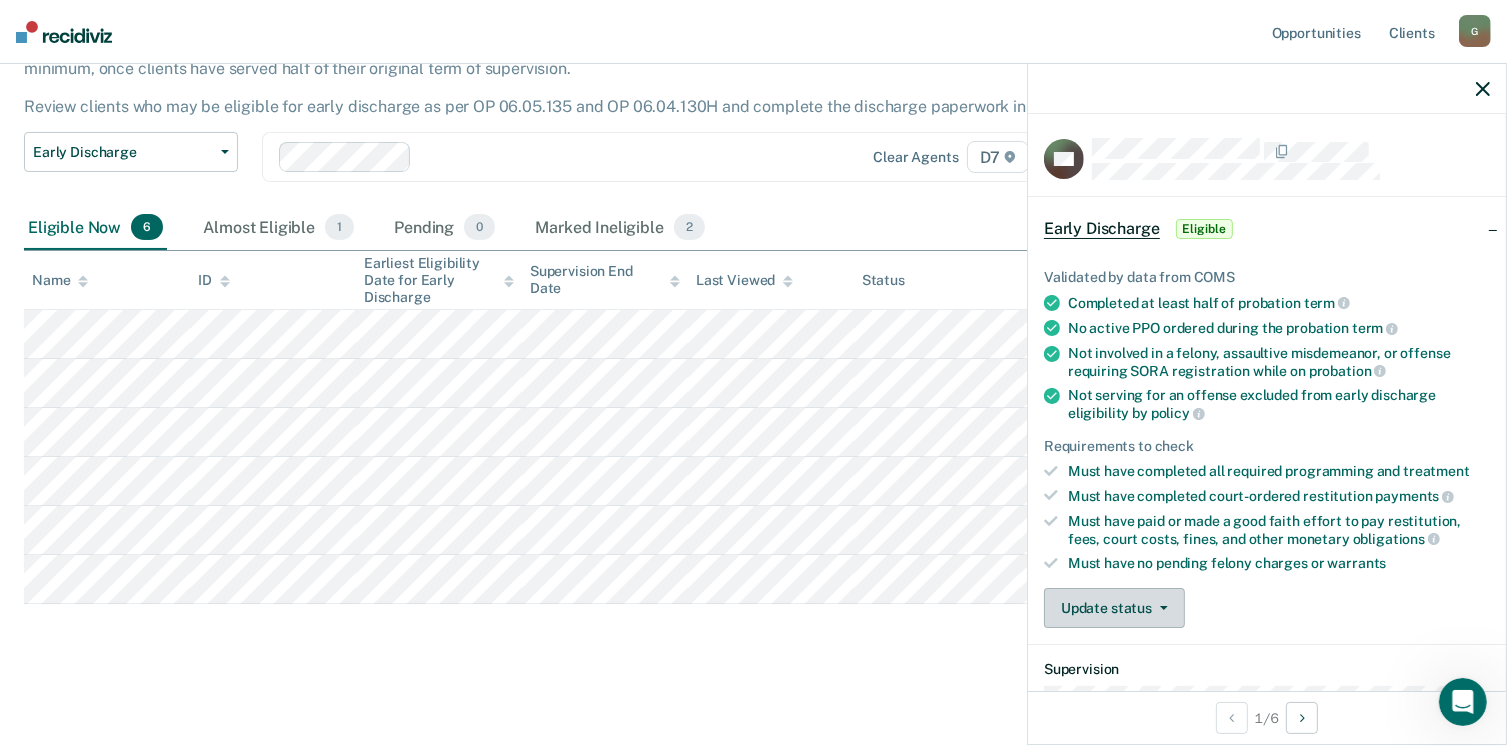click on "Update status" at bounding box center (1114, 608) 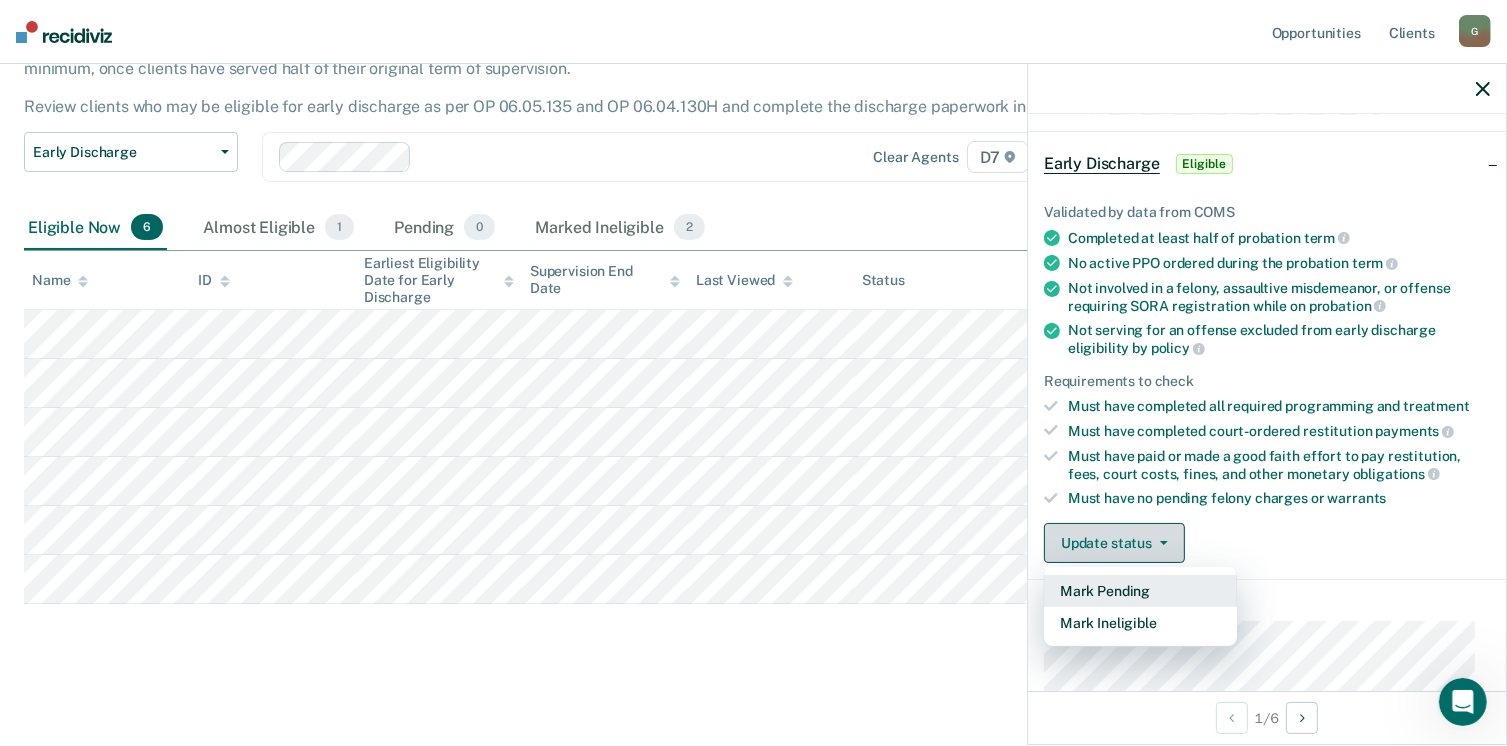 scroll, scrollTop: 100, scrollLeft: 0, axis: vertical 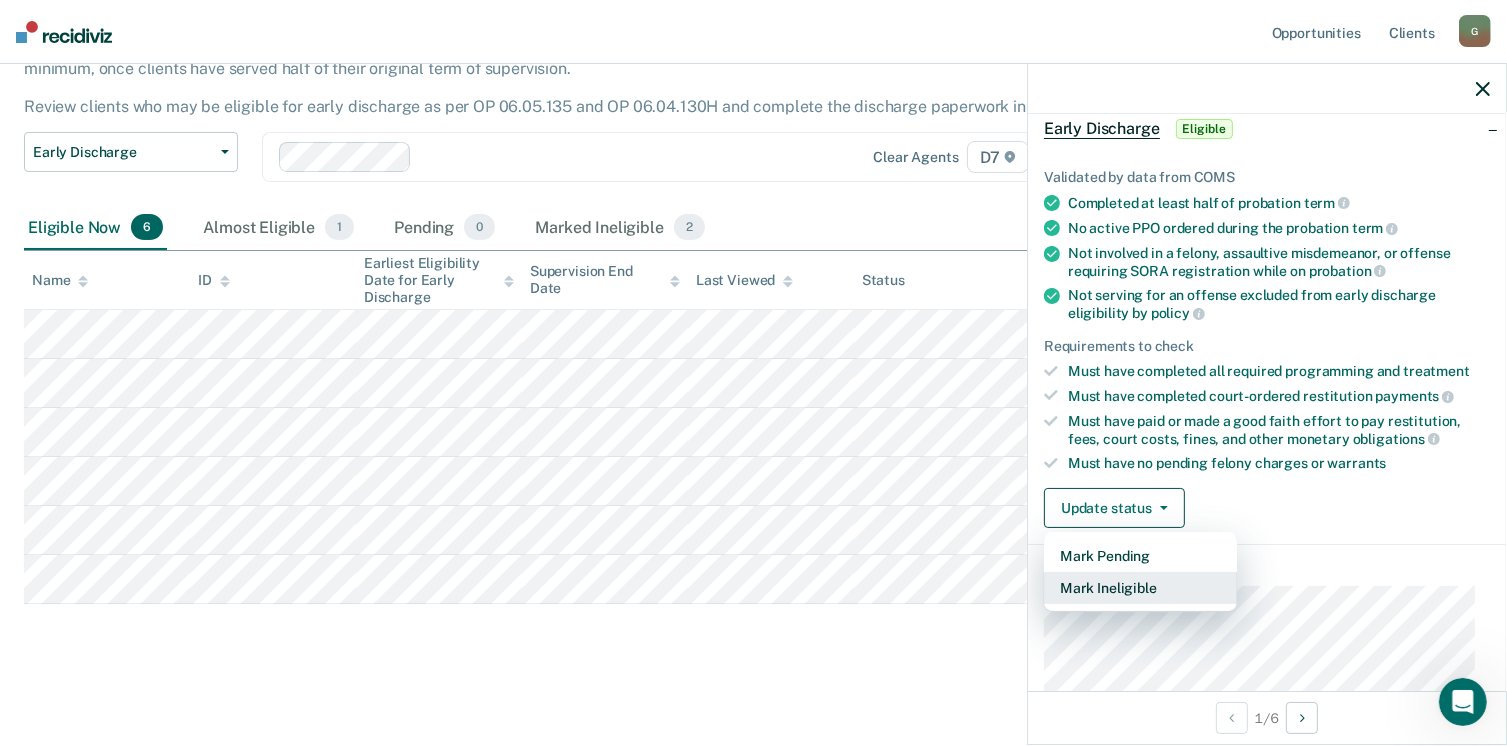 click on "Mark Ineligible" at bounding box center [1140, 588] 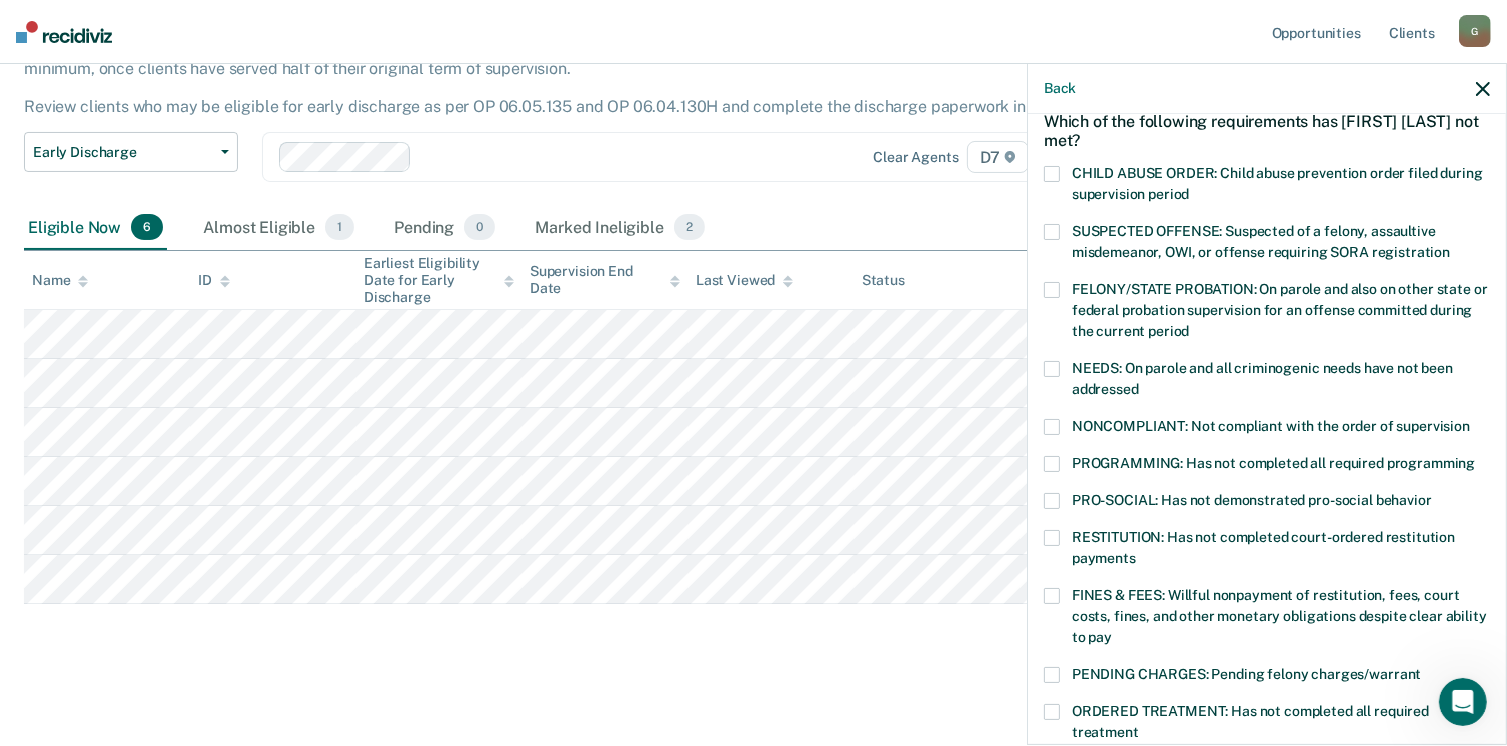 click on "RESTITUTION: Has not completed court-ordered restitution payments" at bounding box center [1267, 551] 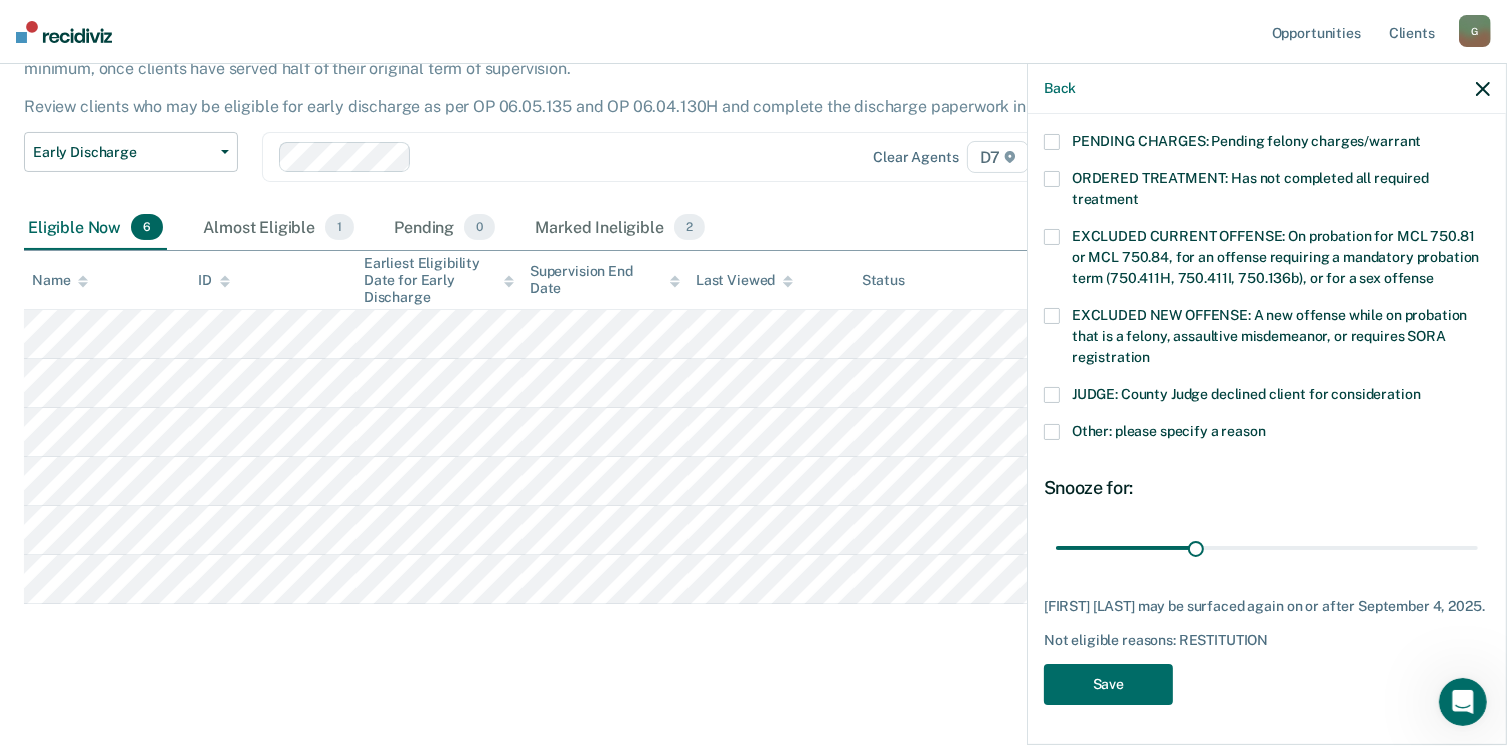 scroll, scrollTop: 647, scrollLeft: 0, axis: vertical 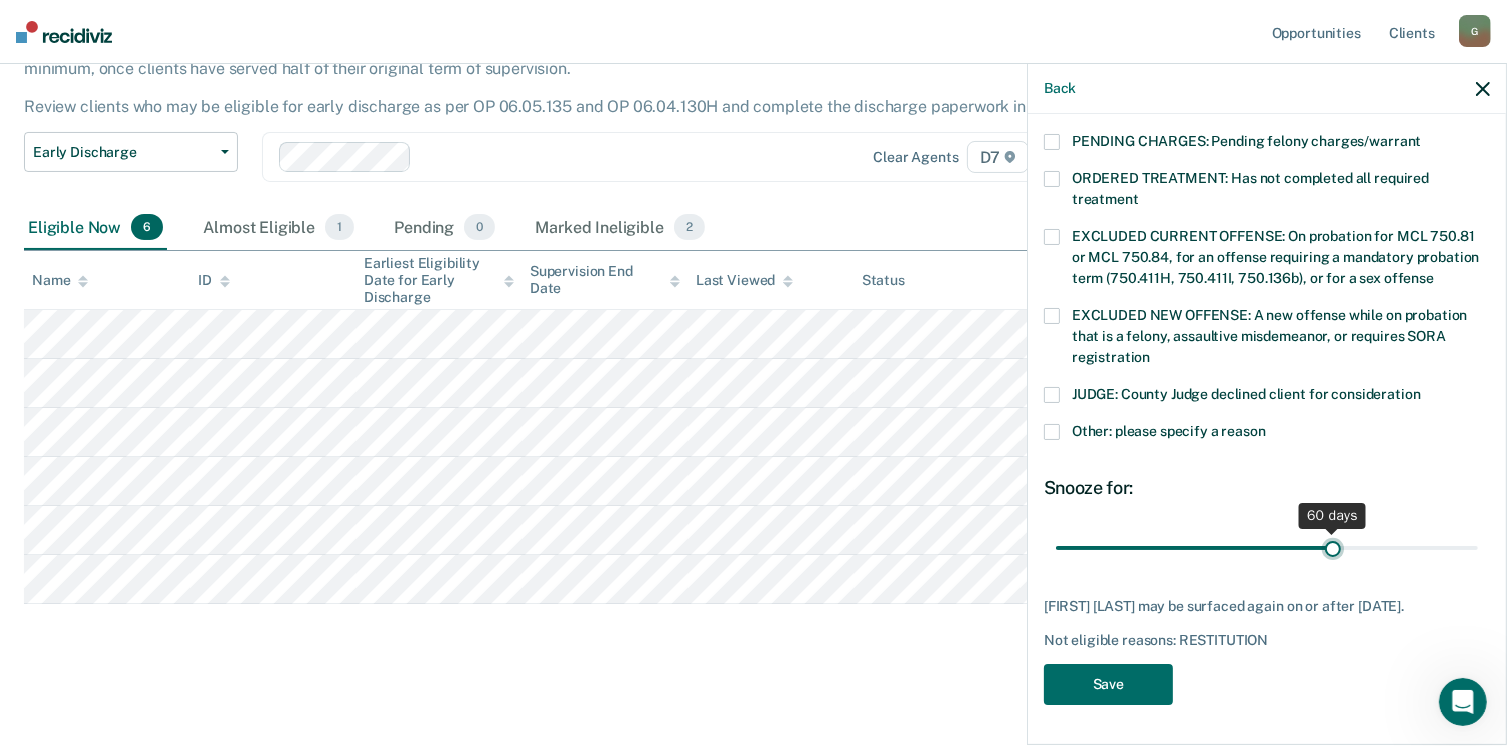 drag, startPoint x: 1193, startPoint y: 537, endPoint x: 1323, endPoint y: 539, distance: 130.01538 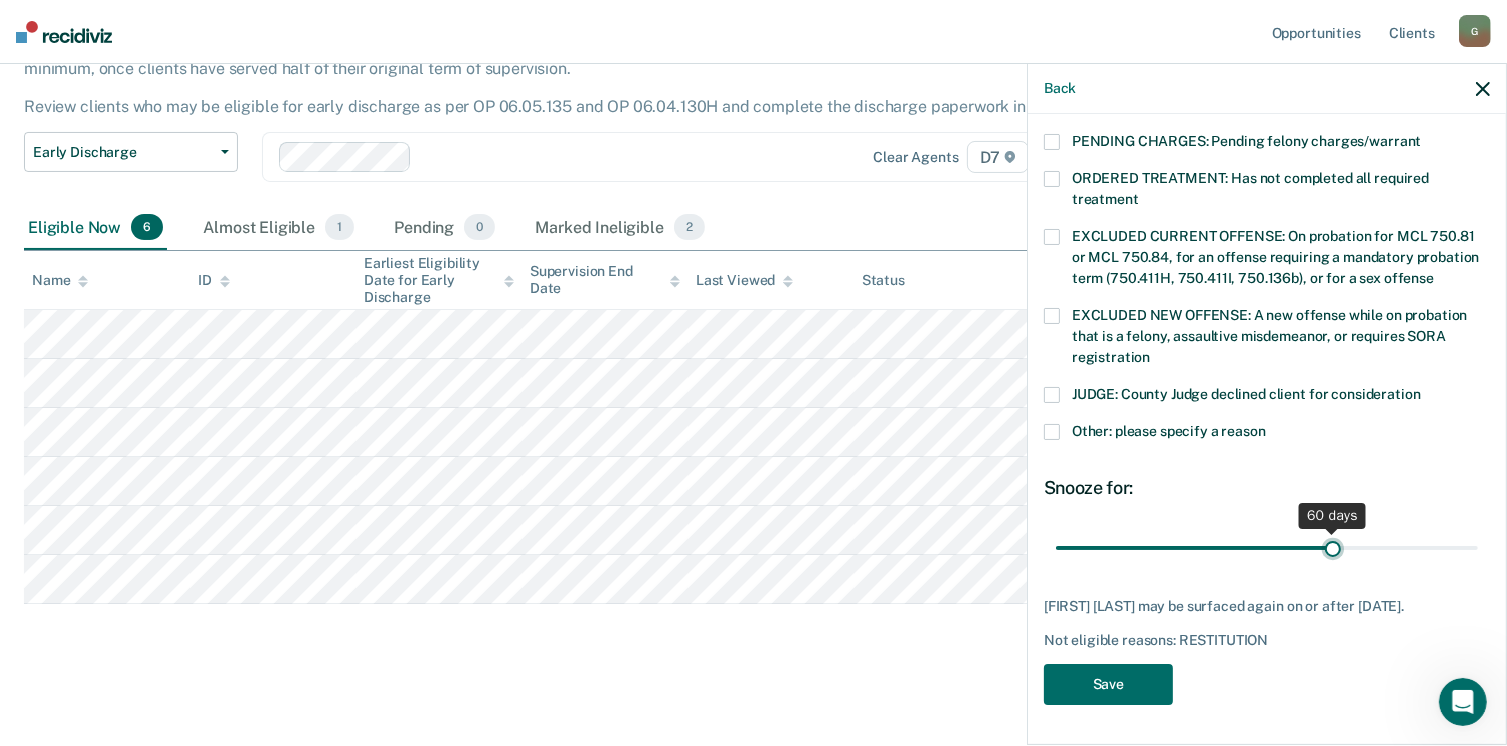 type on "60" 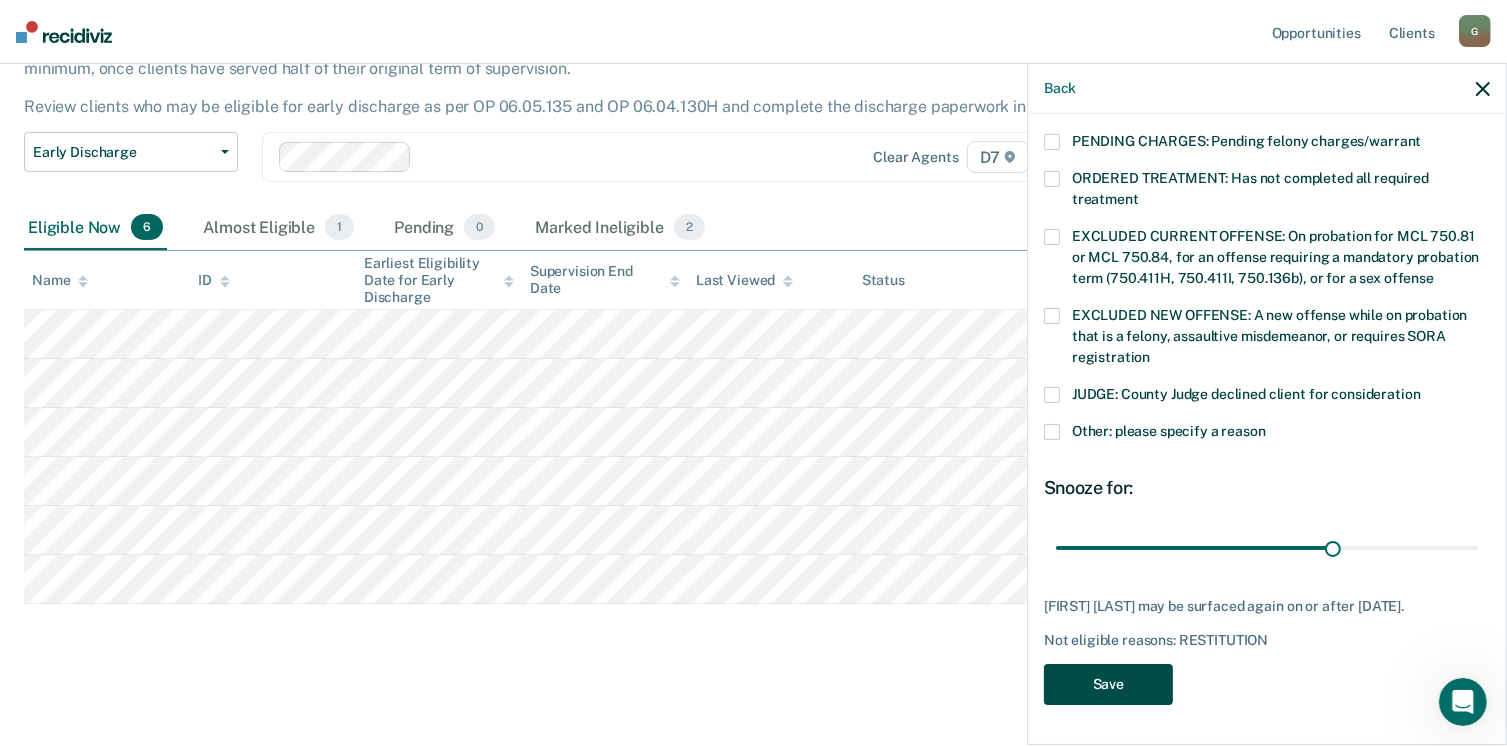 click on "Save" at bounding box center (1108, 684) 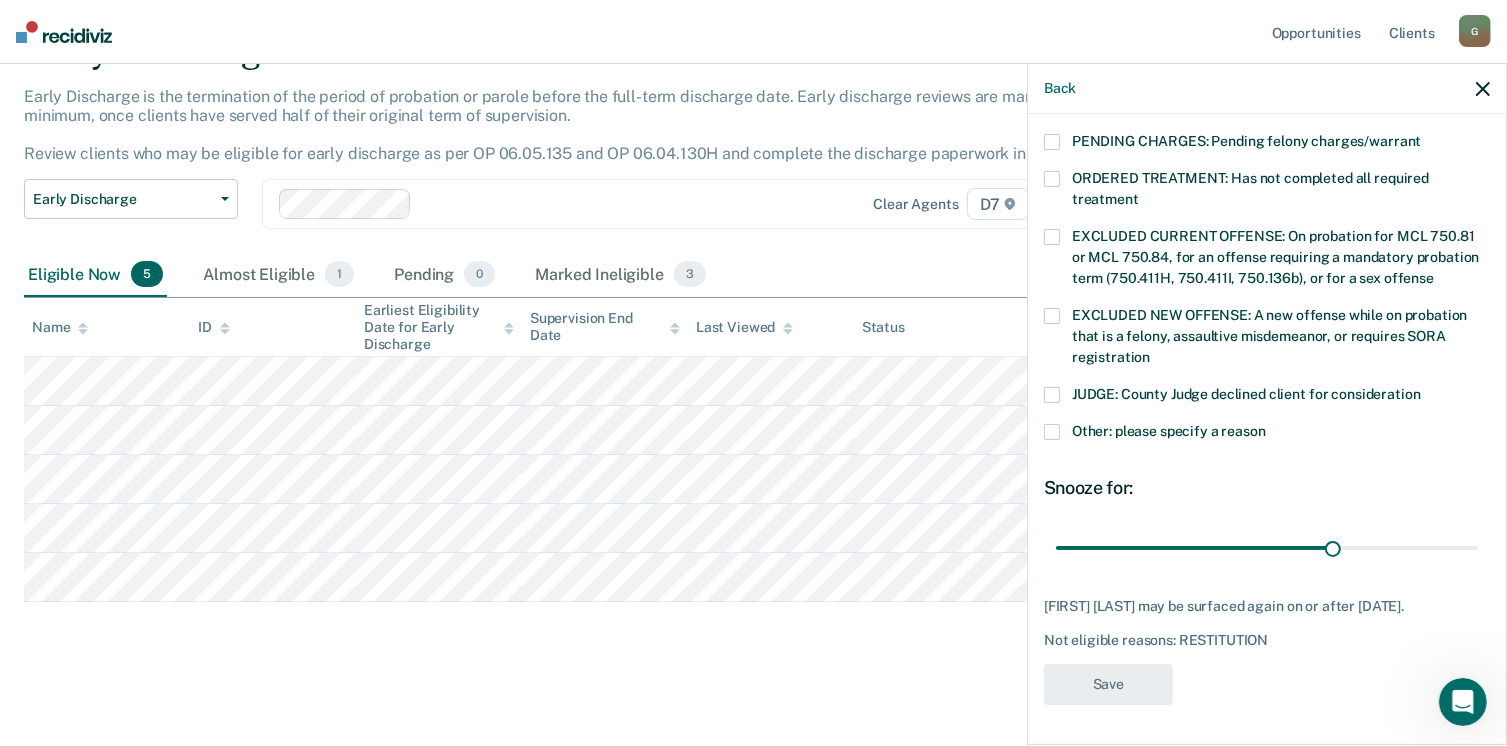 scroll, scrollTop: 105, scrollLeft: 0, axis: vertical 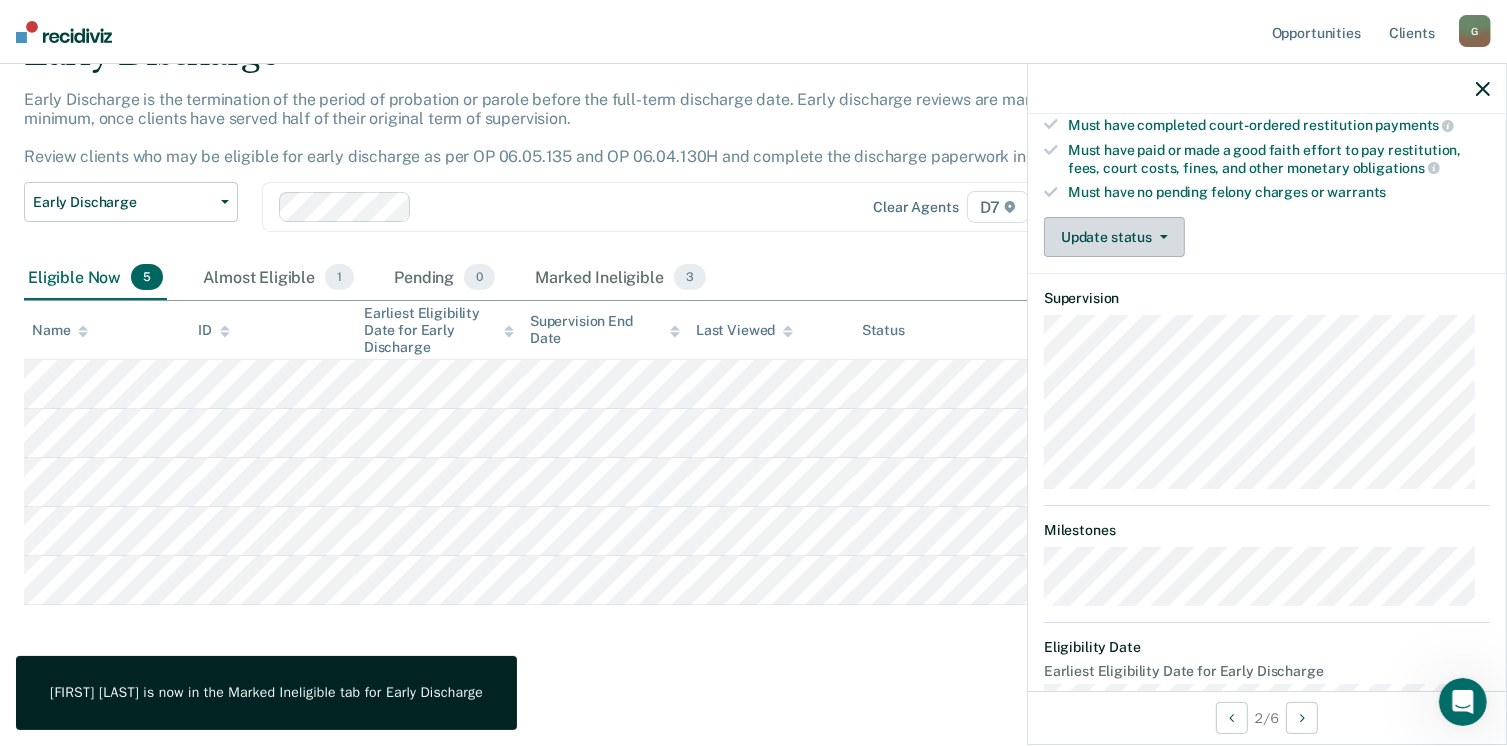 click at bounding box center [1160, 237] 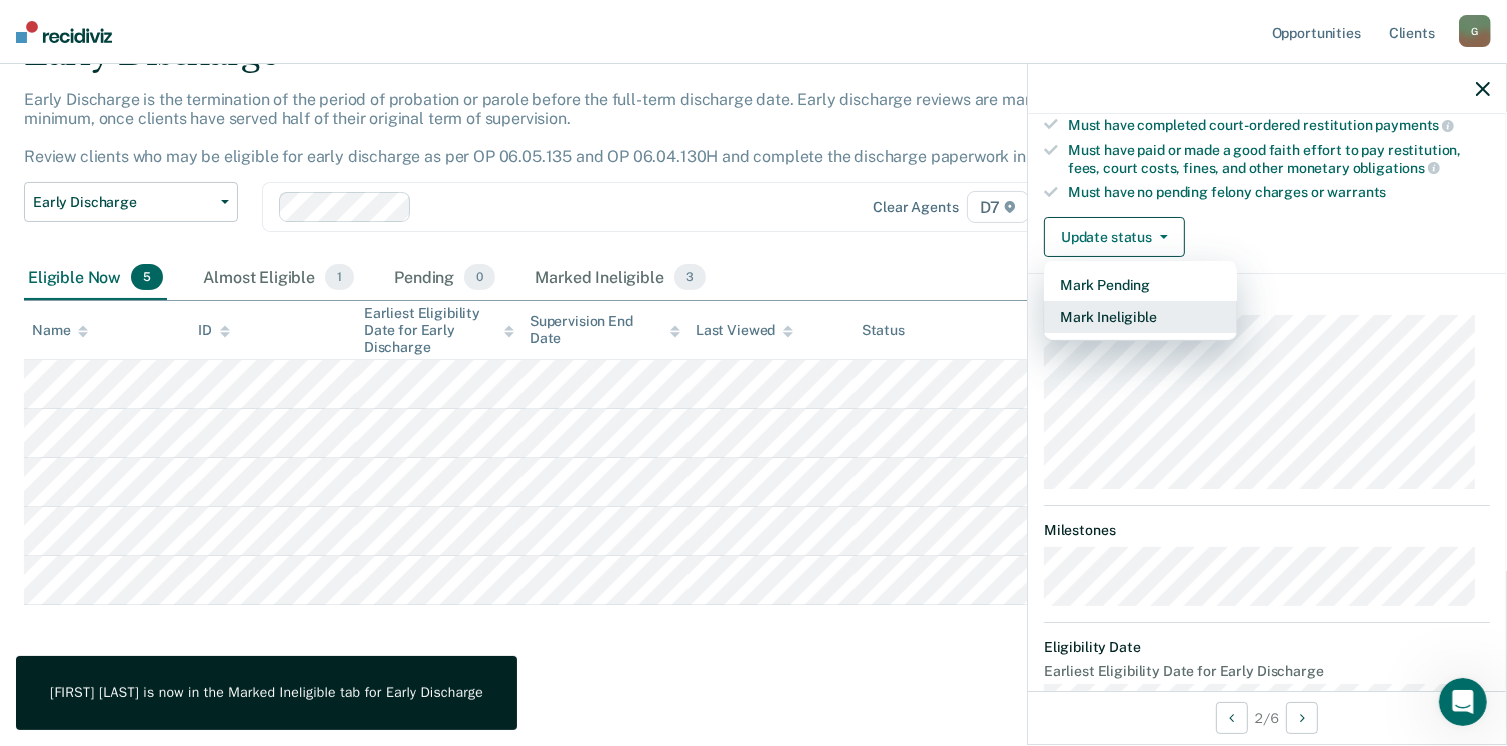 click on "Mark Ineligible" at bounding box center (1140, 317) 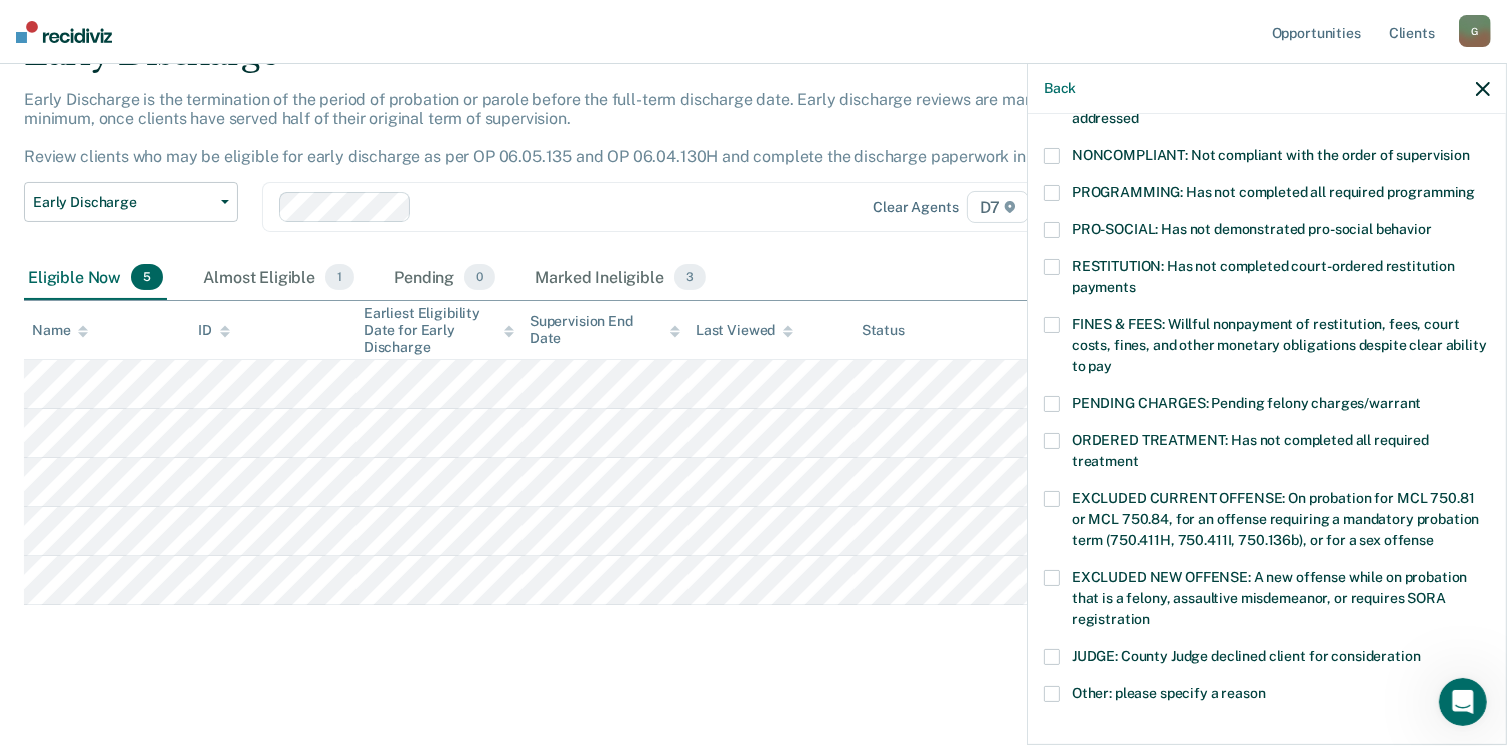click at bounding box center (1052, 267) 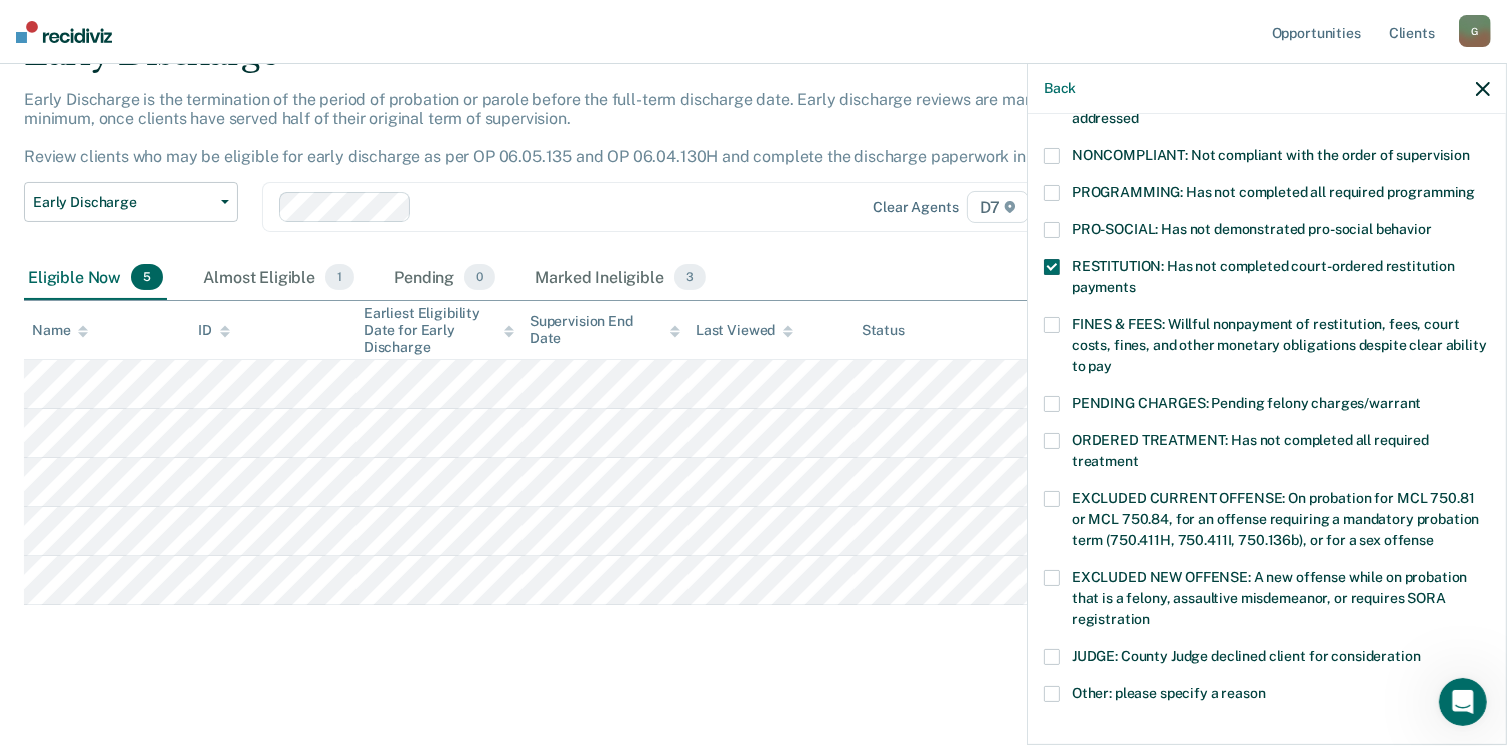 scroll, scrollTop: 647, scrollLeft: 0, axis: vertical 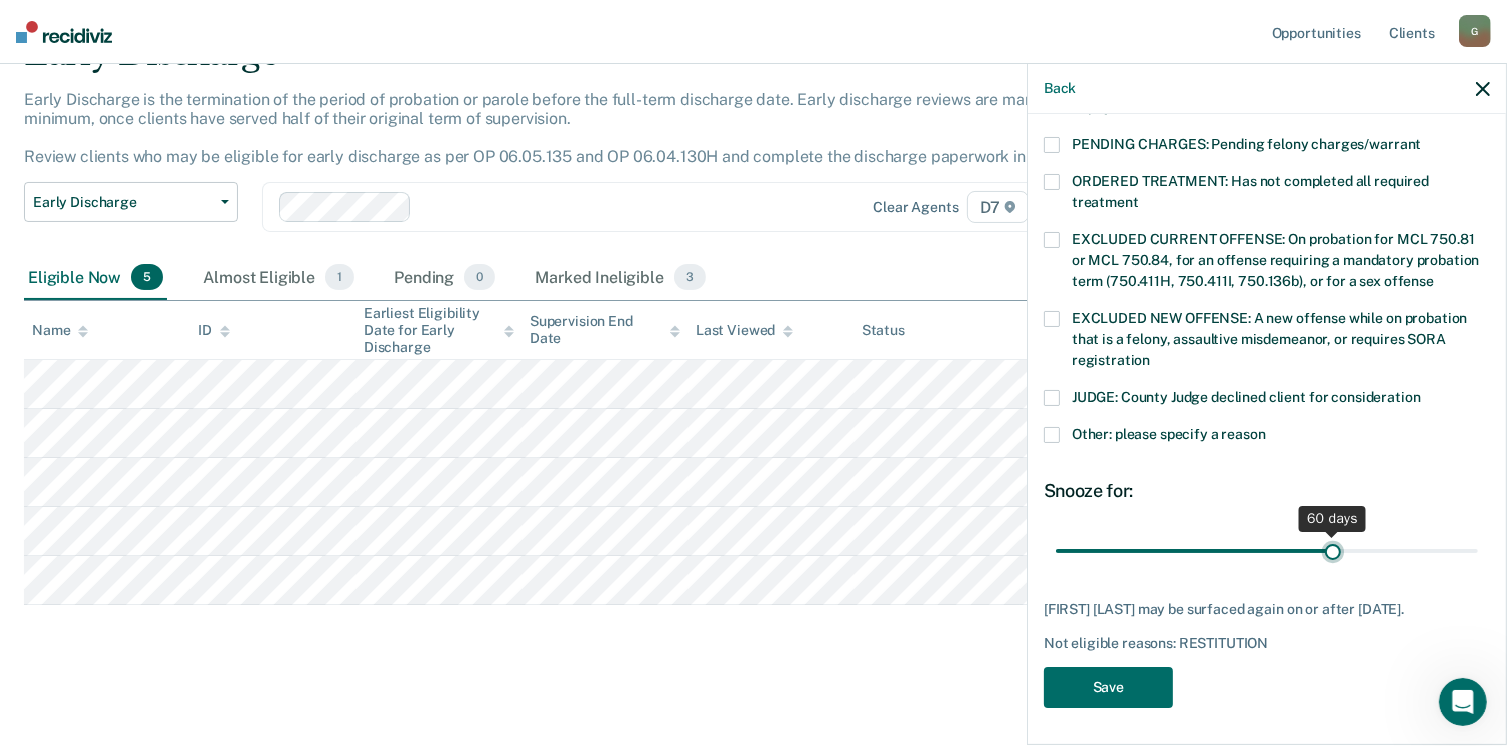 drag, startPoint x: 1192, startPoint y: 530, endPoint x: 1323, endPoint y: 537, distance: 131.18689 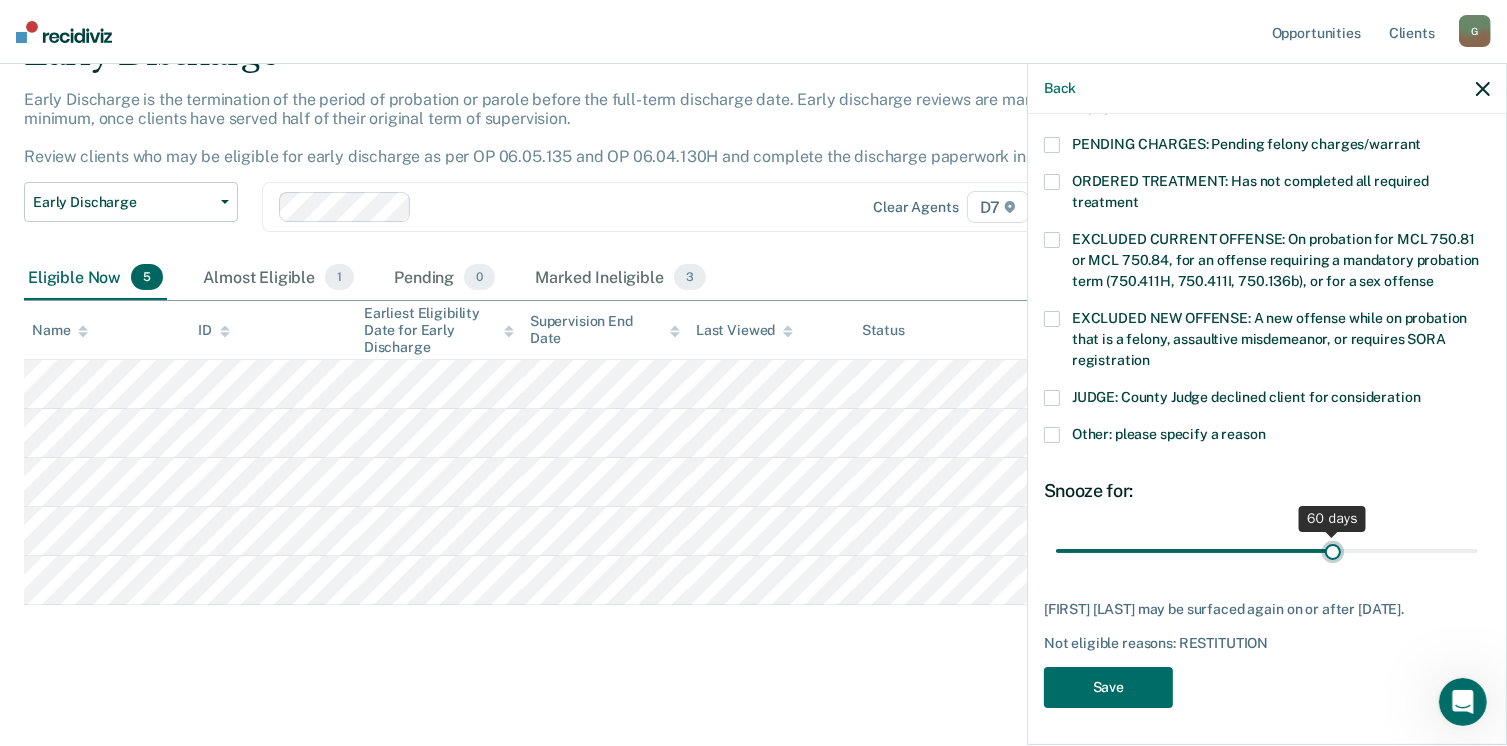 type on "60" 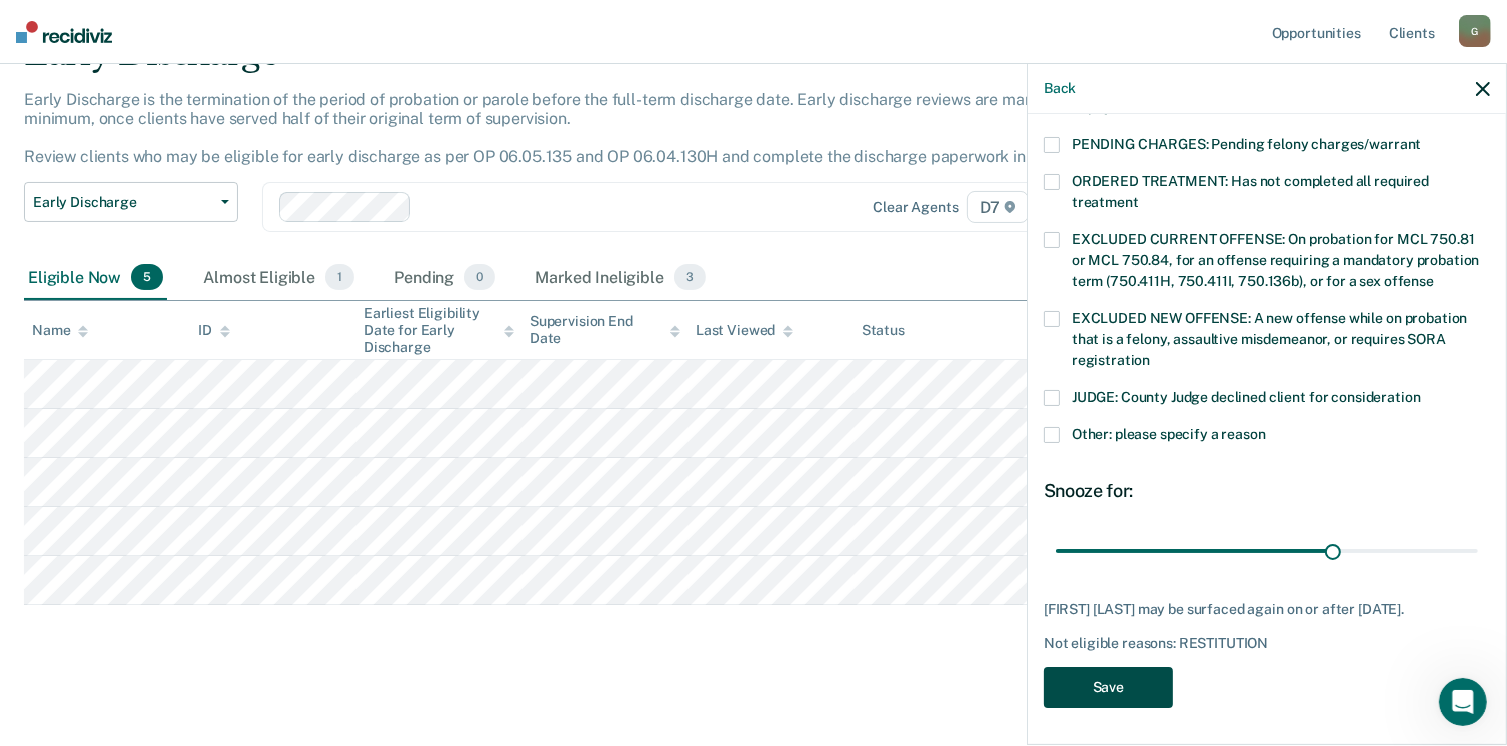 click on "Save" at bounding box center [1108, 687] 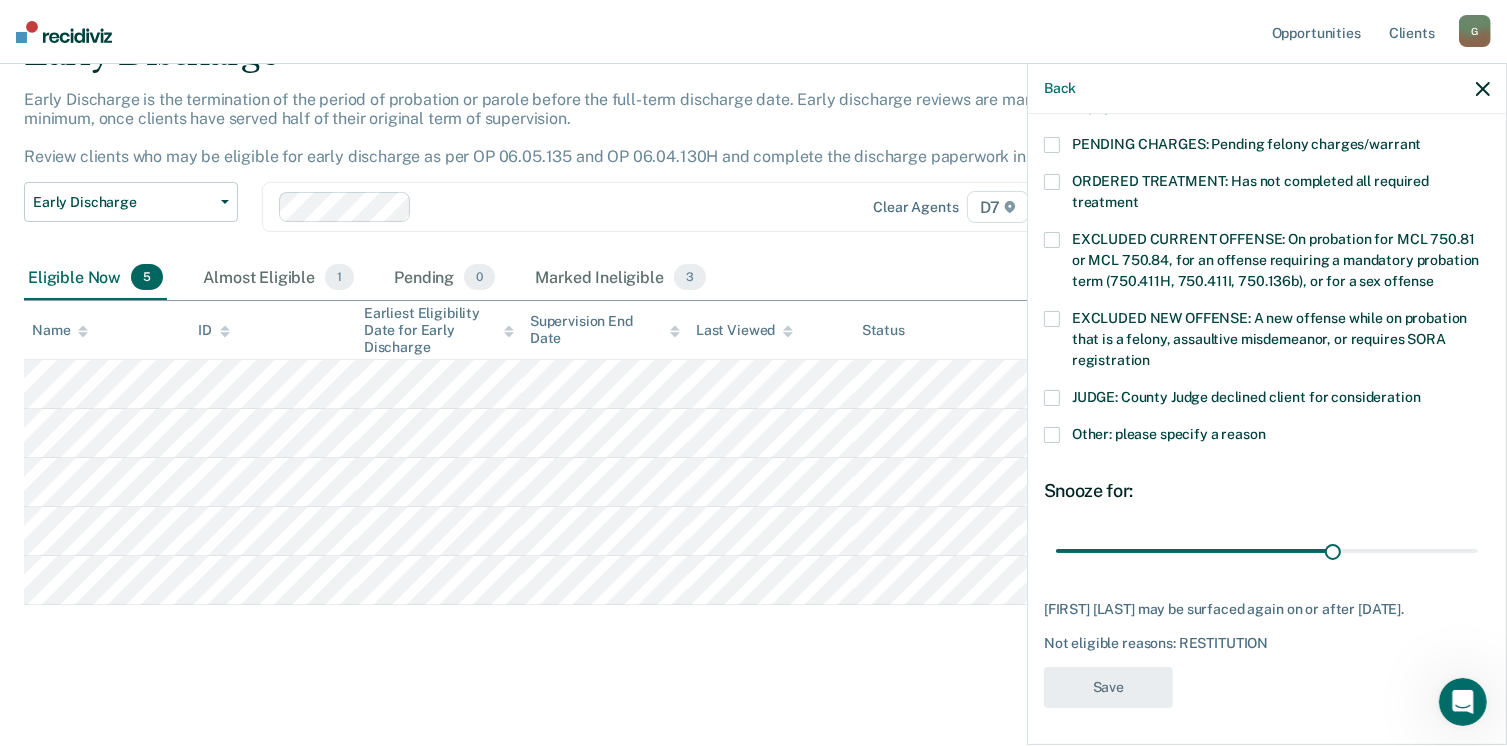 scroll, scrollTop: 56, scrollLeft: 0, axis: vertical 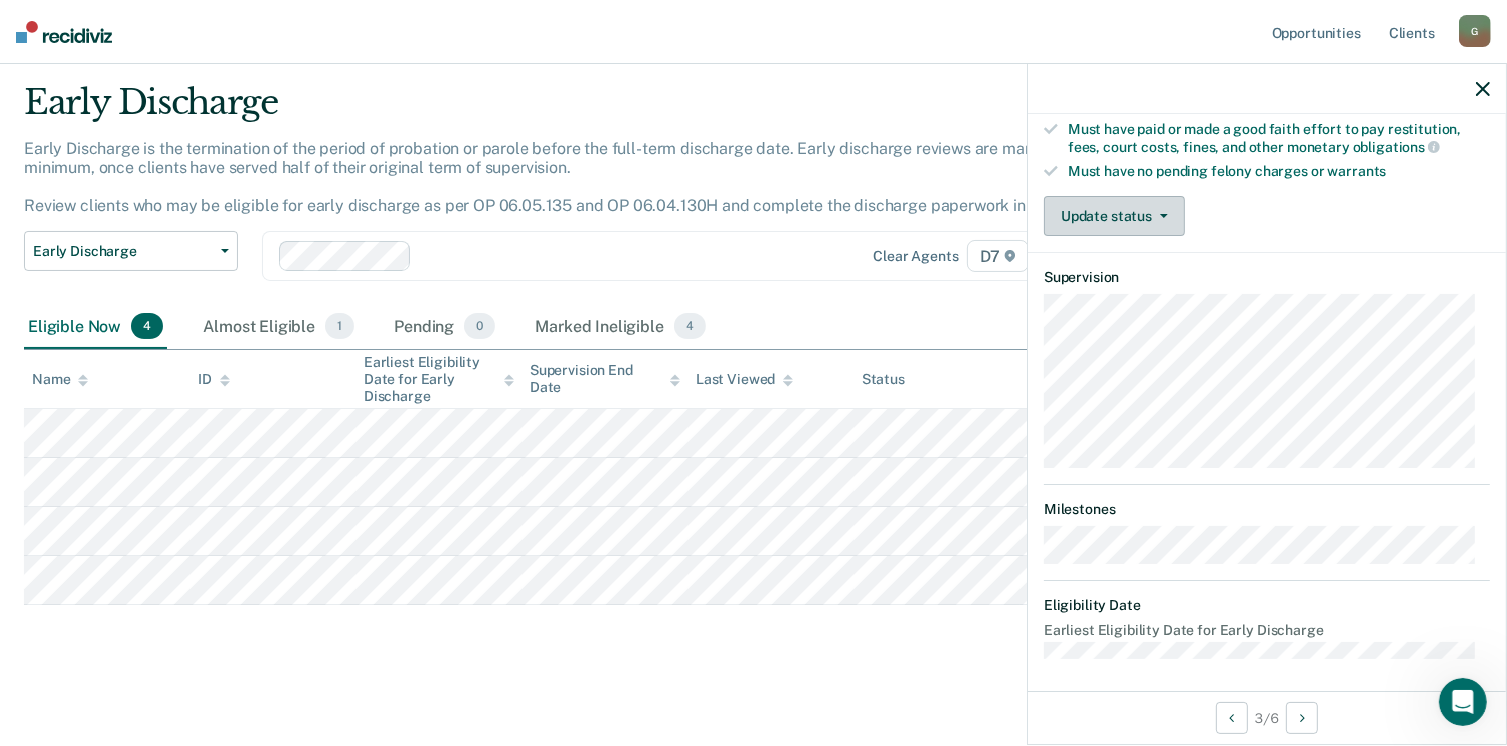 click on "Update status" at bounding box center (1114, 216) 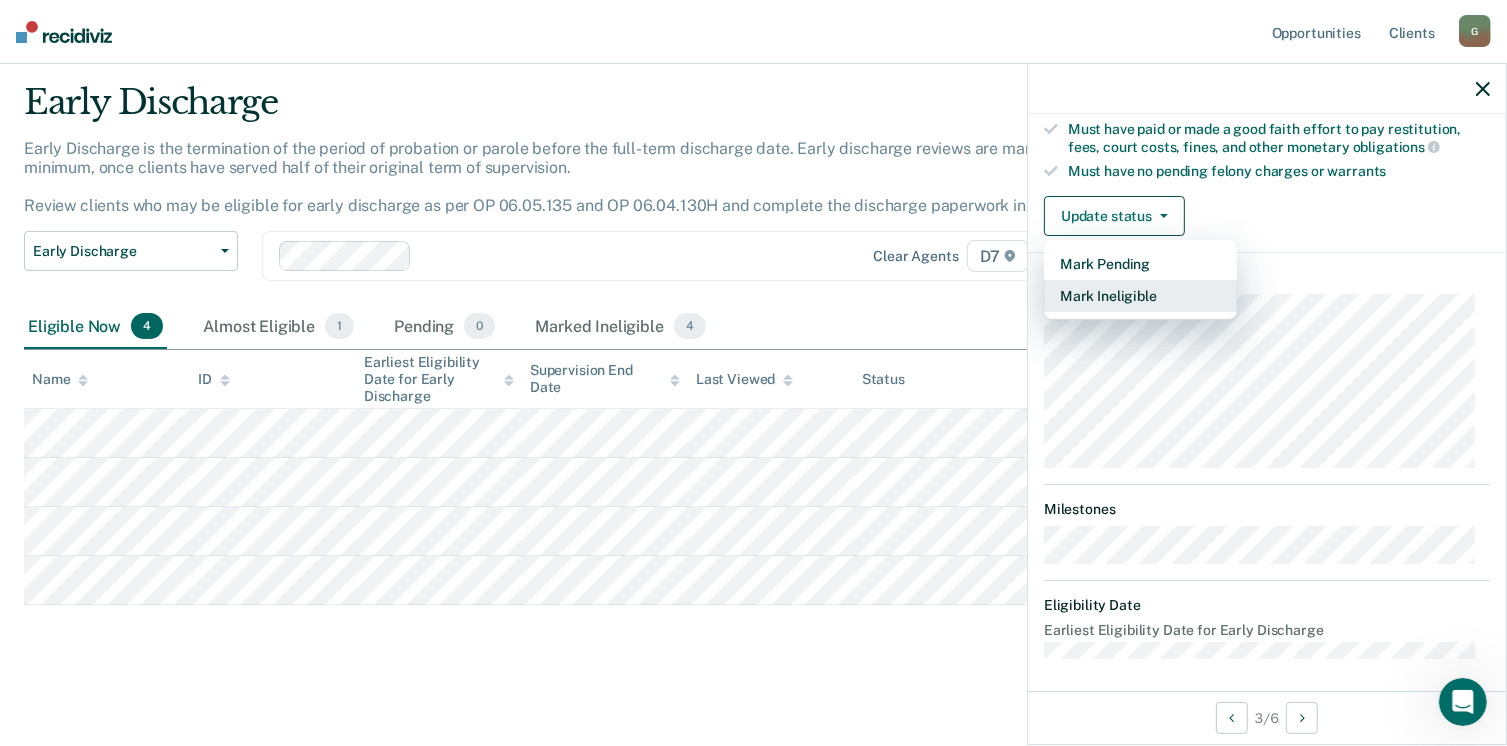 click on "Mark Ineligible" at bounding box center (1140, 296) 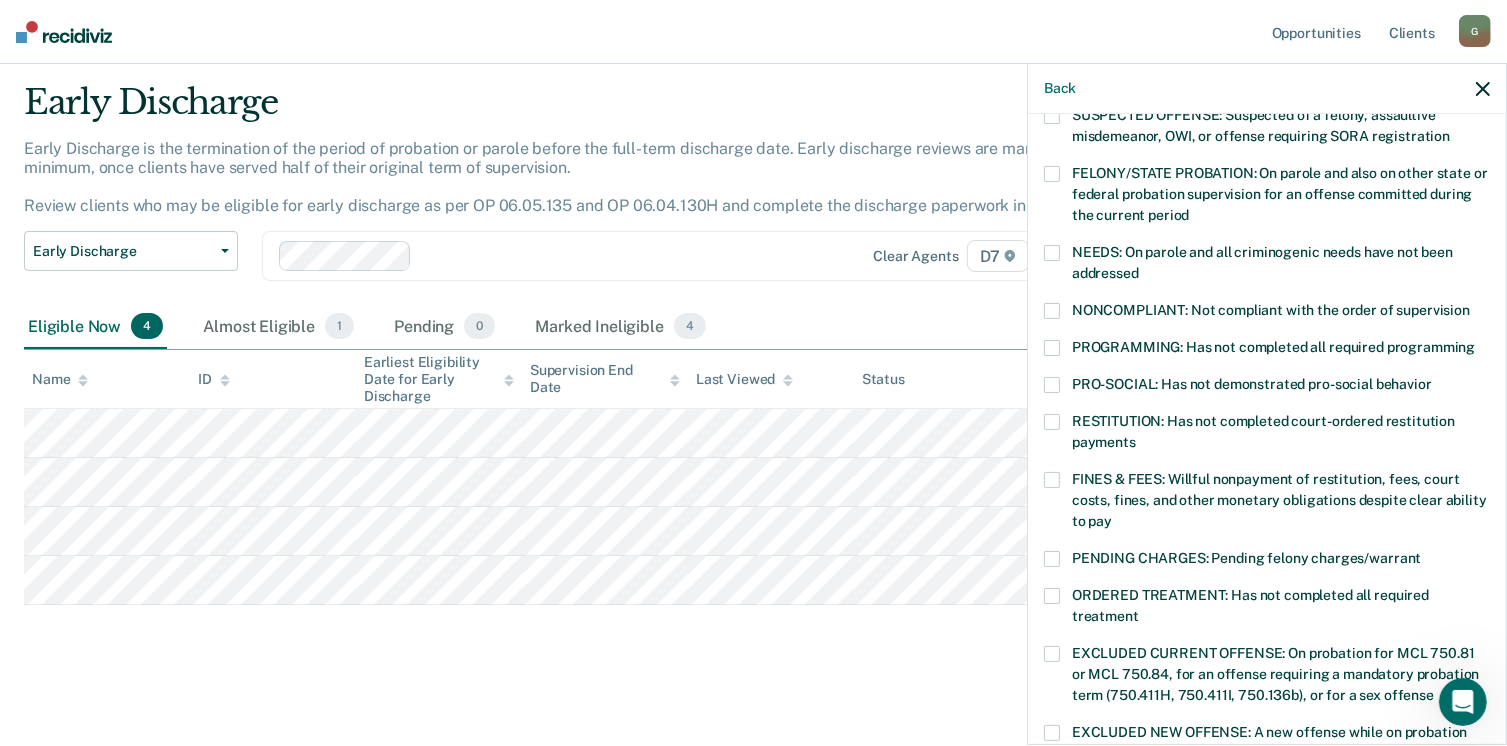scroll, scrollTop: 192, scrollLeft: 0, axis: vertical 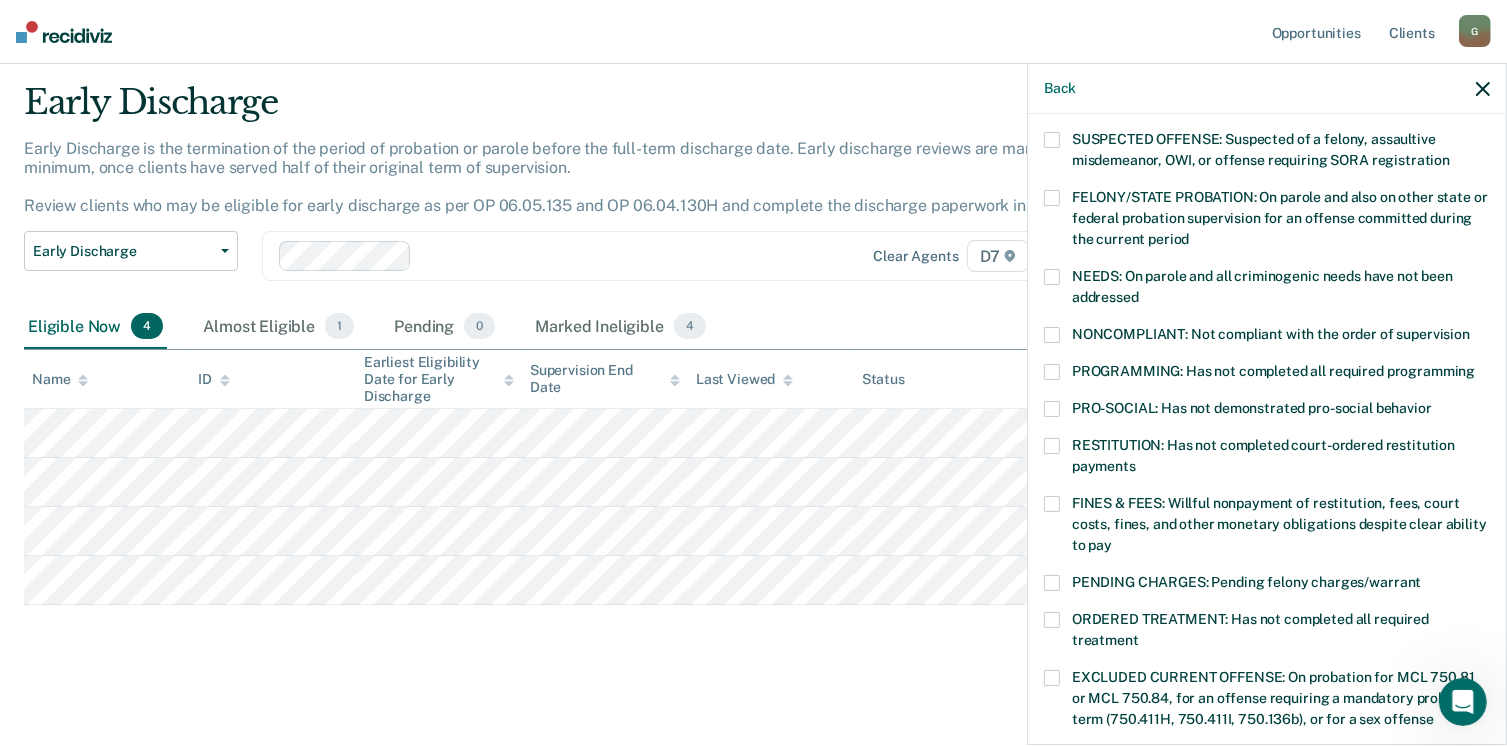 click at bounding box center (1052, 372) 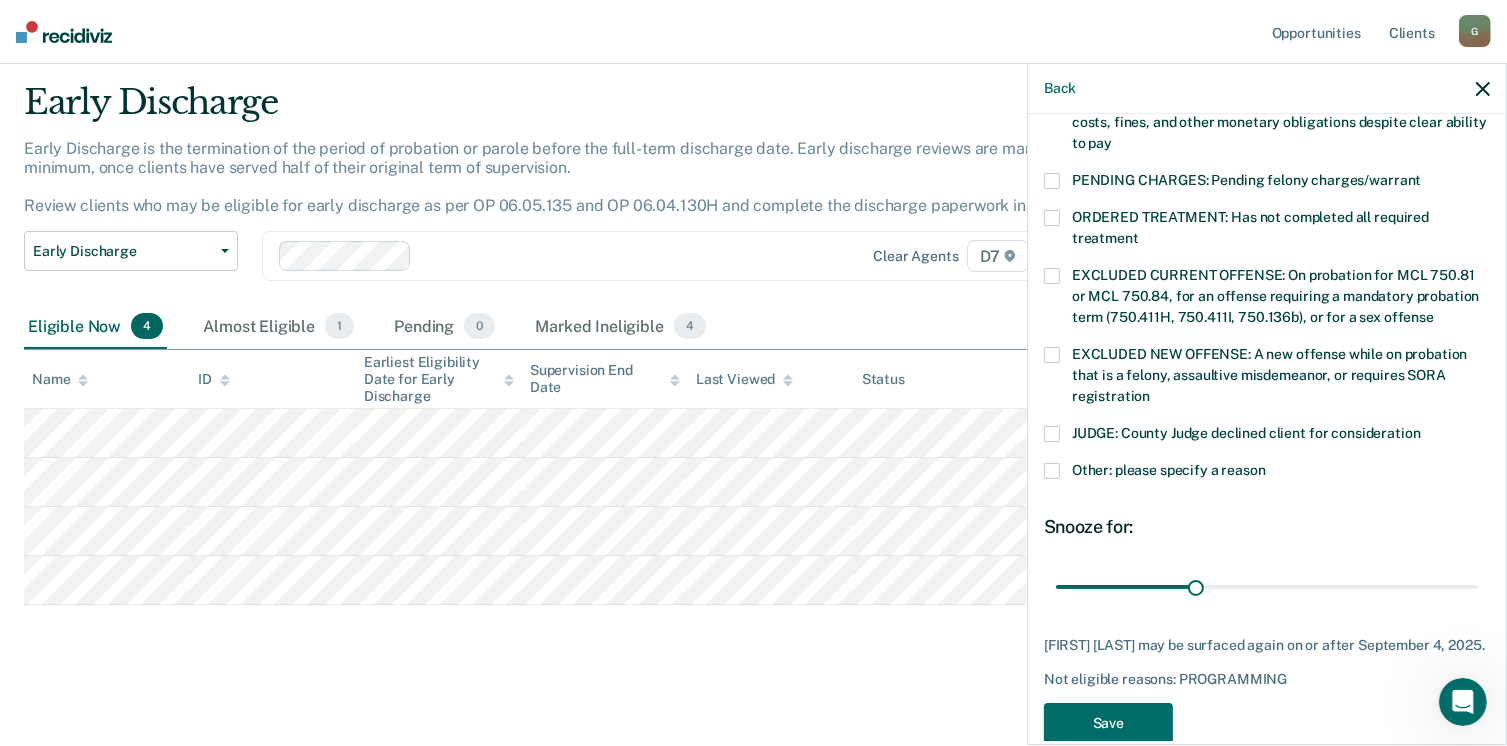 scroll, scrollTop: 630, scrollLeft: 0, axis: vertical 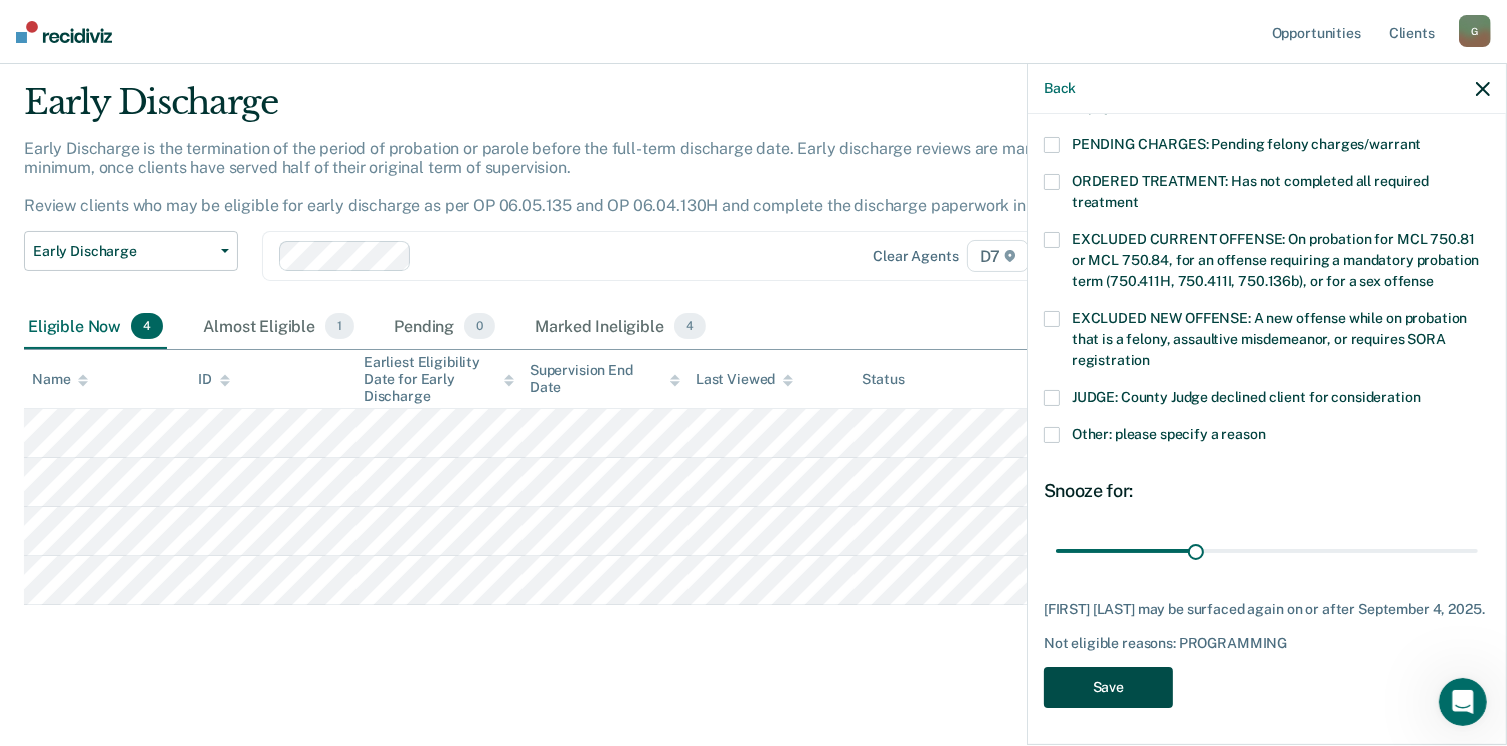 click on "Save" at bounding box center (1108, 687) 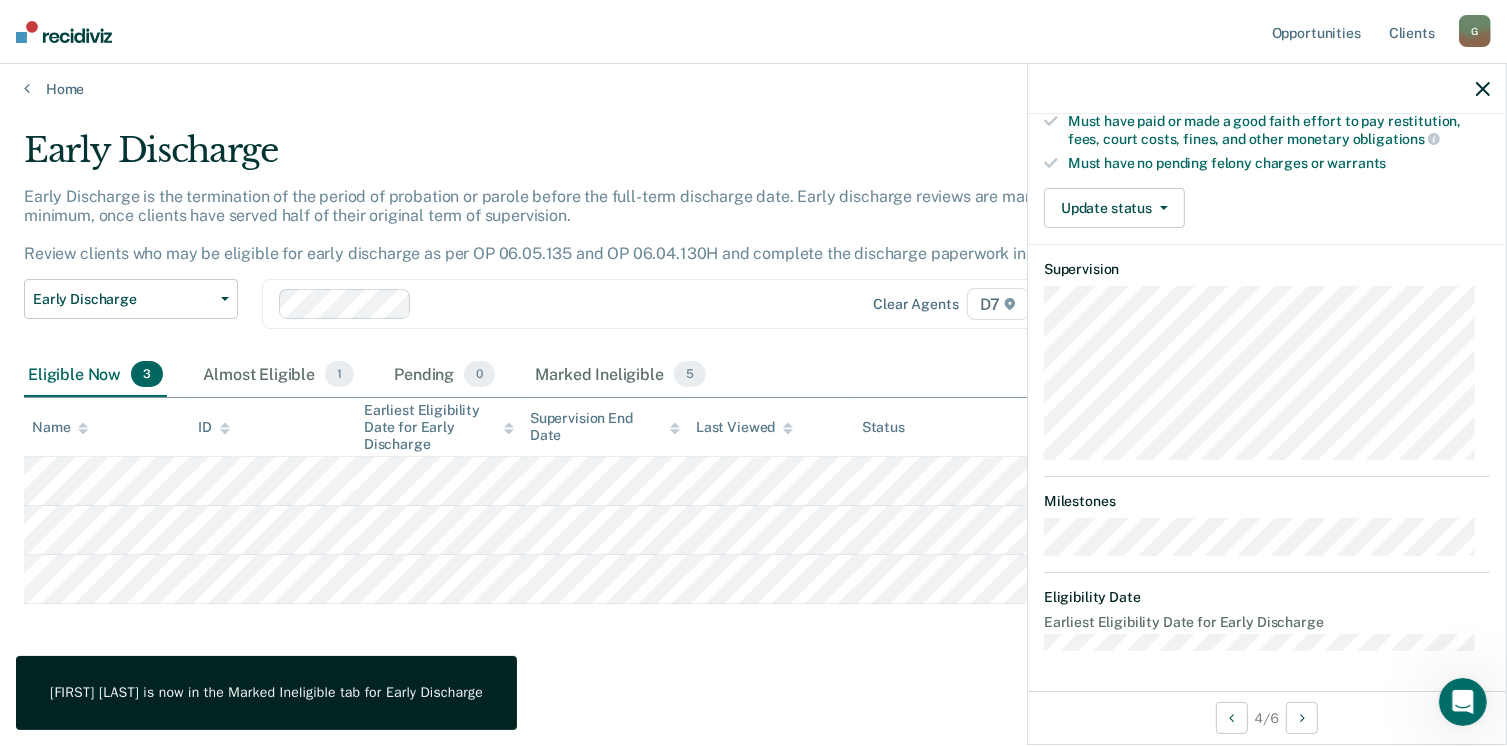 scroll, scrollTop: 392, scrollLeft: 0, axis: vertical 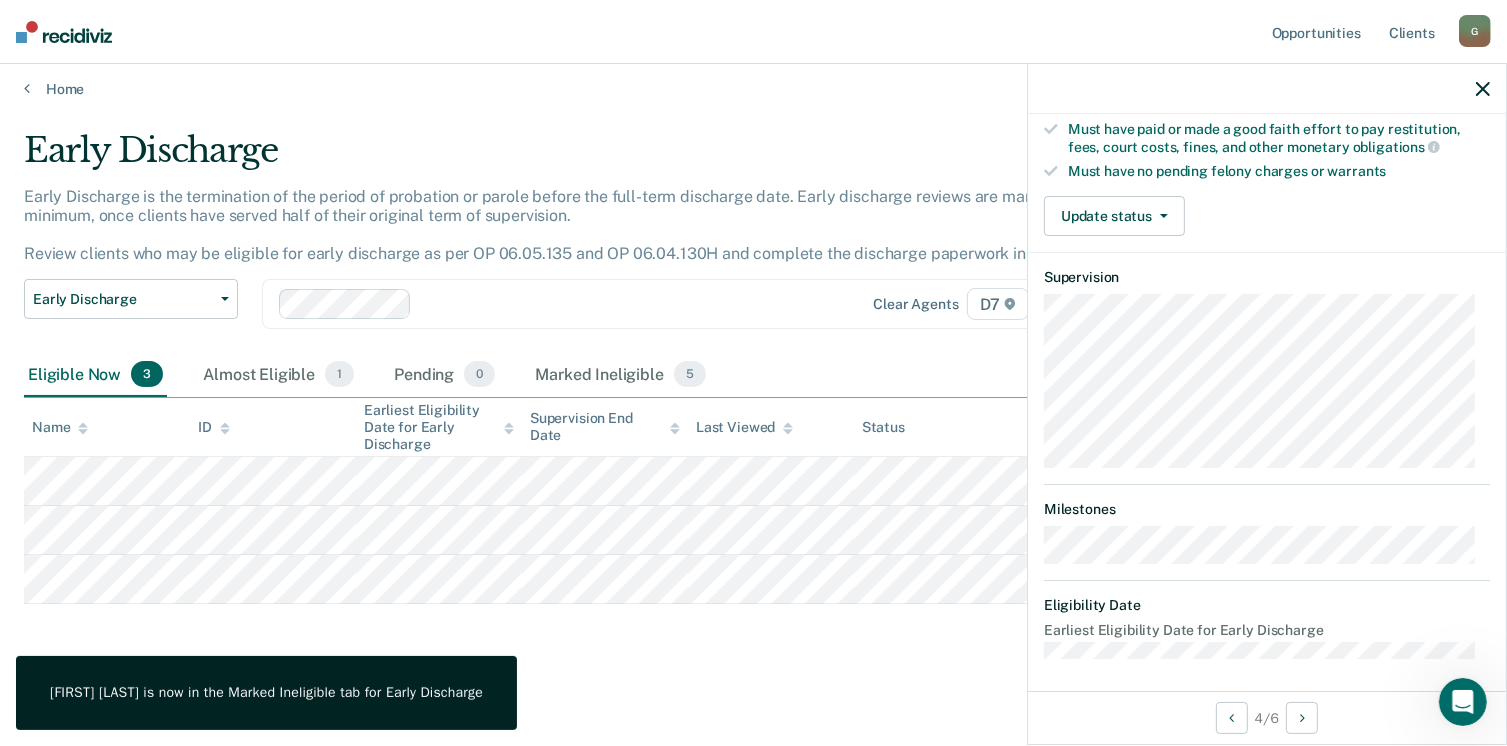 click on "Validated by data from COMS Completed at least half of probation   term   No active PPO ordered during the probation   term   Not involved in a felony, assaultive misdemeanor, or offense requiring SORA registration while on   probation   Not serving for an offense excluded from early discharge eligibility by   policy   Requirements to check Must have completed all required programming and   treatment Must have completed court-ordered restitution   payments   Must have paid or made a good faith effort to pay restitution, fees, court costs, fines, and other monetary   obligations   Must have no pending felony charges or   warrants Update status Mark Pending Mark Ineligible" at bounding box center (1267, 48) 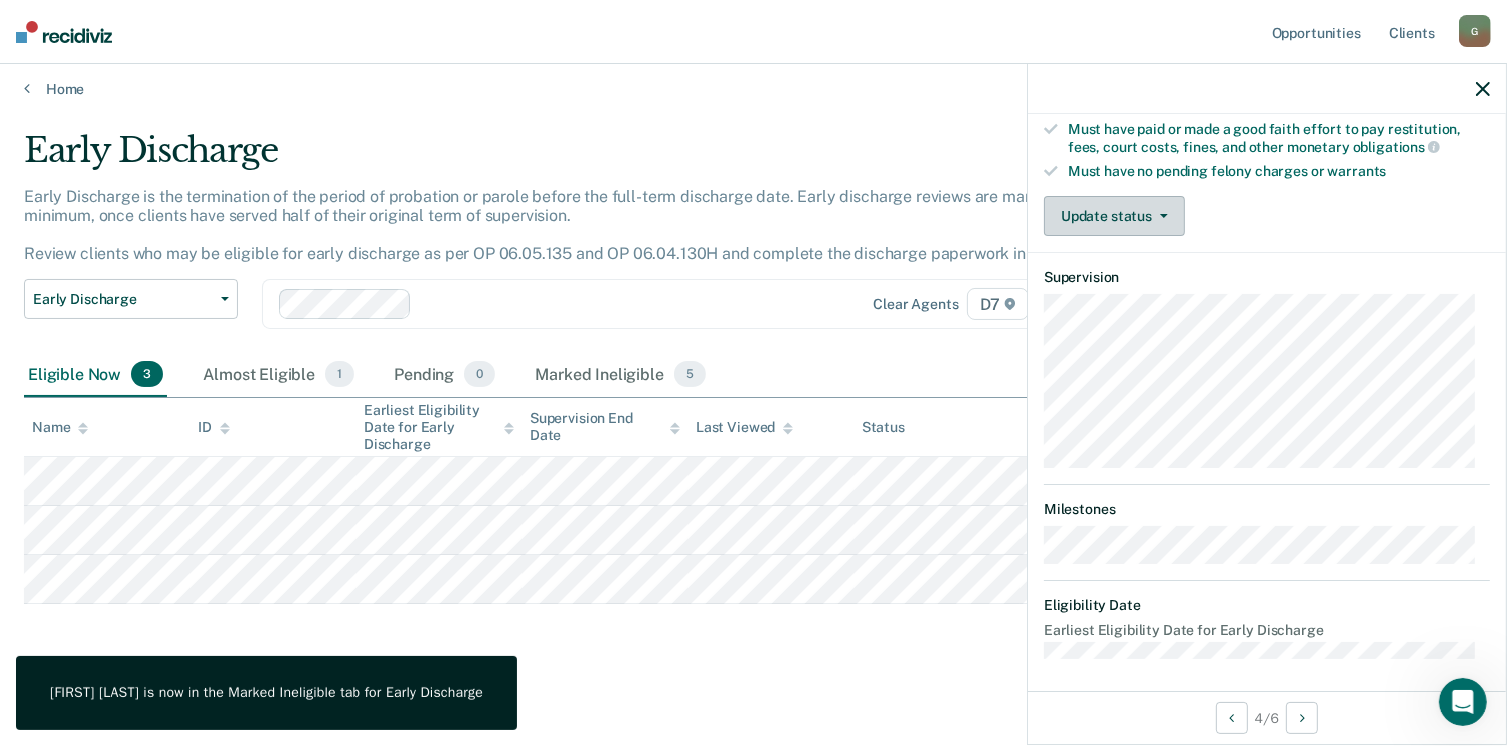 click on "Update status" at bounding box center [1114, 216] 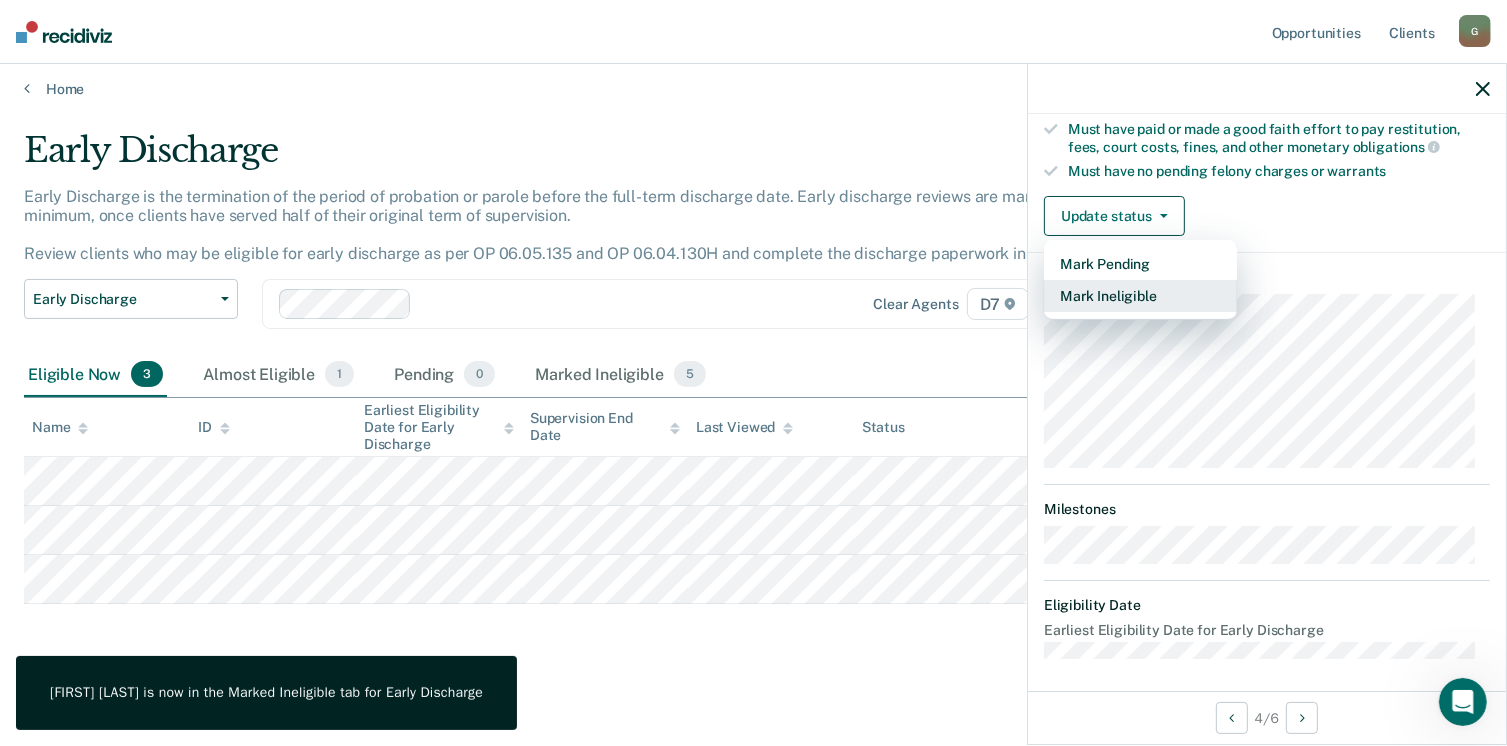 click on "Mark Ineligible" at bounding box center (1140, 296) 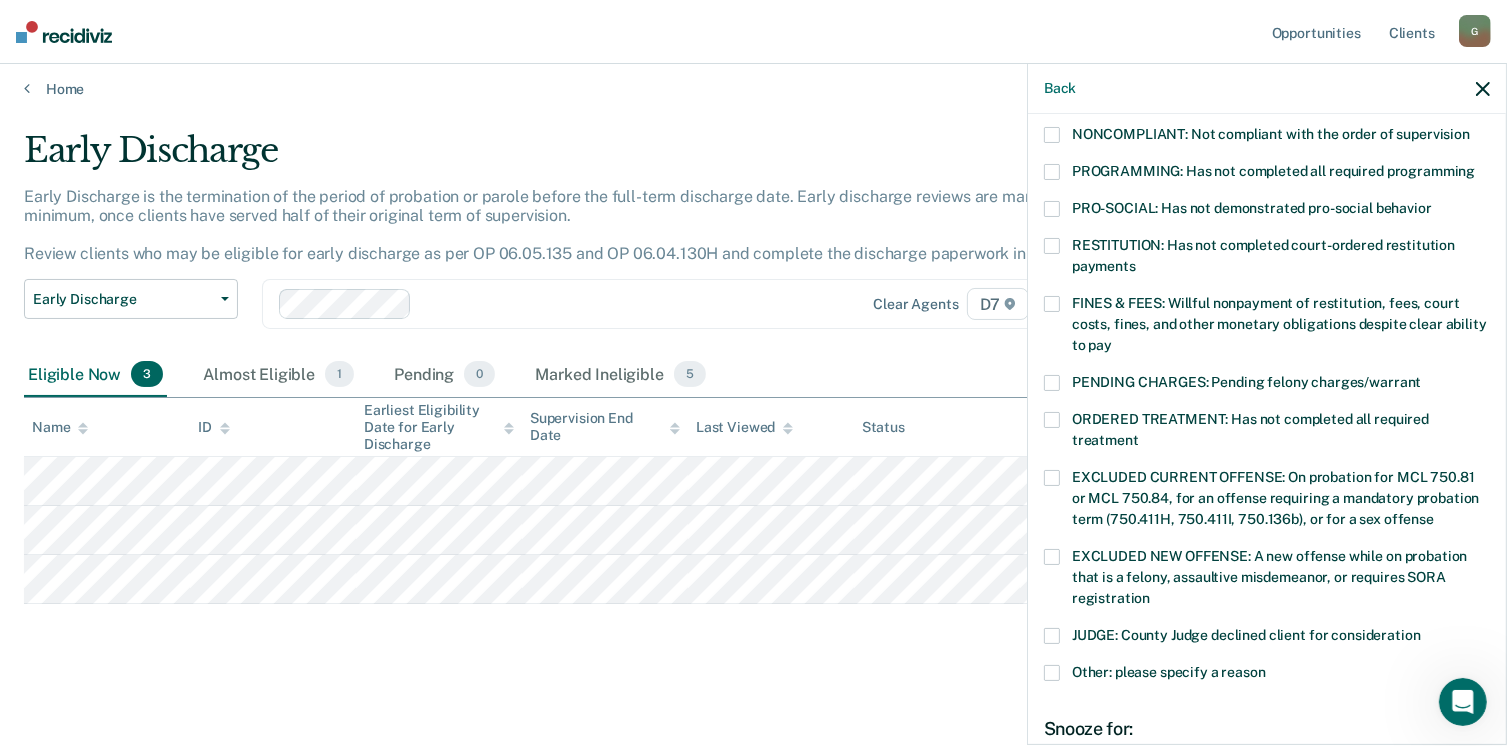 click at bounding box center (1052, 420) 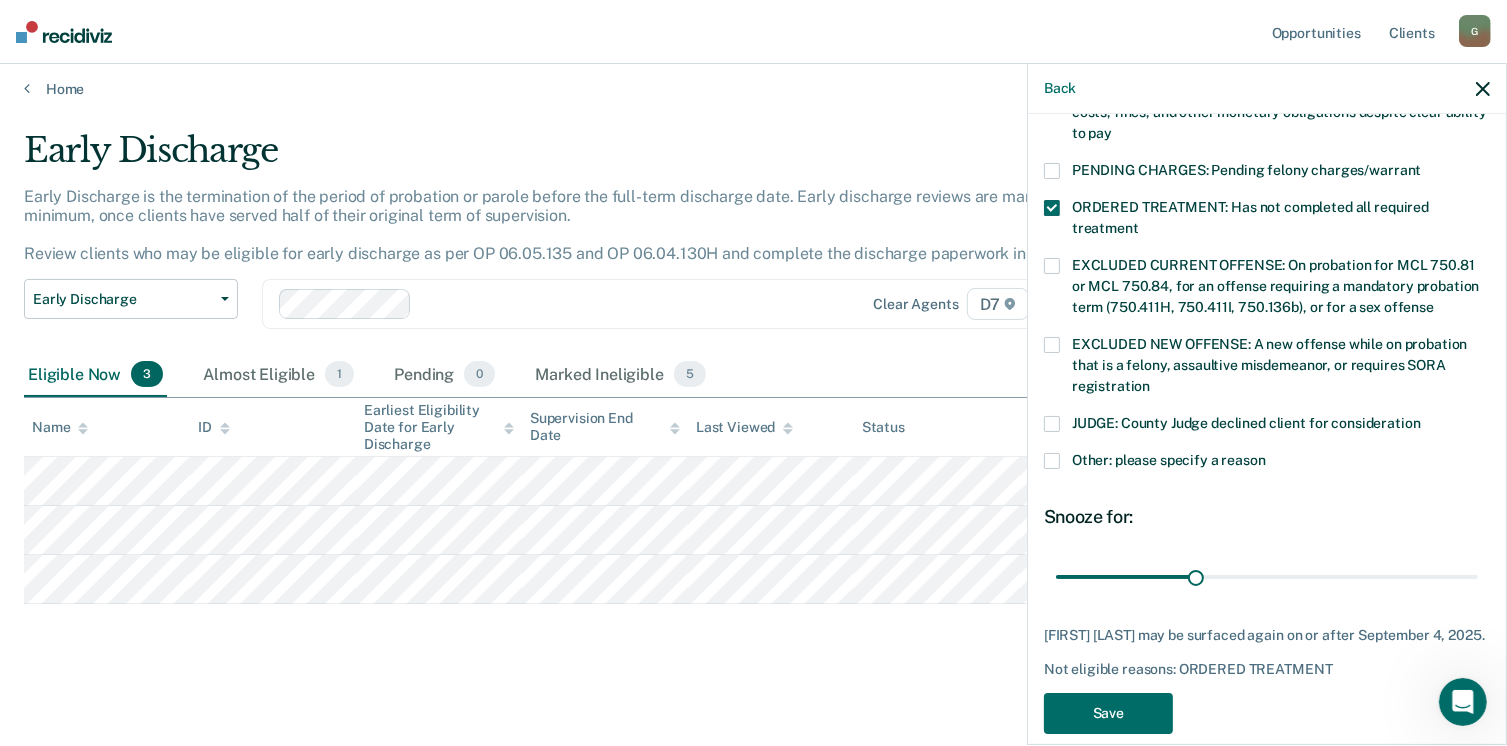 scroll, scrollTop: 647, scrollLeft: 0, axis: vertical 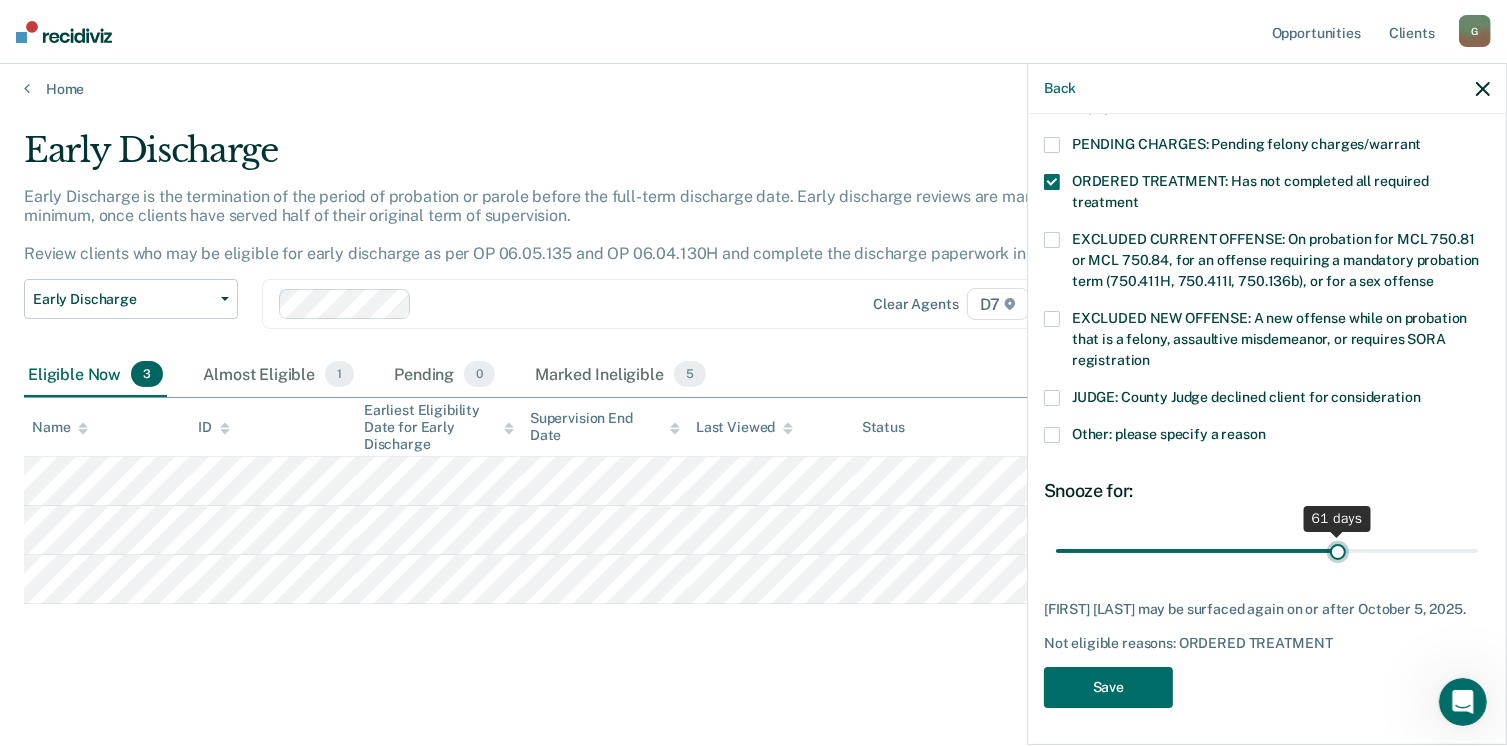 drag, startPoint x: 1192, startPoint y: 537, endPoint x: 1326, endPoint y: 544, distance: 134.18271 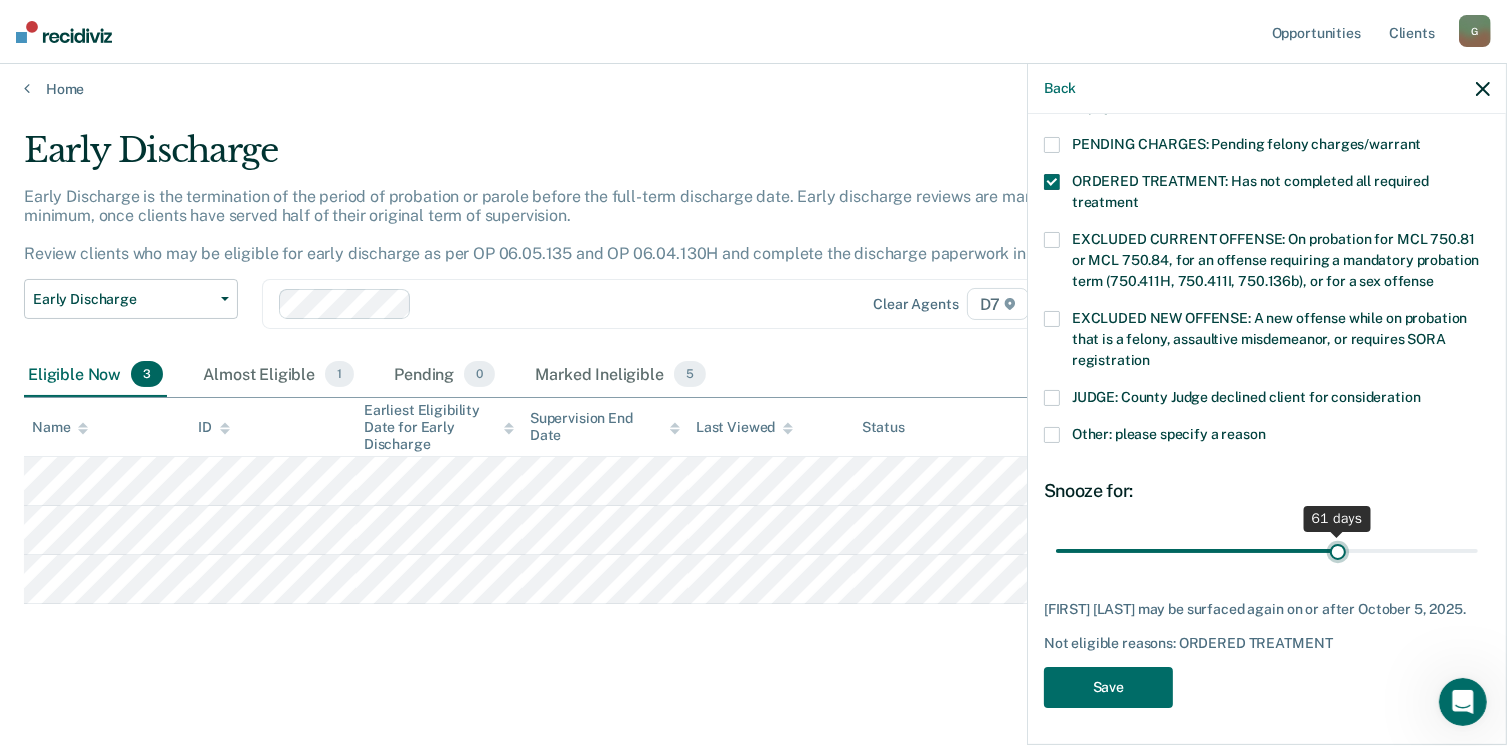 click at bounding box center (1267, 551) 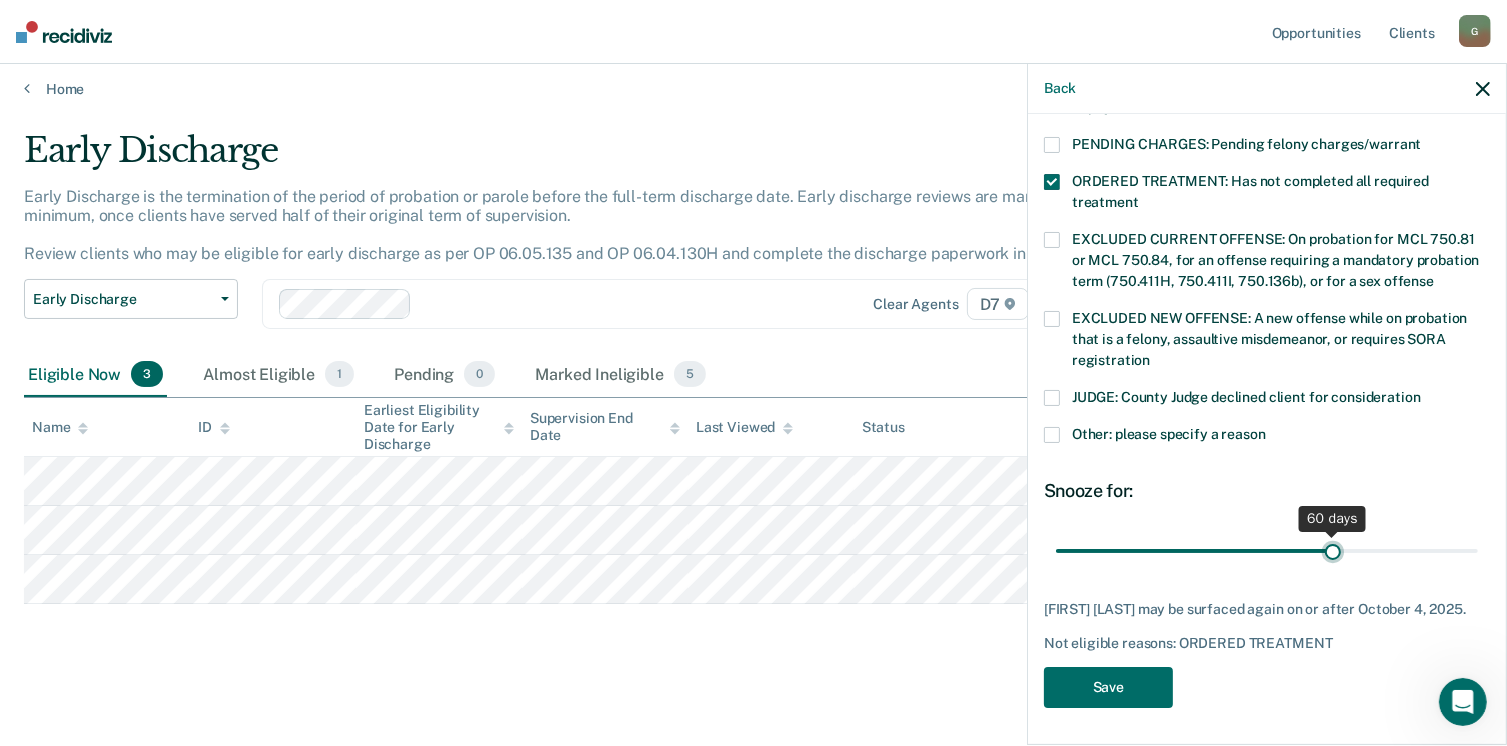 type on "60" 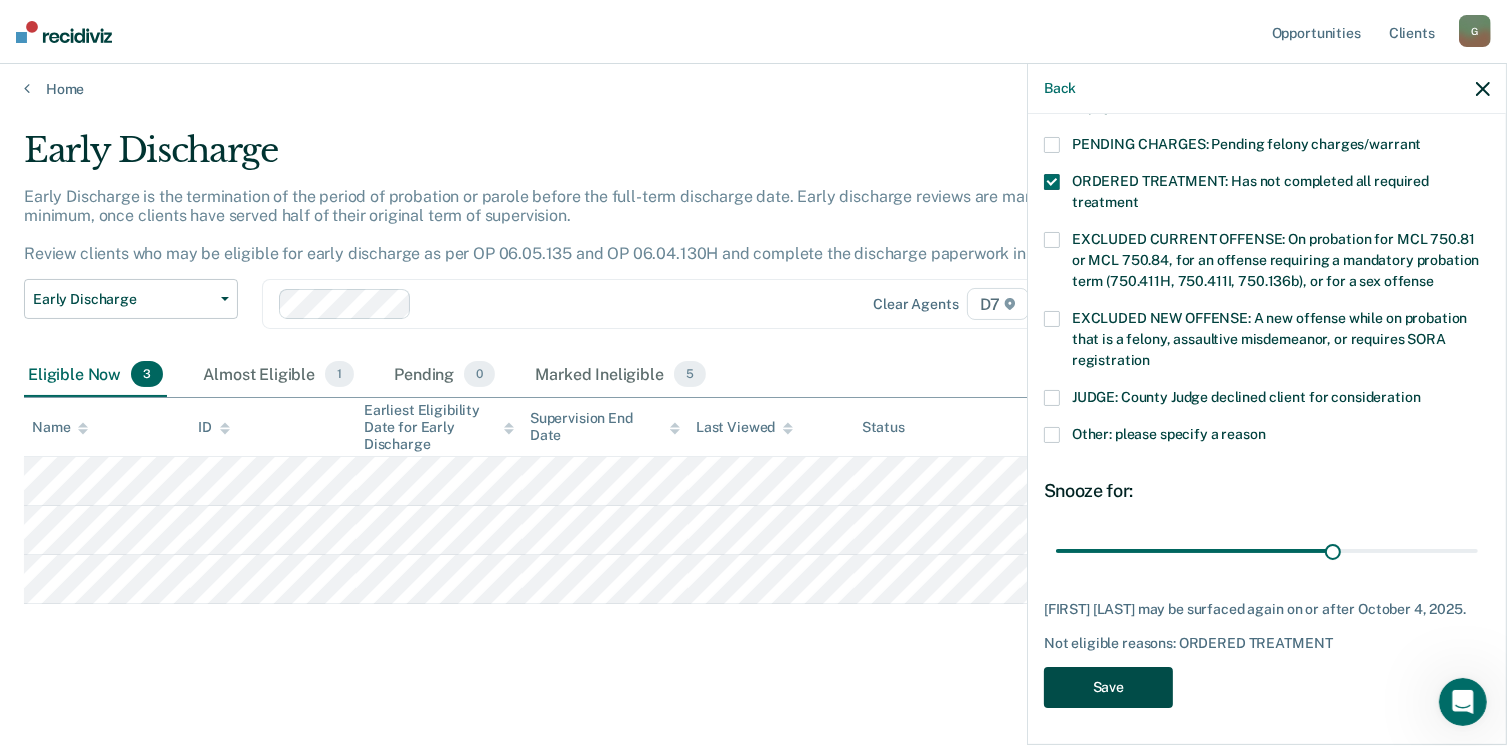 click on "Save" at bounding box center [1108, 687] 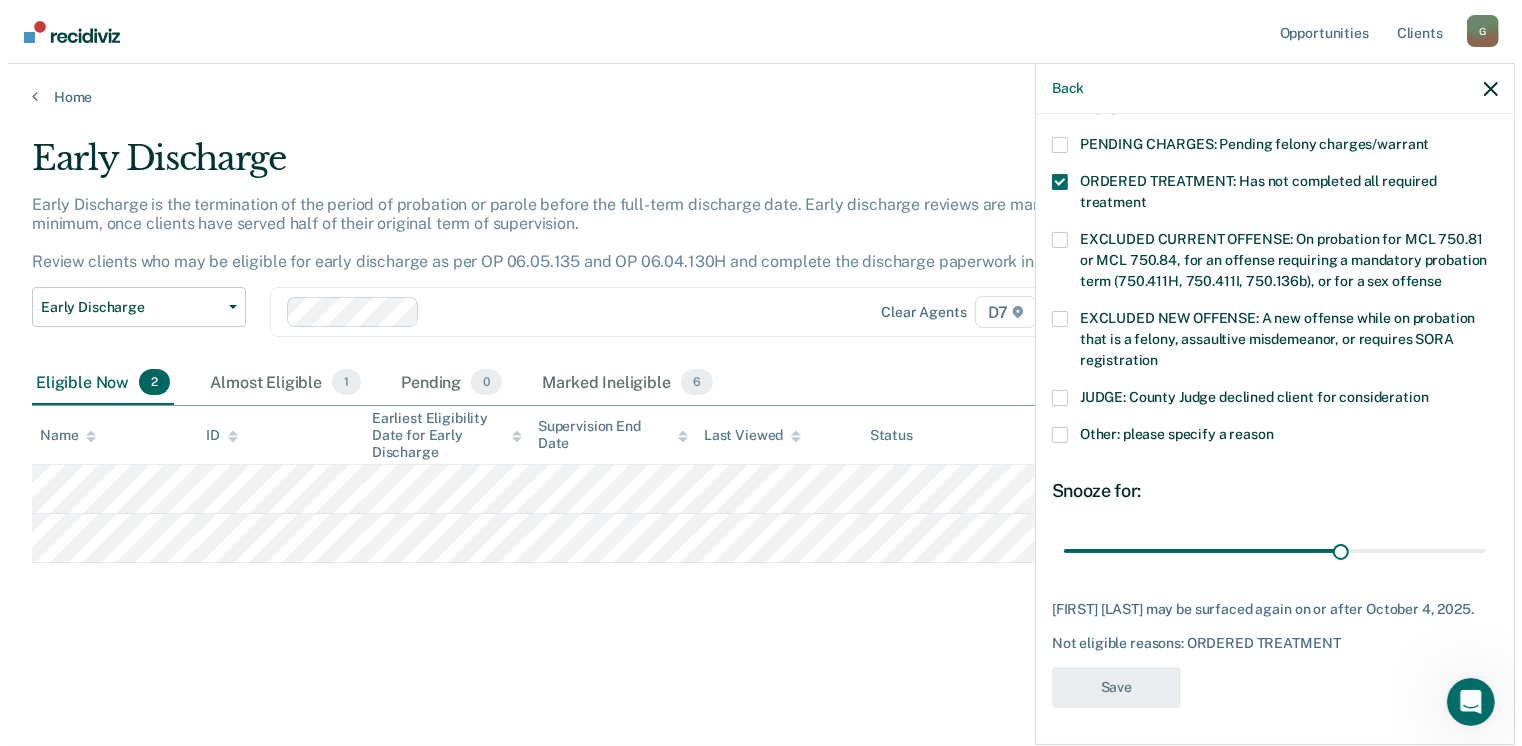 scroll, scrollTop: 0, scrollLeft: 0, axis: both 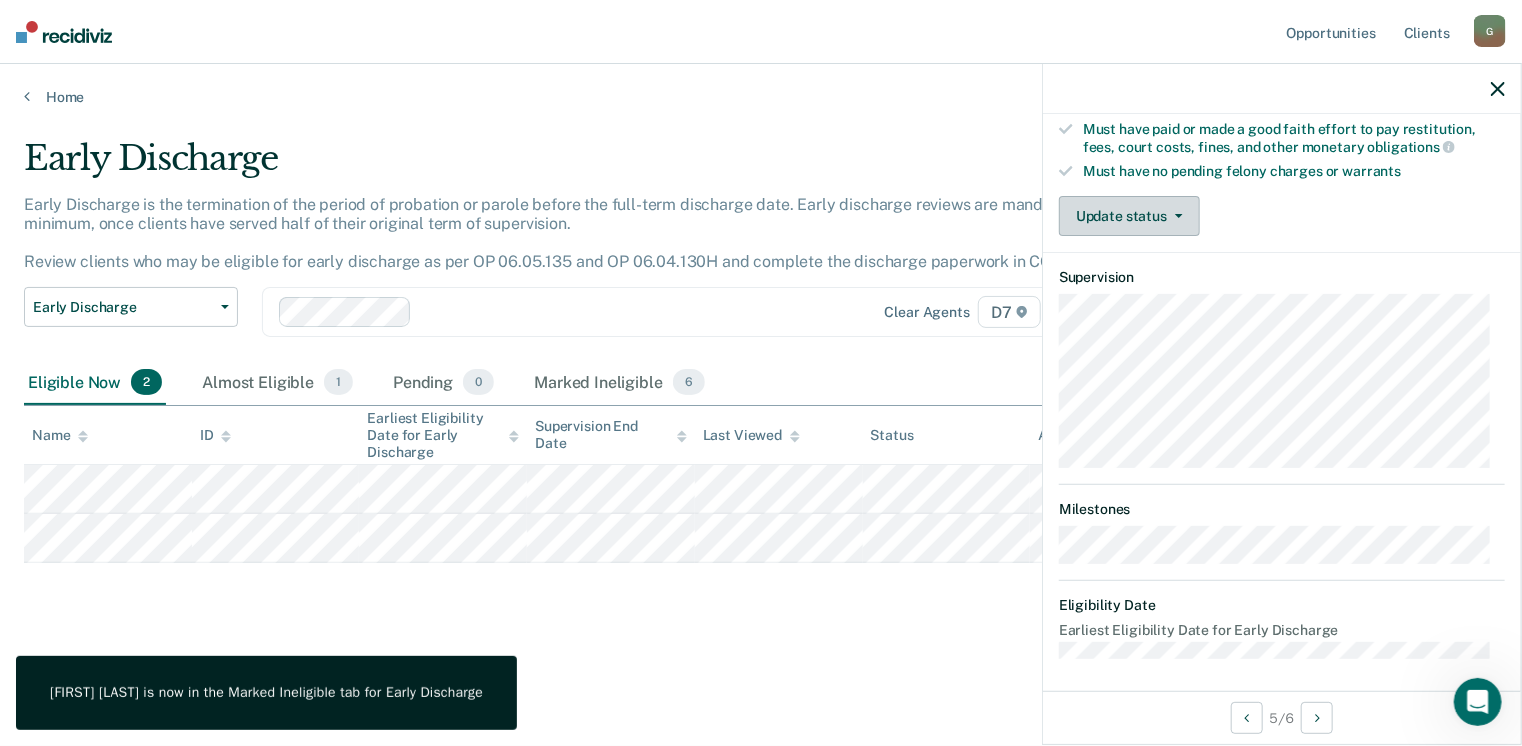 click on "Update status" at bounding box center (1129, 216) 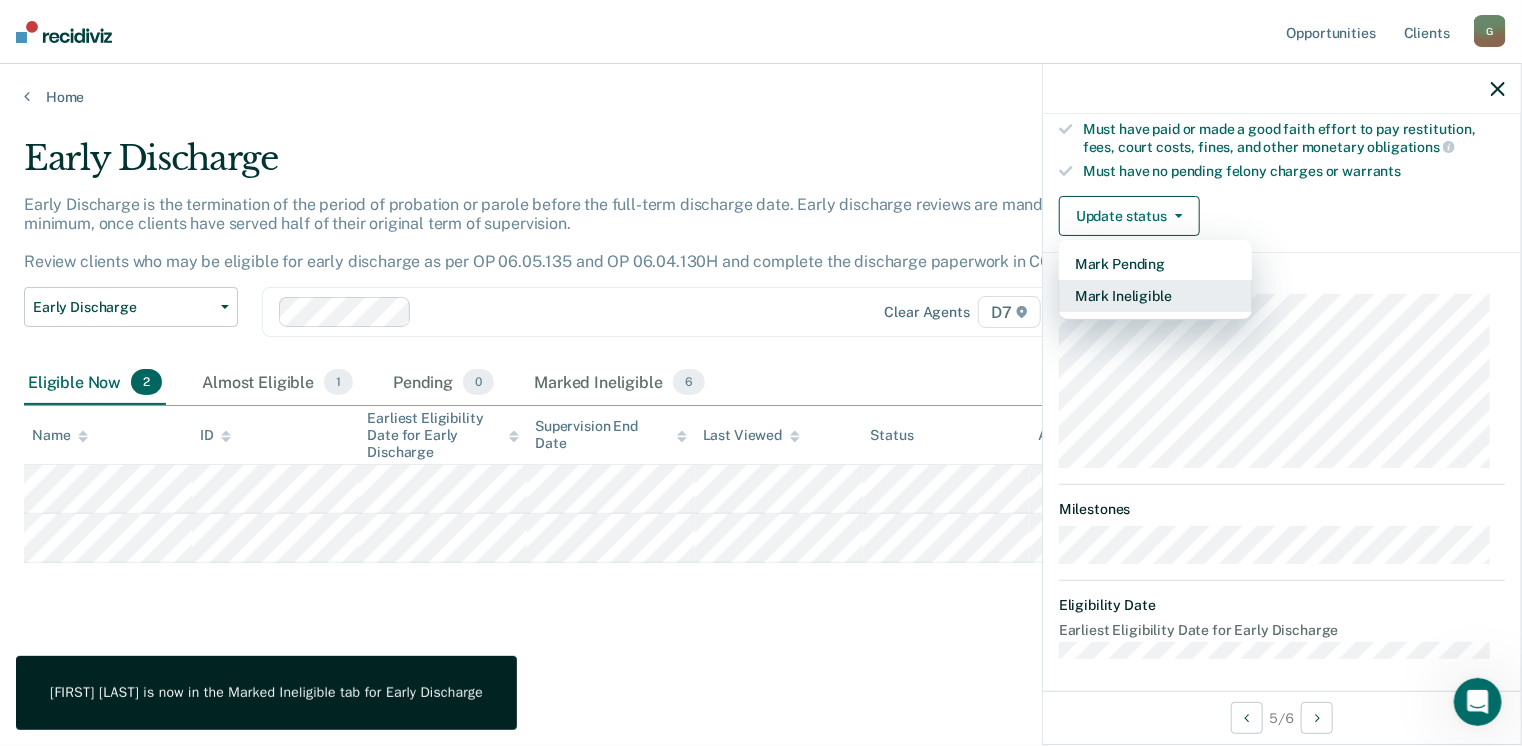 click on "Mark Ineligible" at bounding box center (1155, 296) 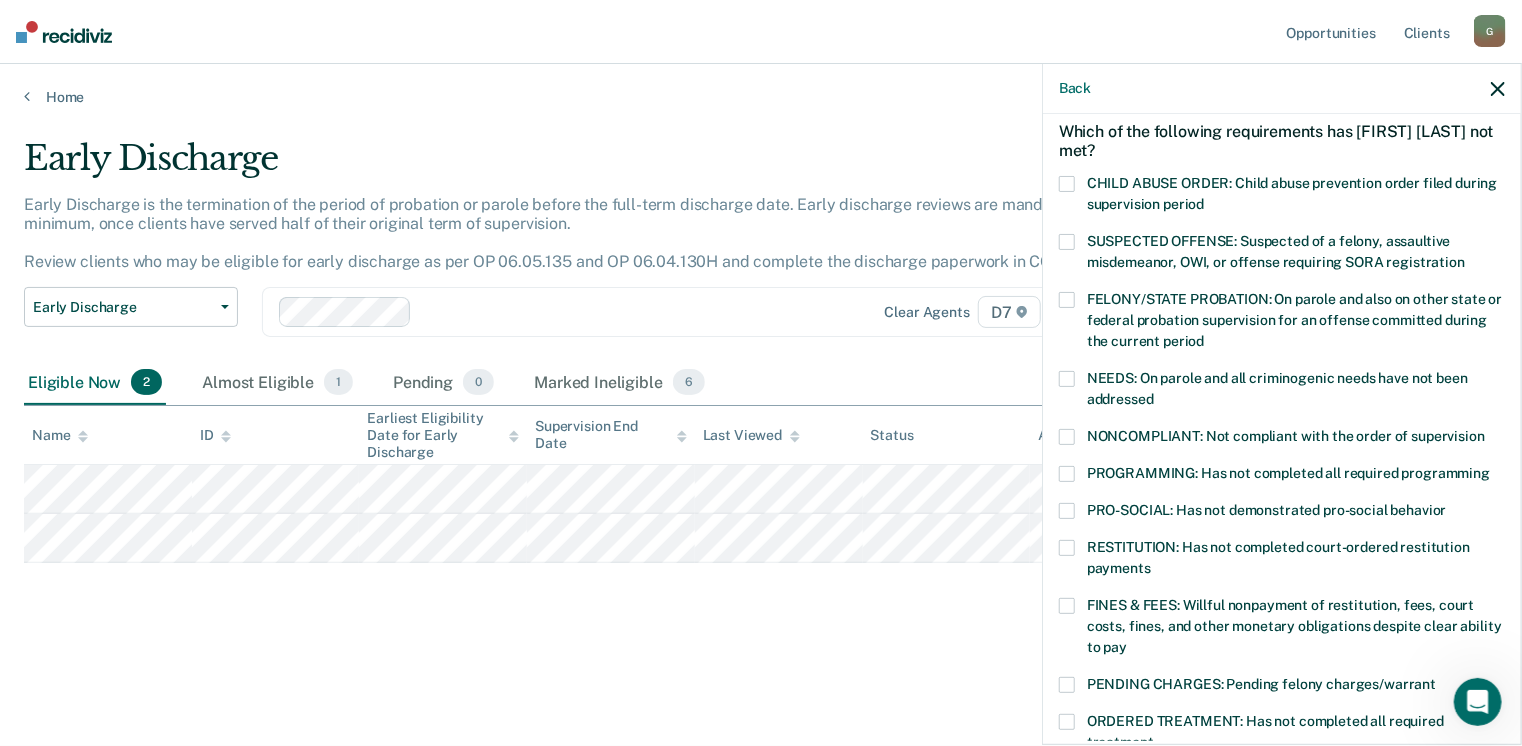 scroll, scrollTop: 0, scrollLeft: 0, axis: both 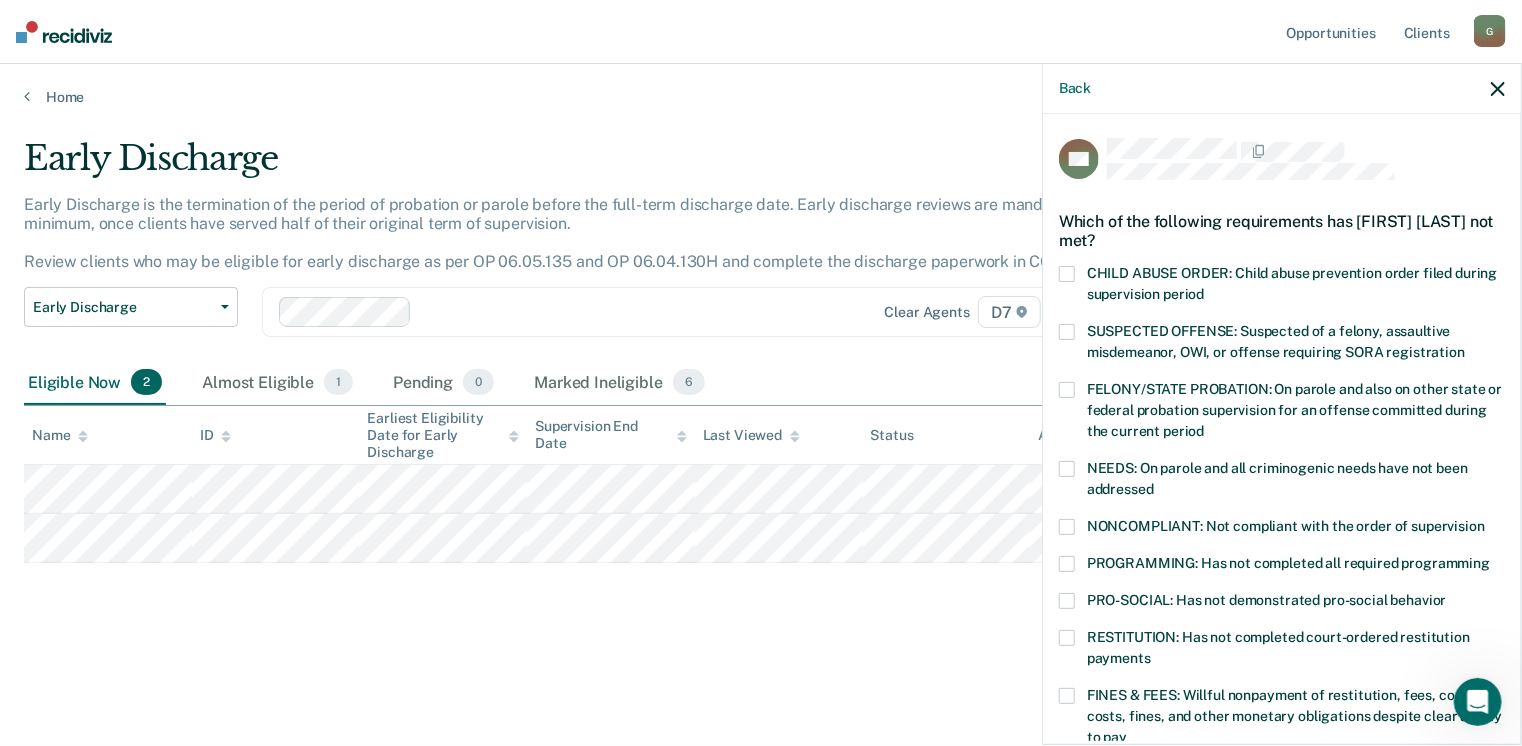 click on "SUSPECTED OFFENSE: Suspected of a felony, assaultive misdemeanor, OWI, or offense requiring SORA registration" at bounding box center [1282, 345] 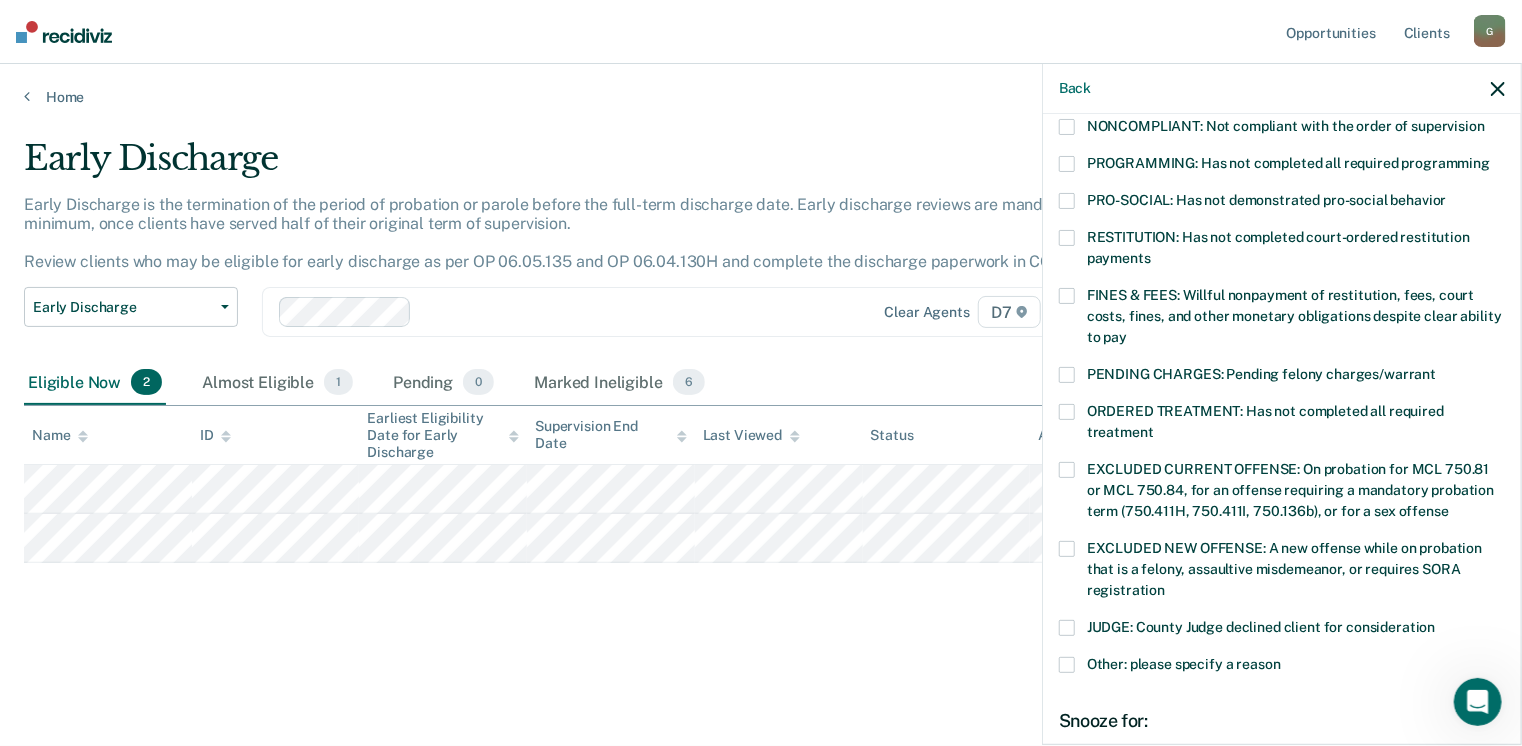 scroll, scrollTop: 647, scrollLeft: 0, axis: vertical 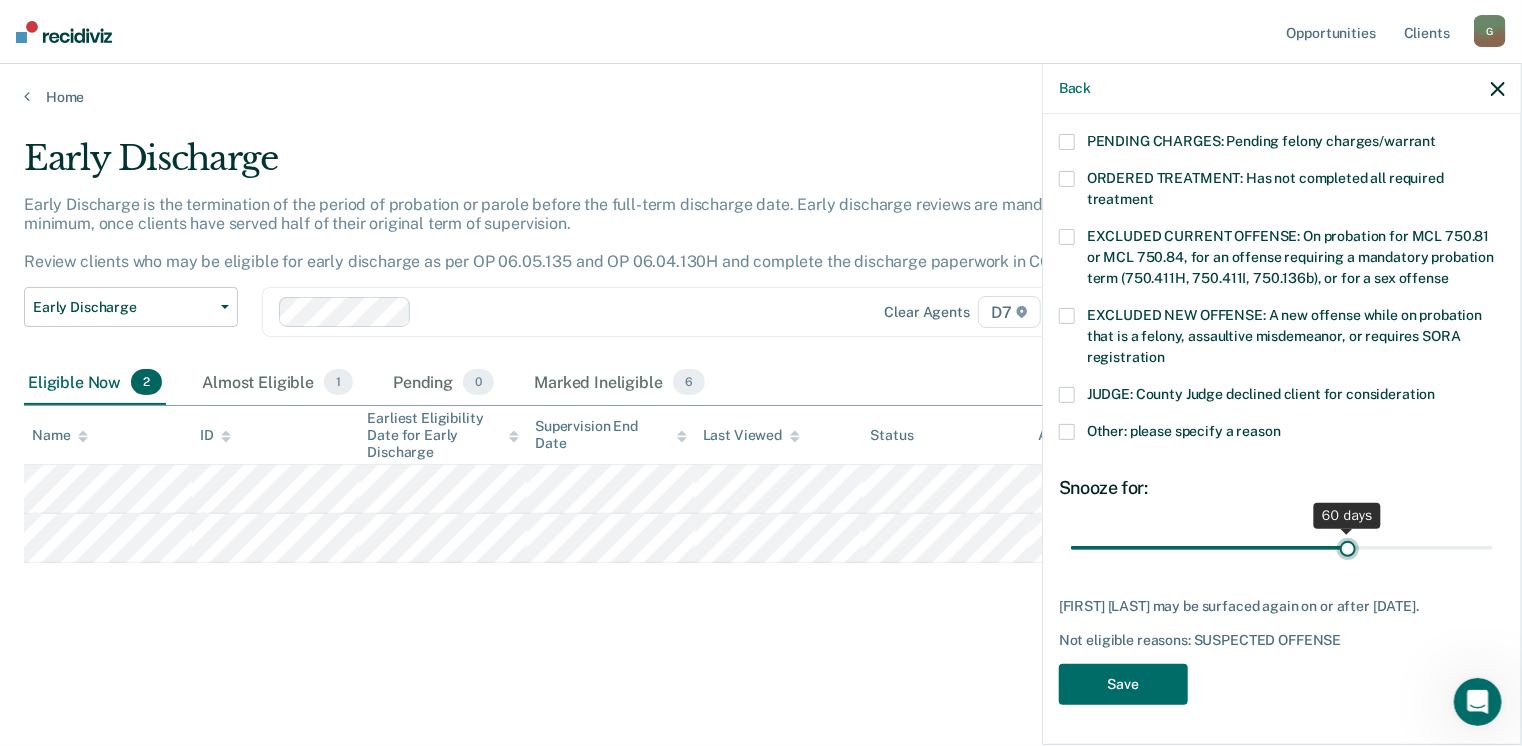 drag, startPoint x: 1204, startPoint y: 538, endPoint x: 1337, endPoint y: 545, distance: 133.18408 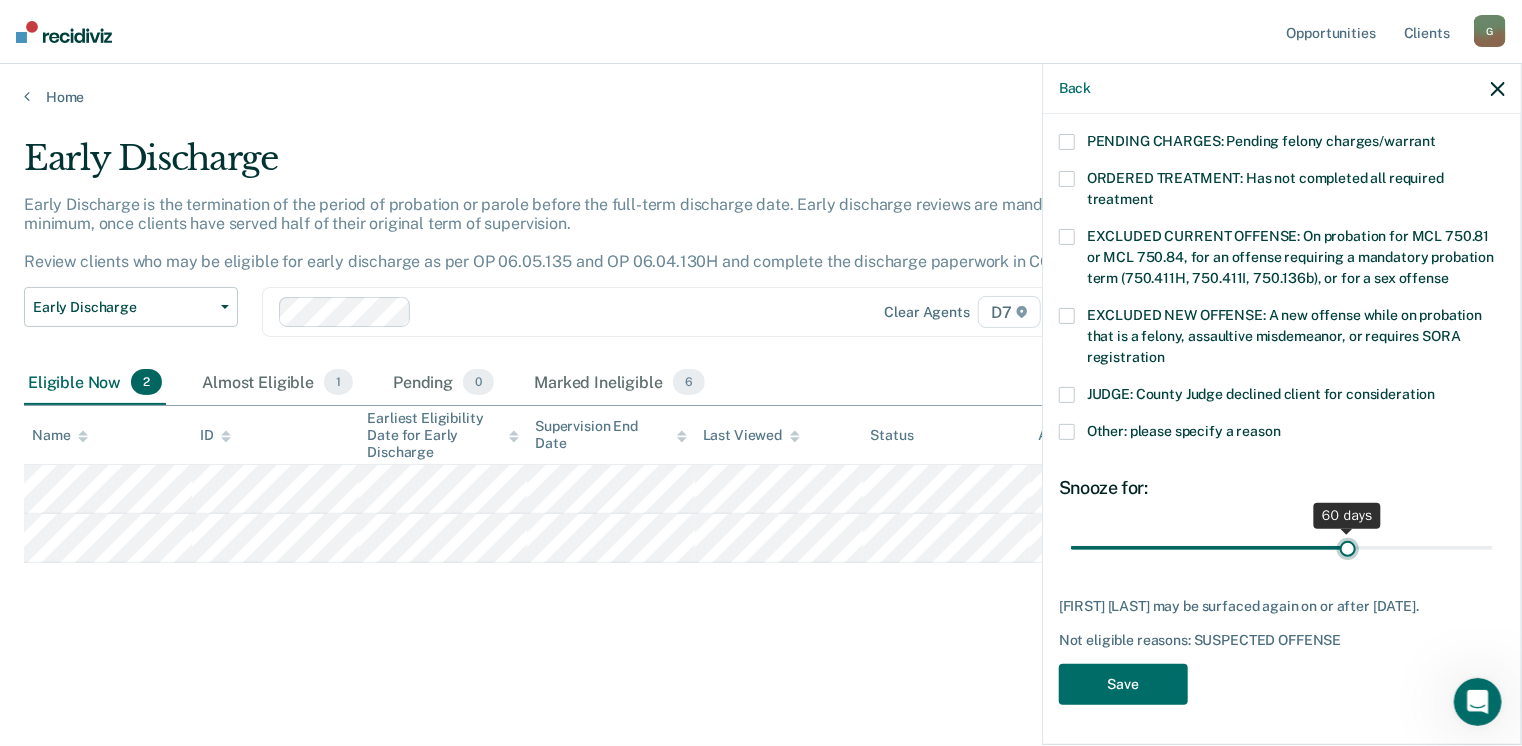 type on "60" 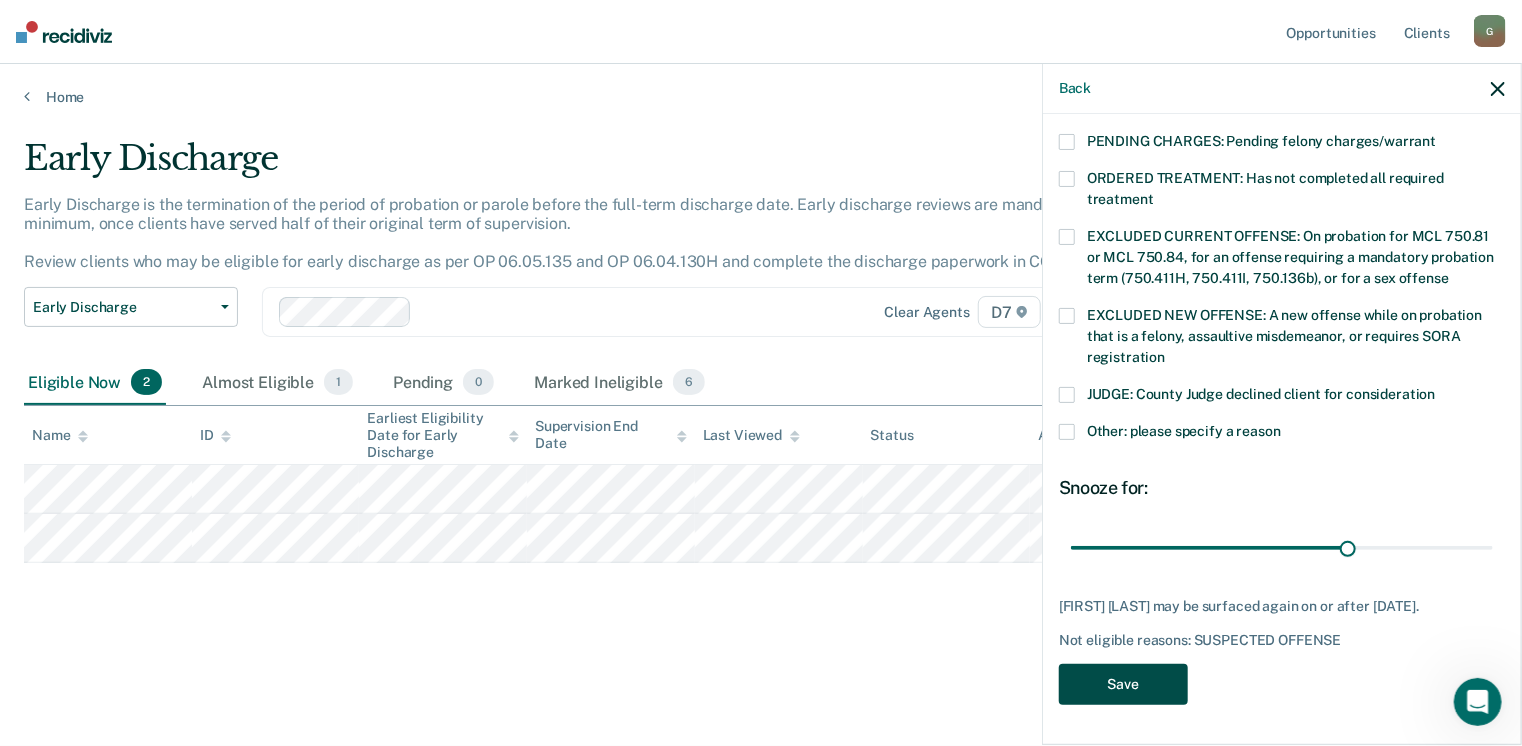 click on "Save" at bounding box center [1123, 684] 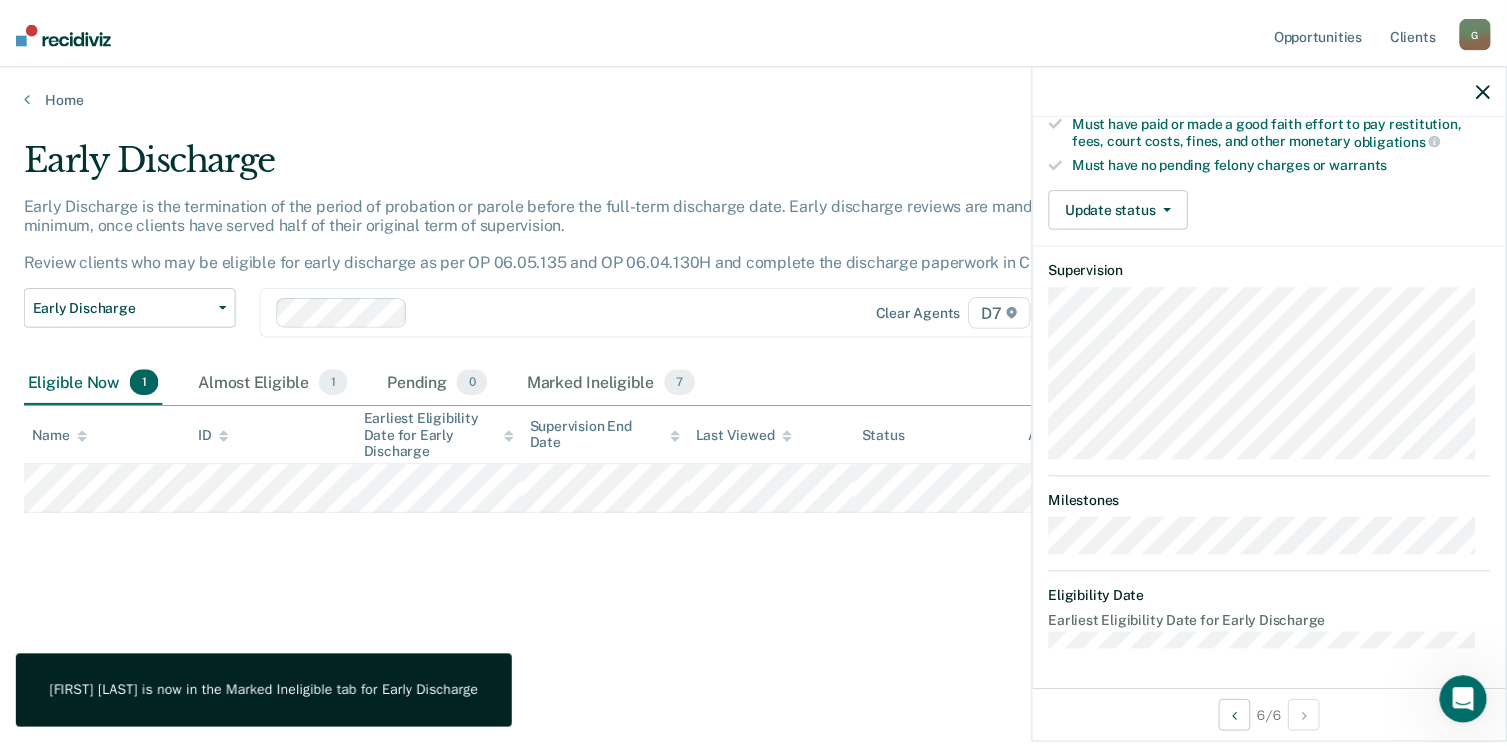 scroll, scrollTop: 392, scrollLeft: 0, axis: vertical 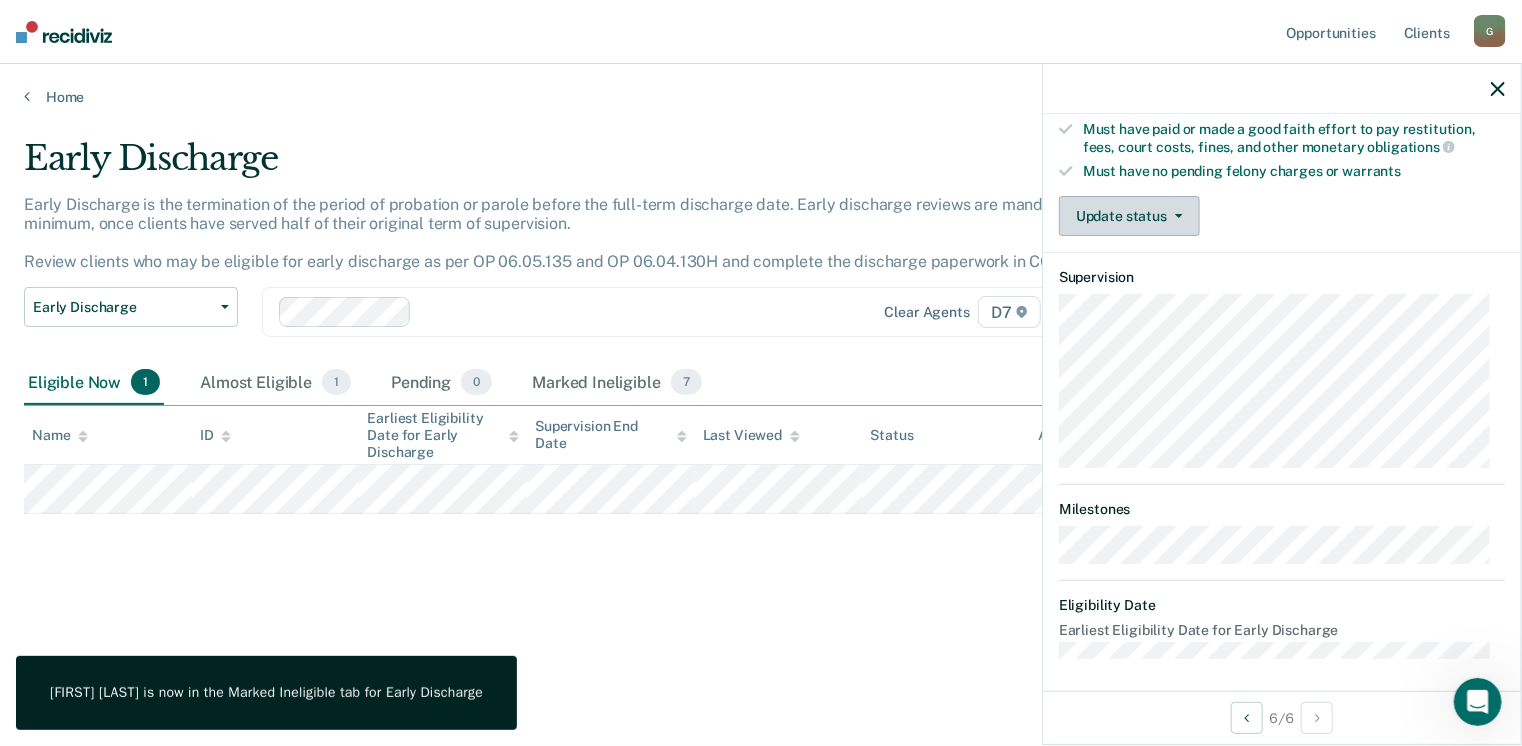 click on "Update status" at bounding box center (1129, 216) 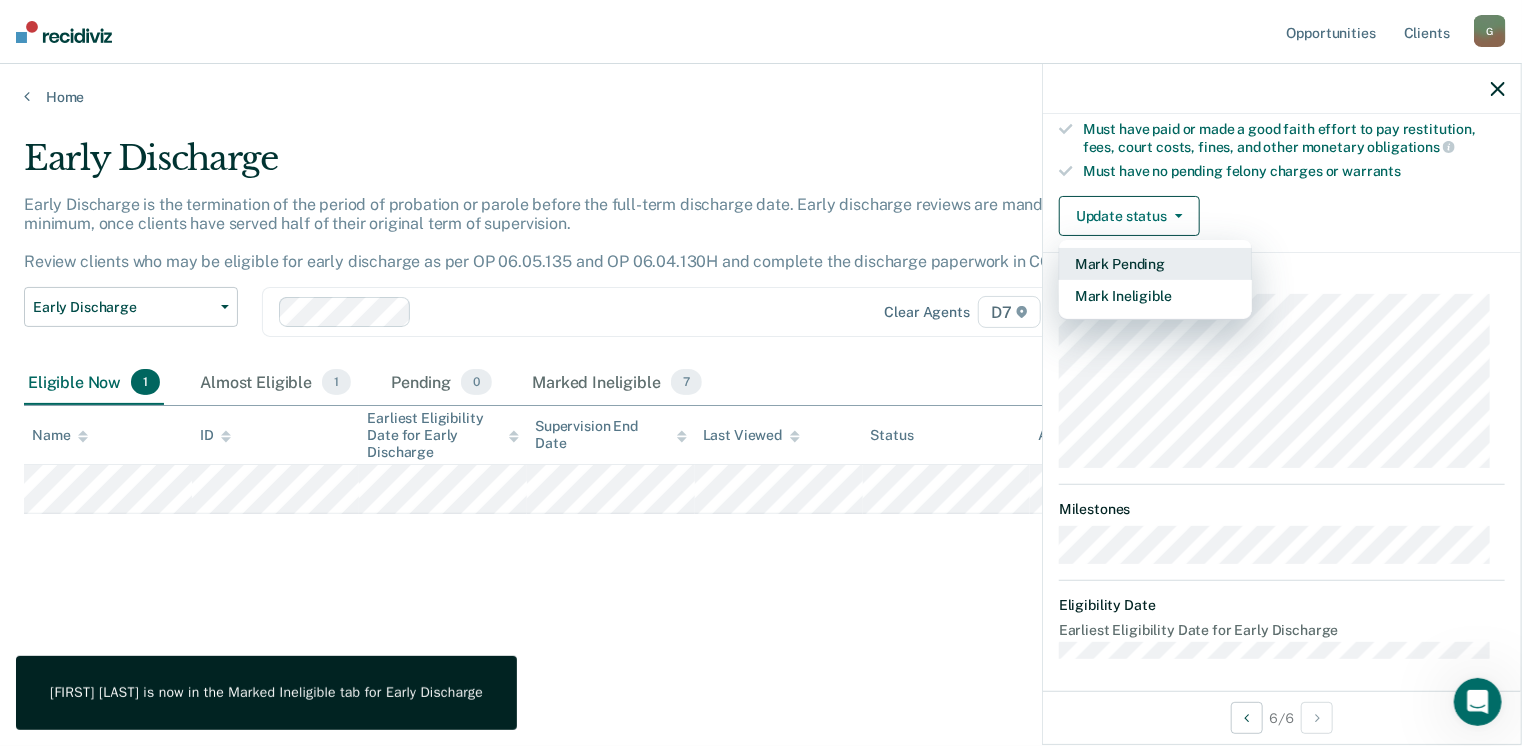 click on "Mark Pending" at bounding box center (1155, 264) 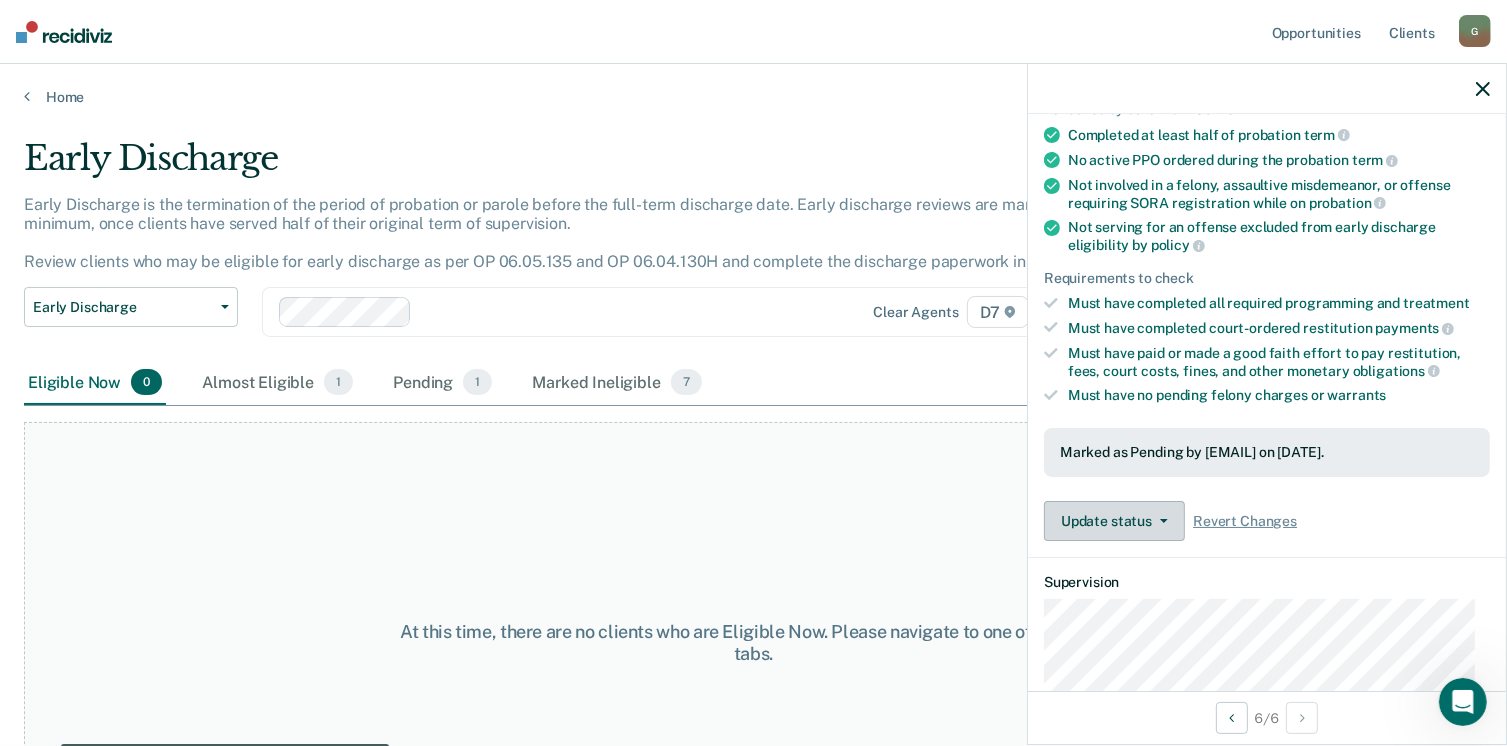 scroll, scrollTop: 0, scrollLeft: 0, axis: both 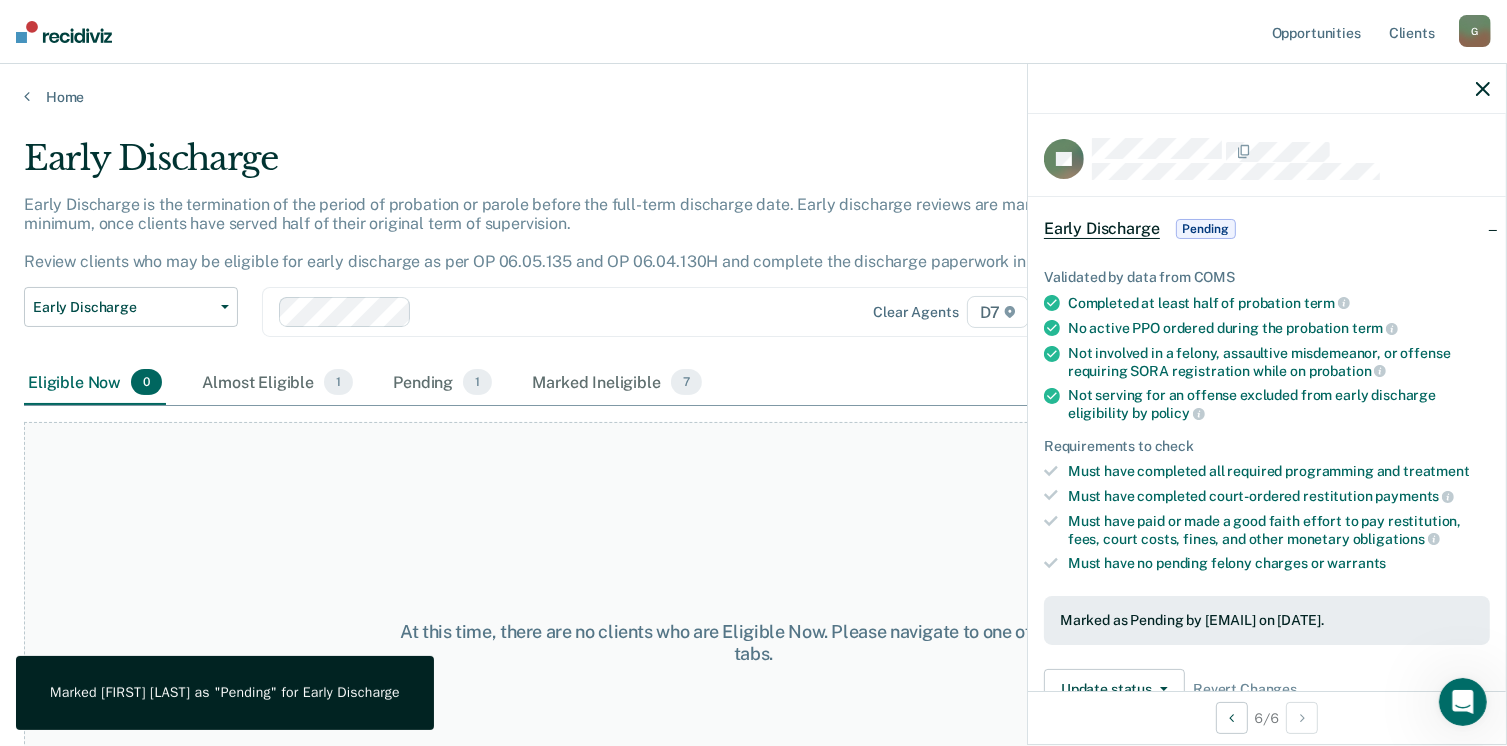 click at bounding box center (1267, 89) 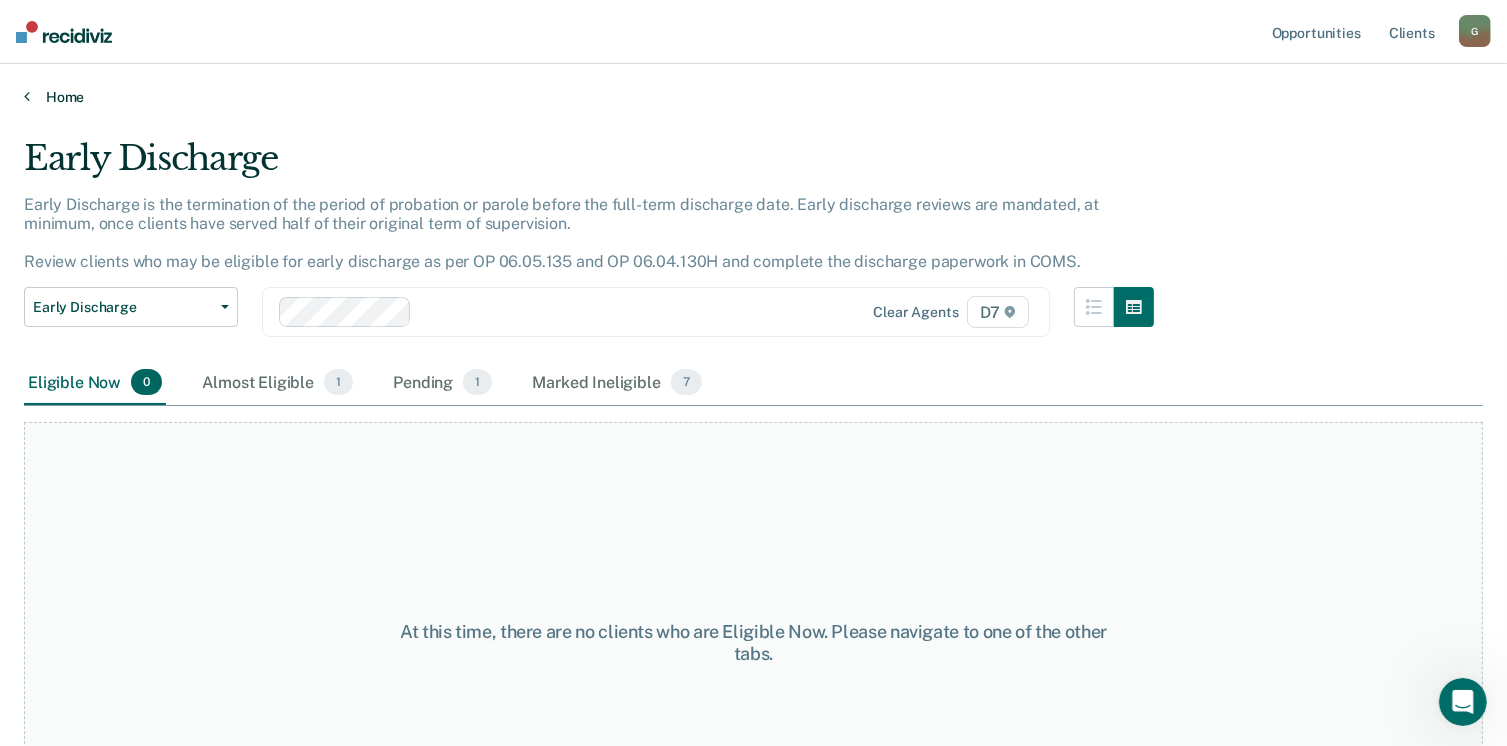 click on "Home" at bounding box center (753, 85) 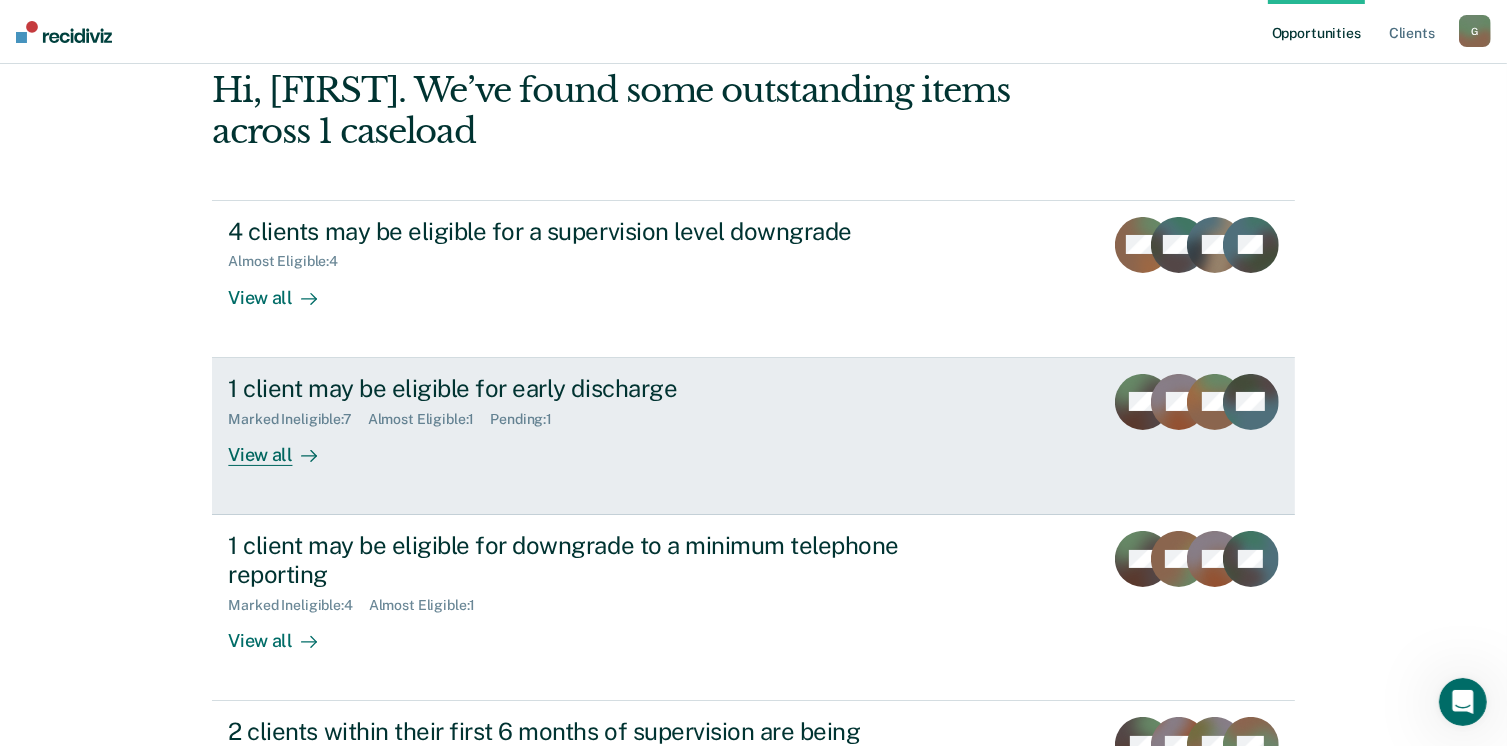 scroll, scrollTop: 200, scrollLeft: 0, axis: vertical 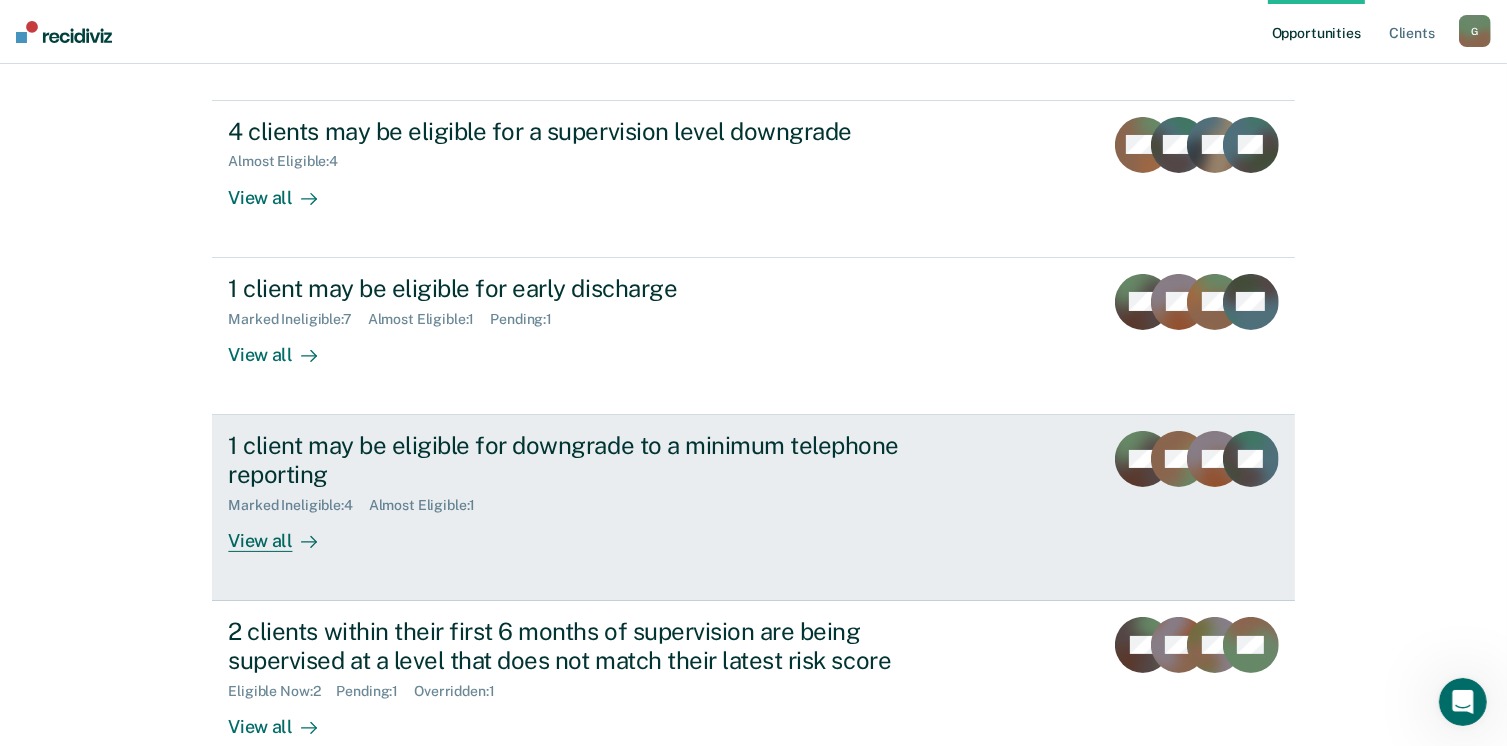 click on "1 client may be eligible for downgrade to a minimum telephone reporting" at bounding box center [579, 460] 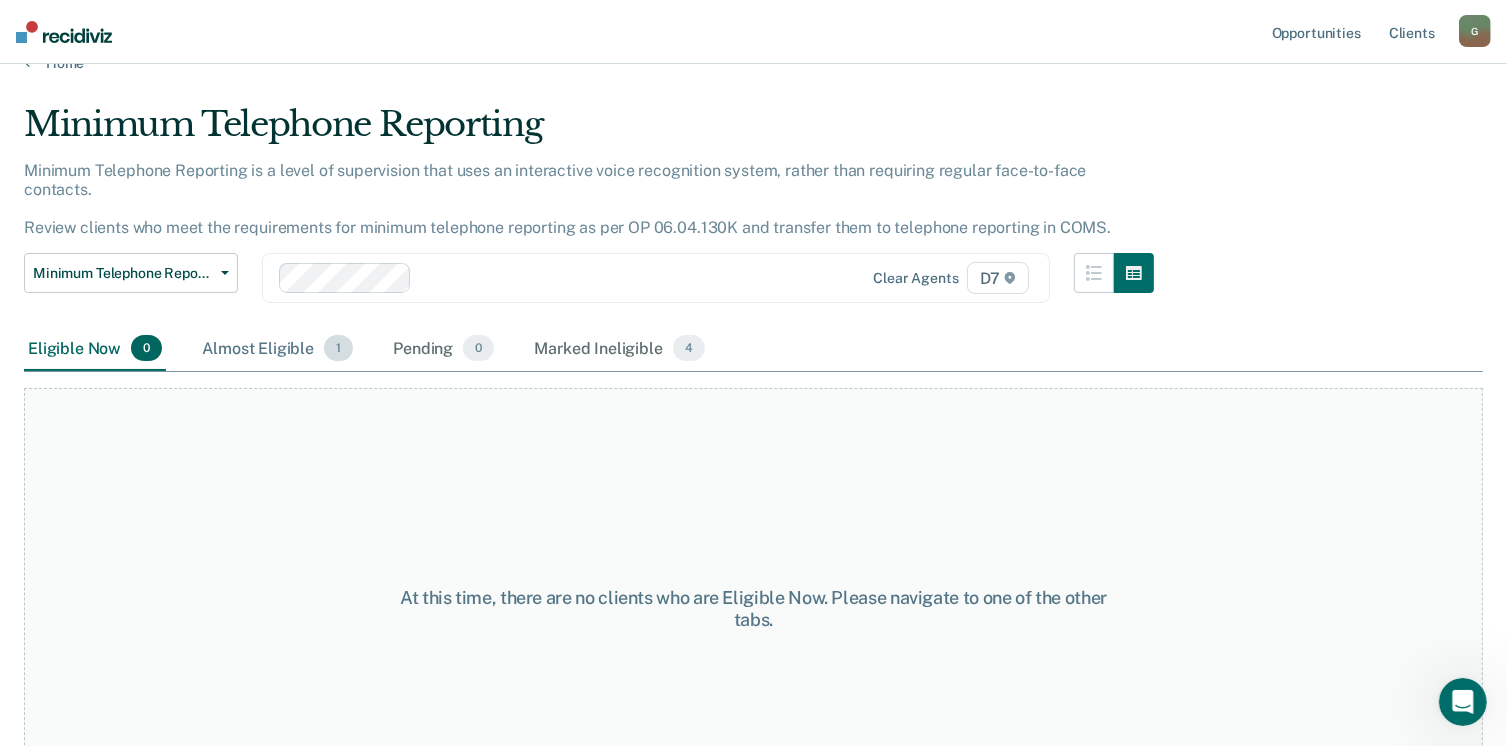 scroll, scrollTop: 0, scrollLeft: 0, axis: both 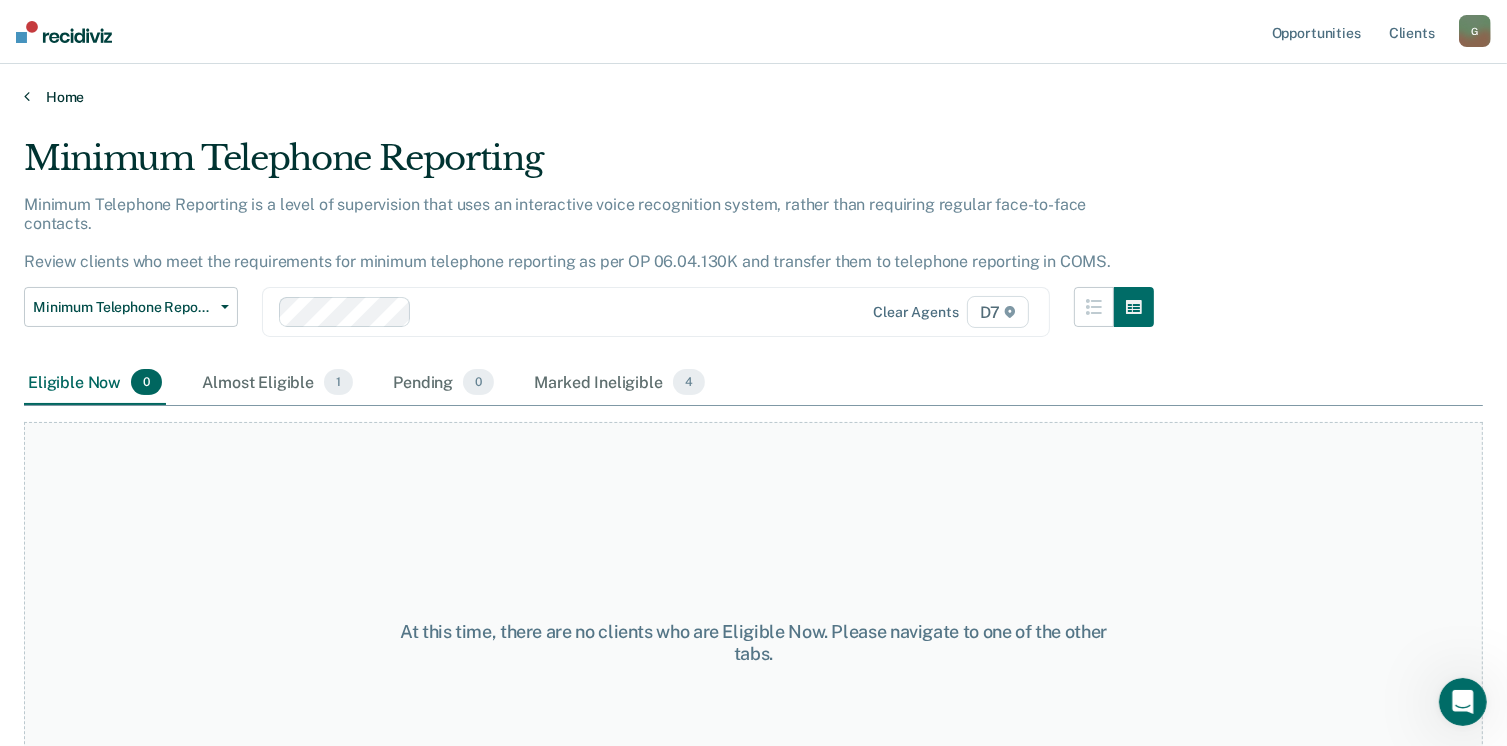 click on "Home" at bounding box center [753, 97] 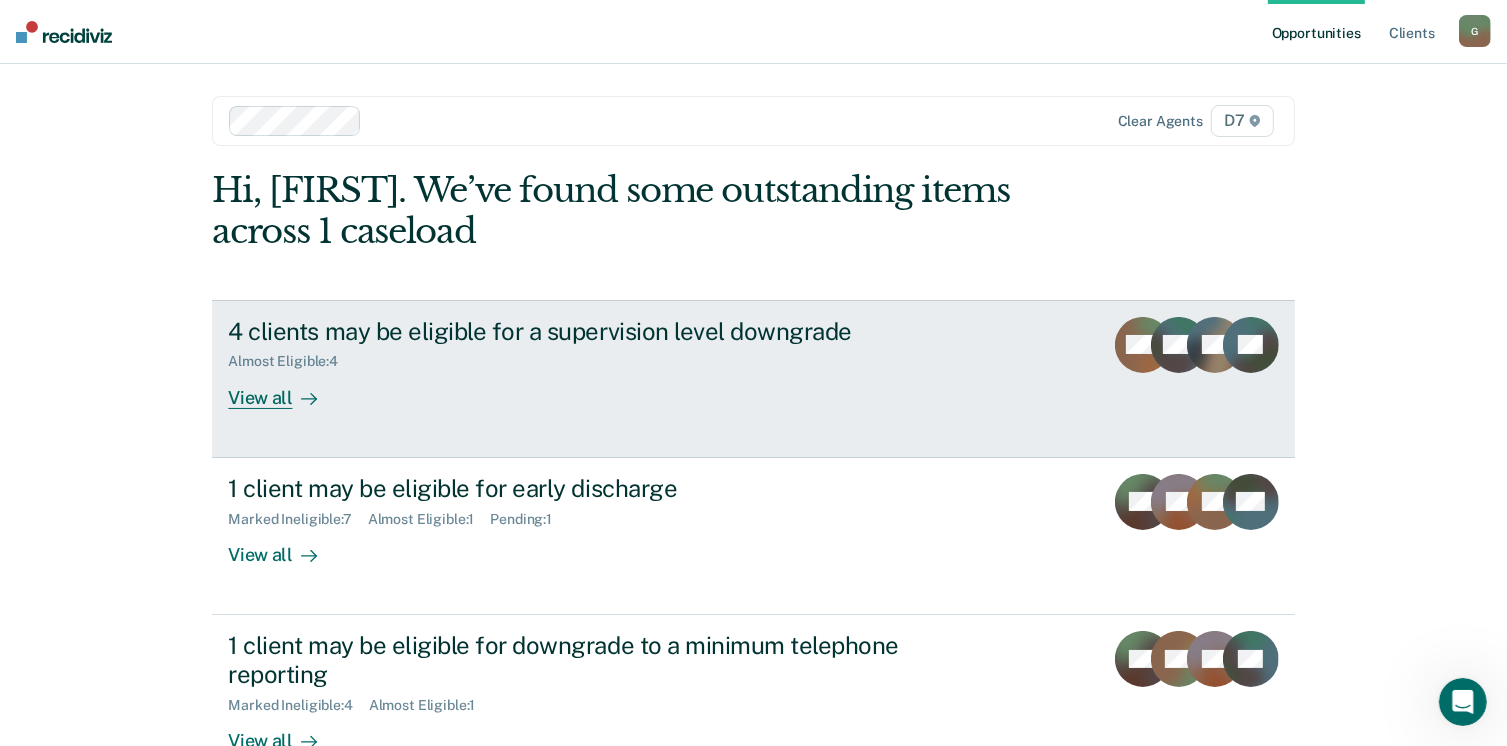 click on "Almost Eligible :  4" at bounding box center [579, 357] 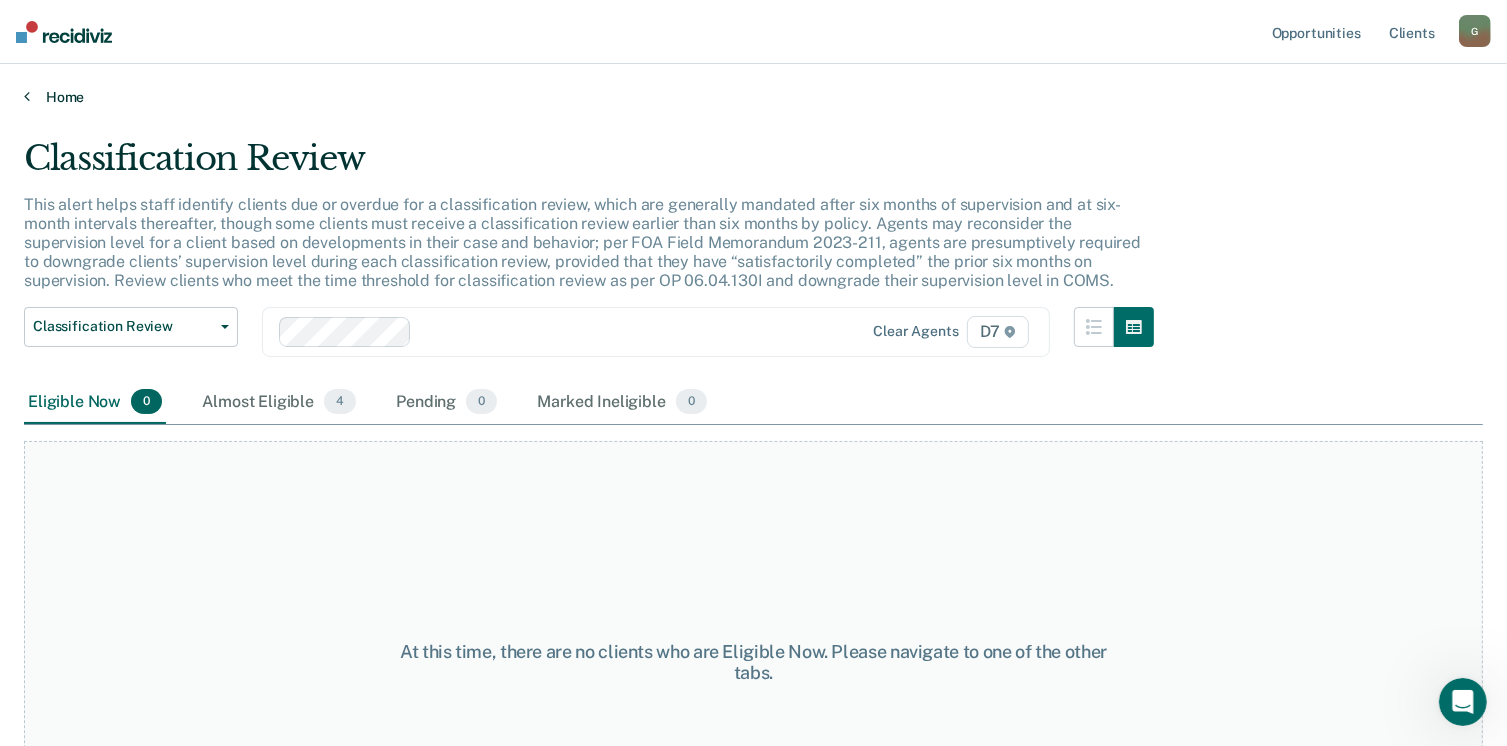click at bounding box center [27, 96] 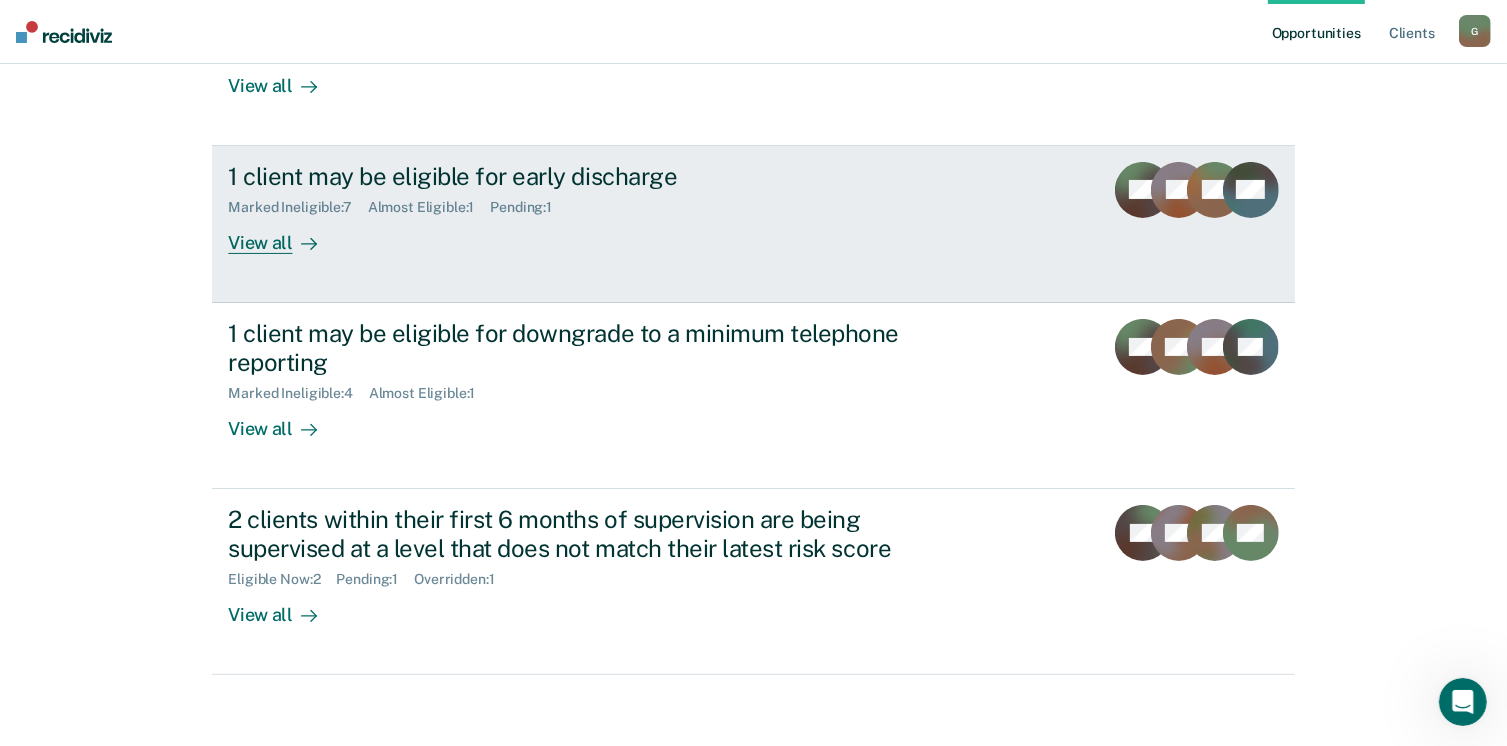 scroll, scrollTop: 319, scrollLeft: 0, axis: vertical 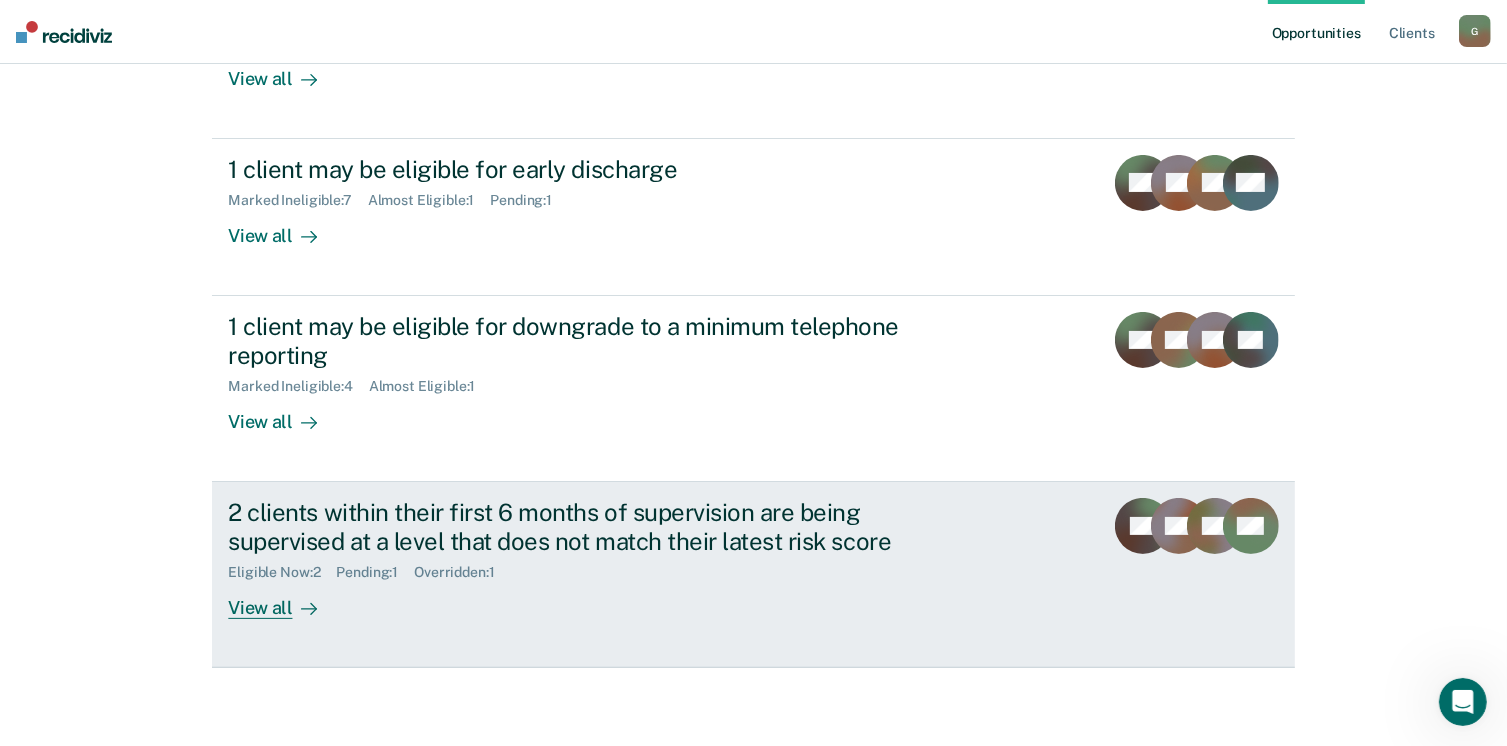 click on "2 clients within their first 6 months of supervision are being supervised at a level that does not match their latest risk score" at bounding box center (579, 527) 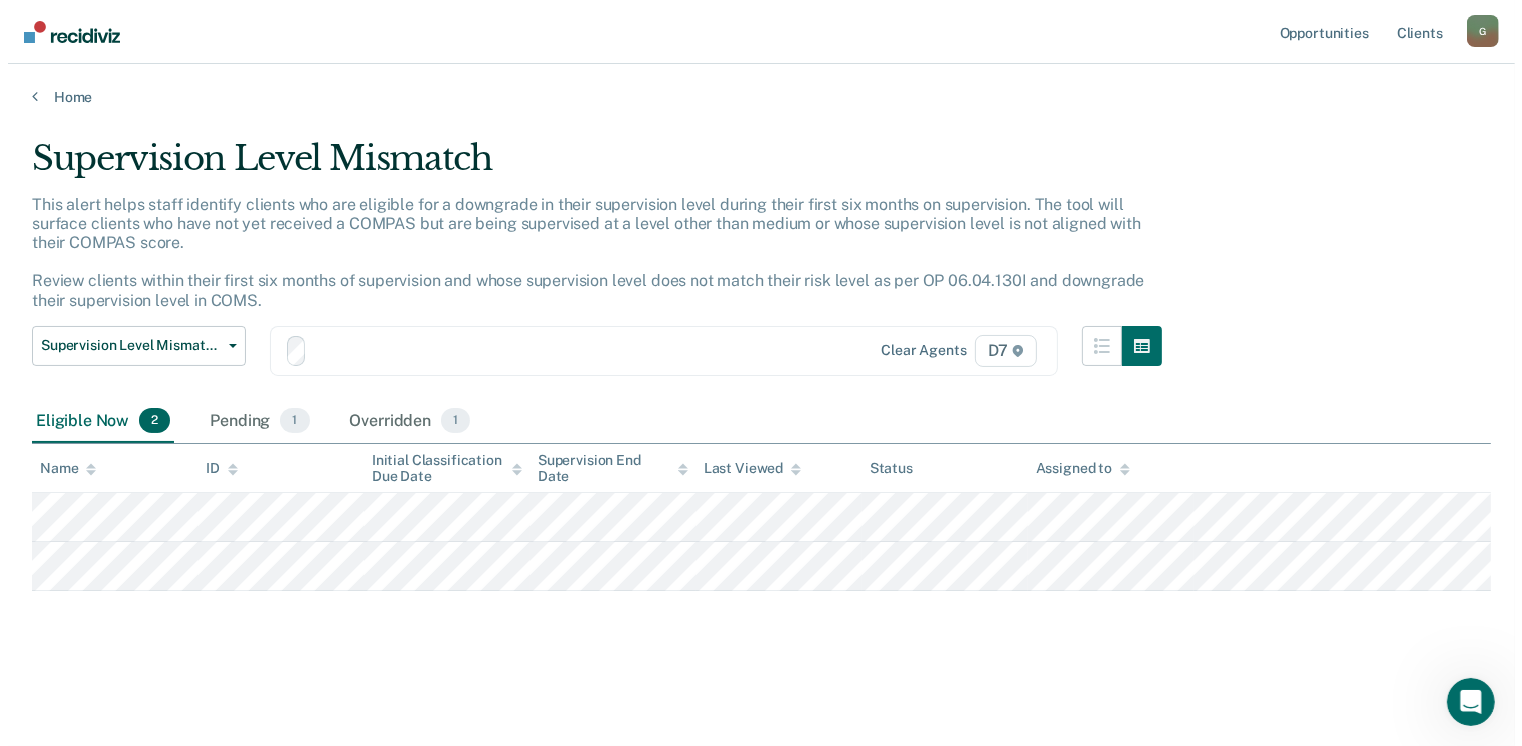 scroll, scrollTop: 0, scrollLeft: 0, axis: both 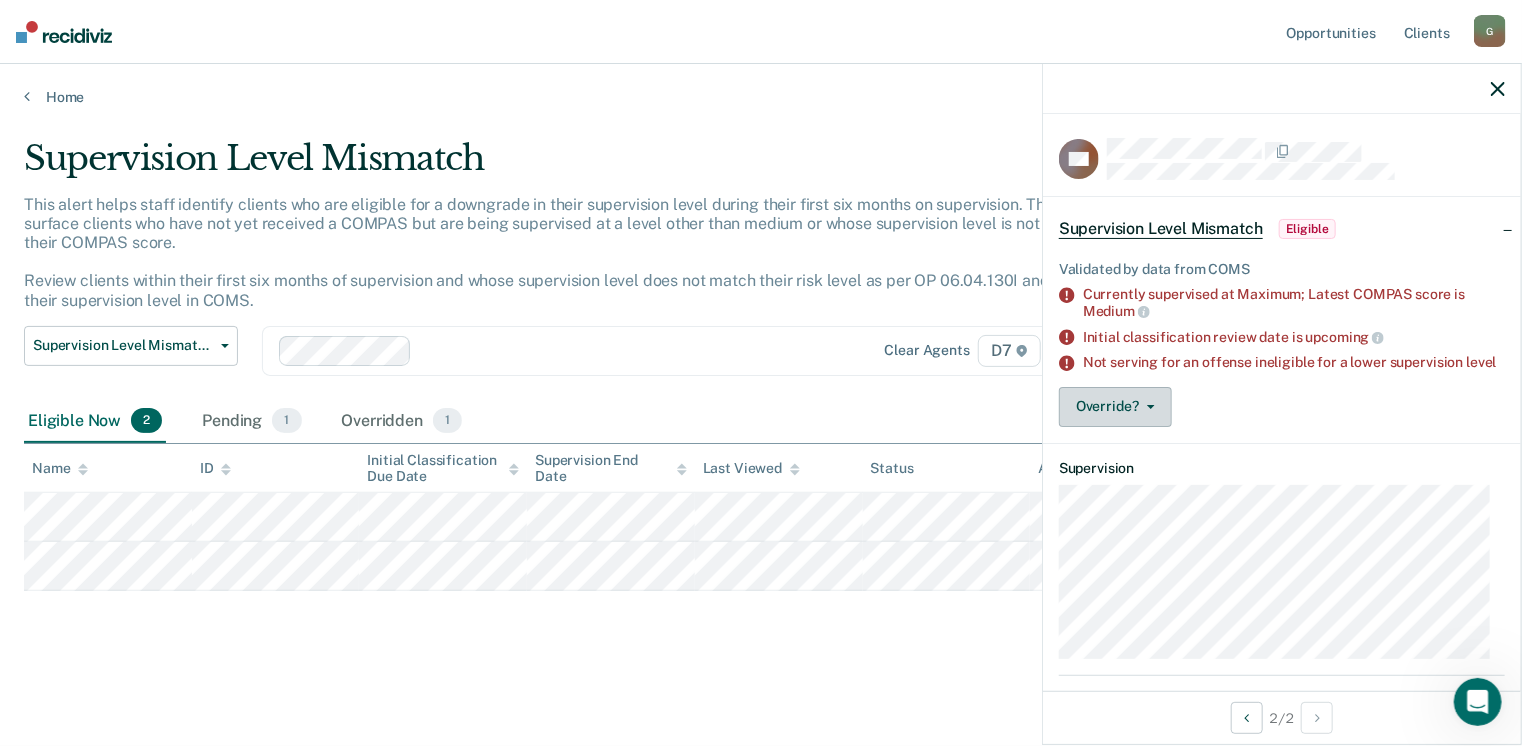 click on "Override?" at bounding box center [1115, 407] 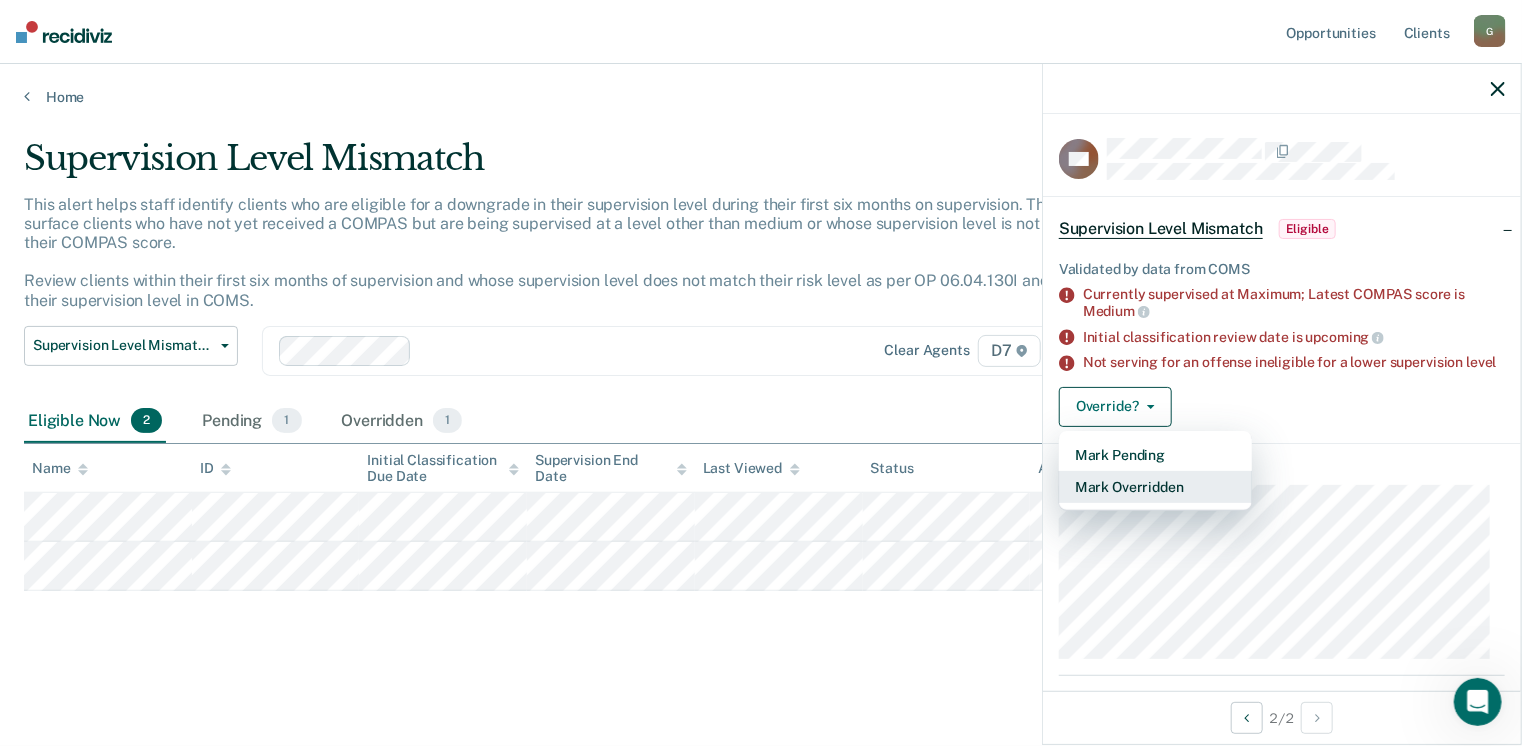 click on "Mark Overridden" at bounding box center [1155, 487] 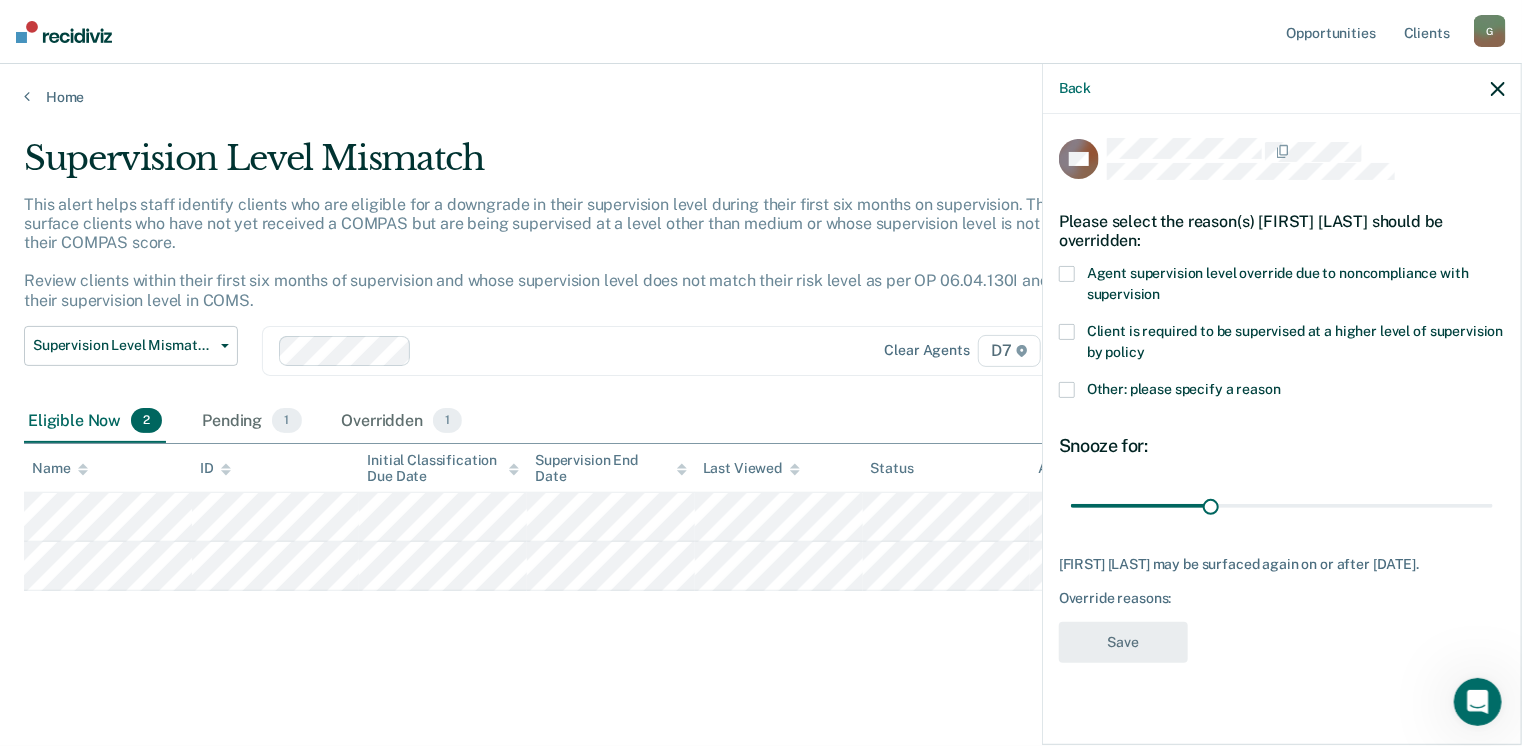 click on "Agent supervision level override due to noncompliance with supervision" at bounding box center (1282, 287) 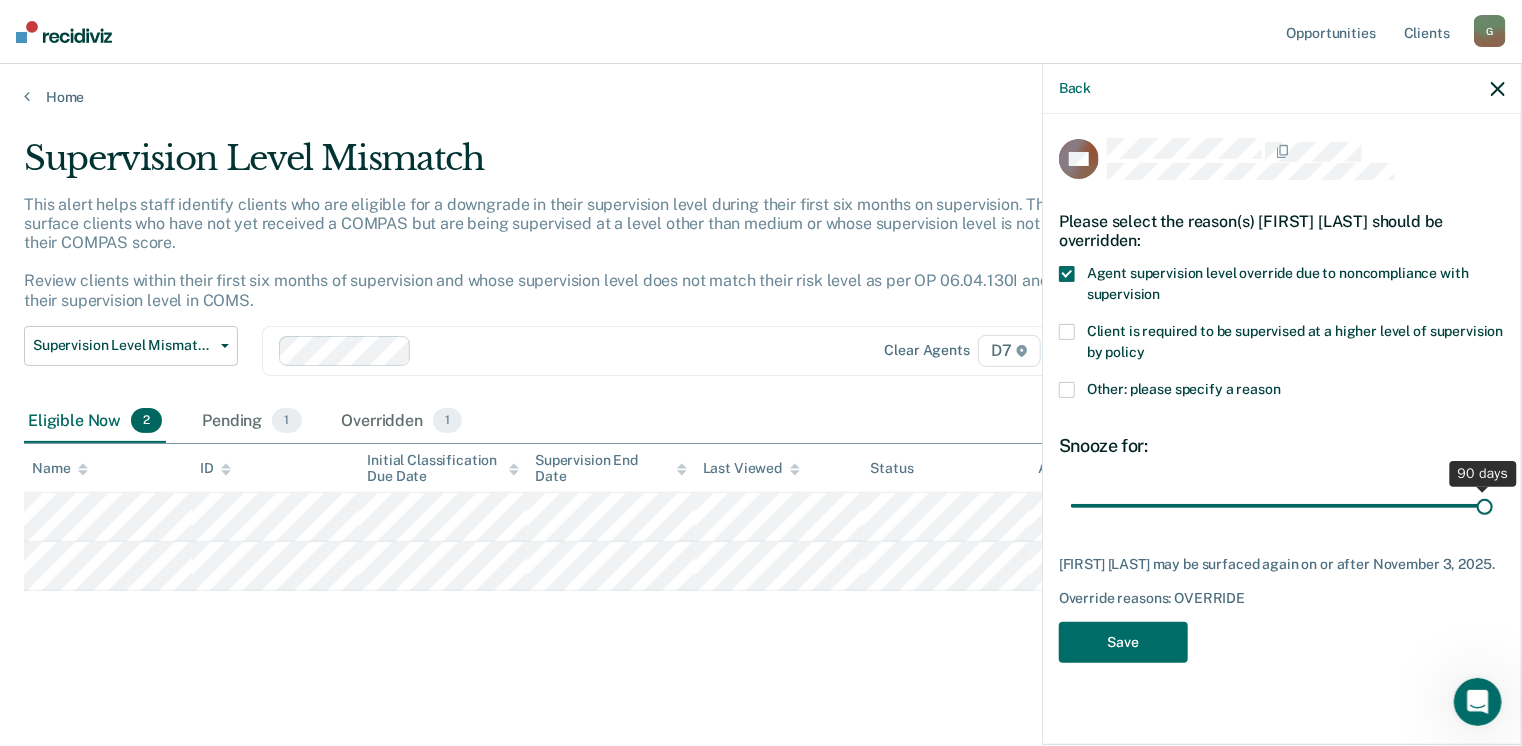 drag, startPoint x: 1213, startPoint y: 507, endPoint x: 1593, endPoint y: 525, distance: 380.4261 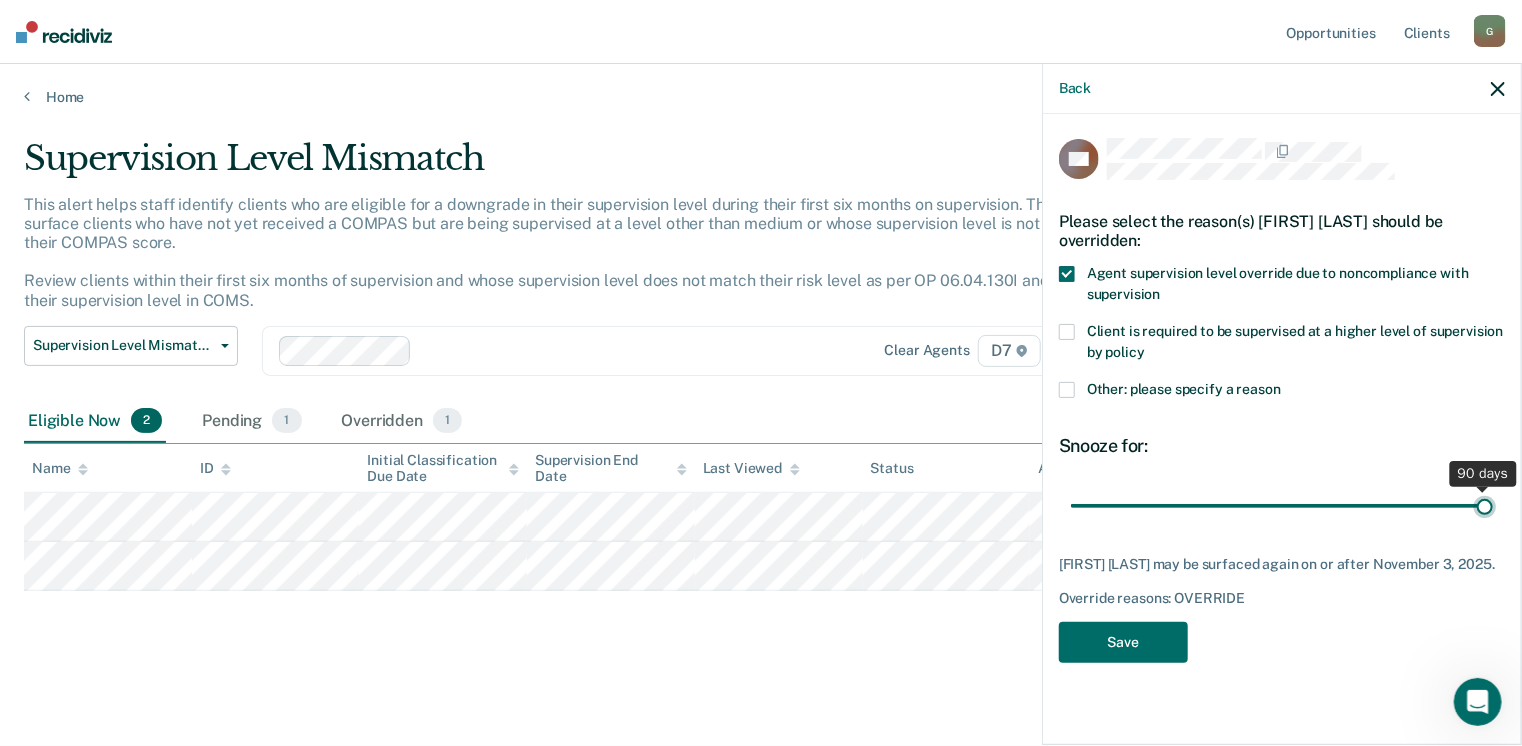 type on "90" 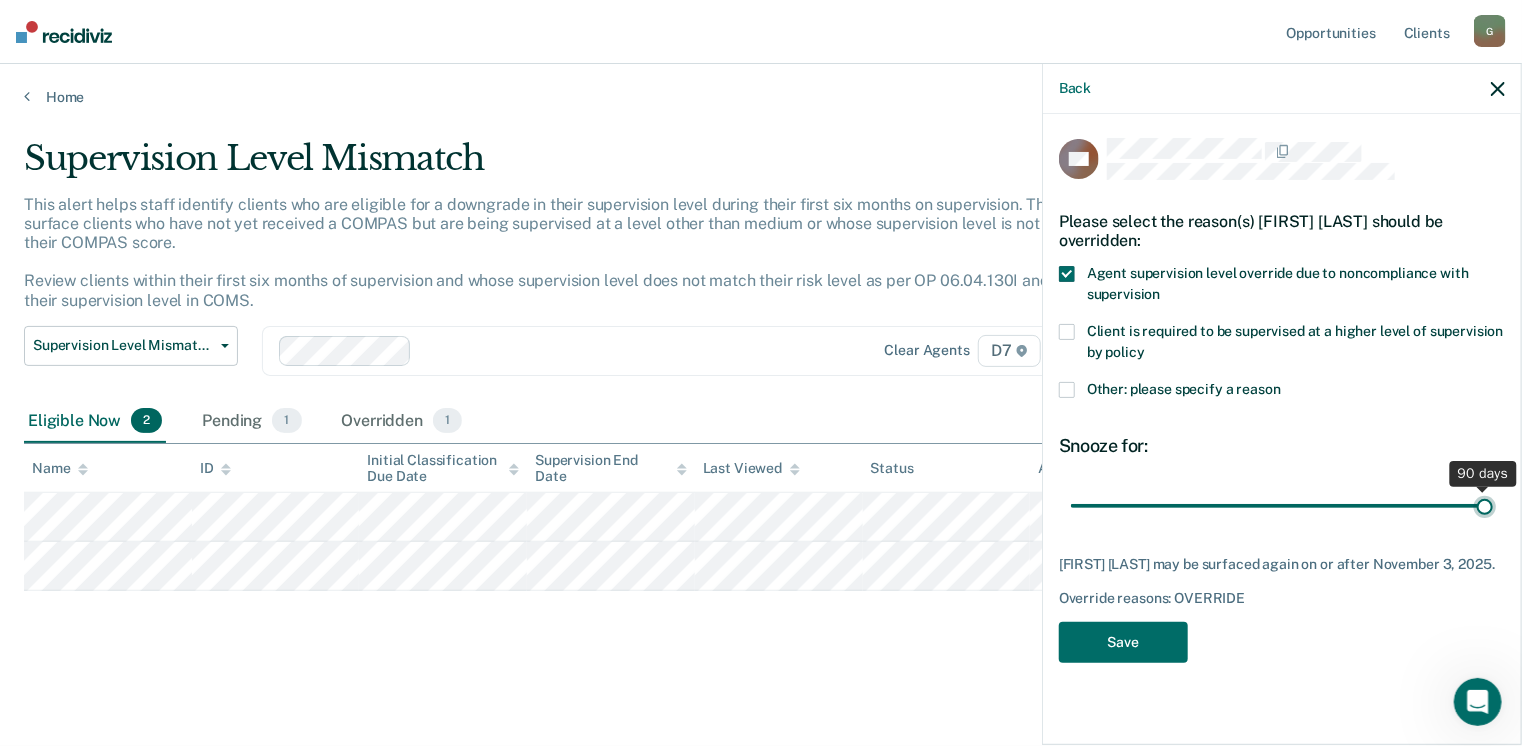 click at bounding box center (1282, 506) 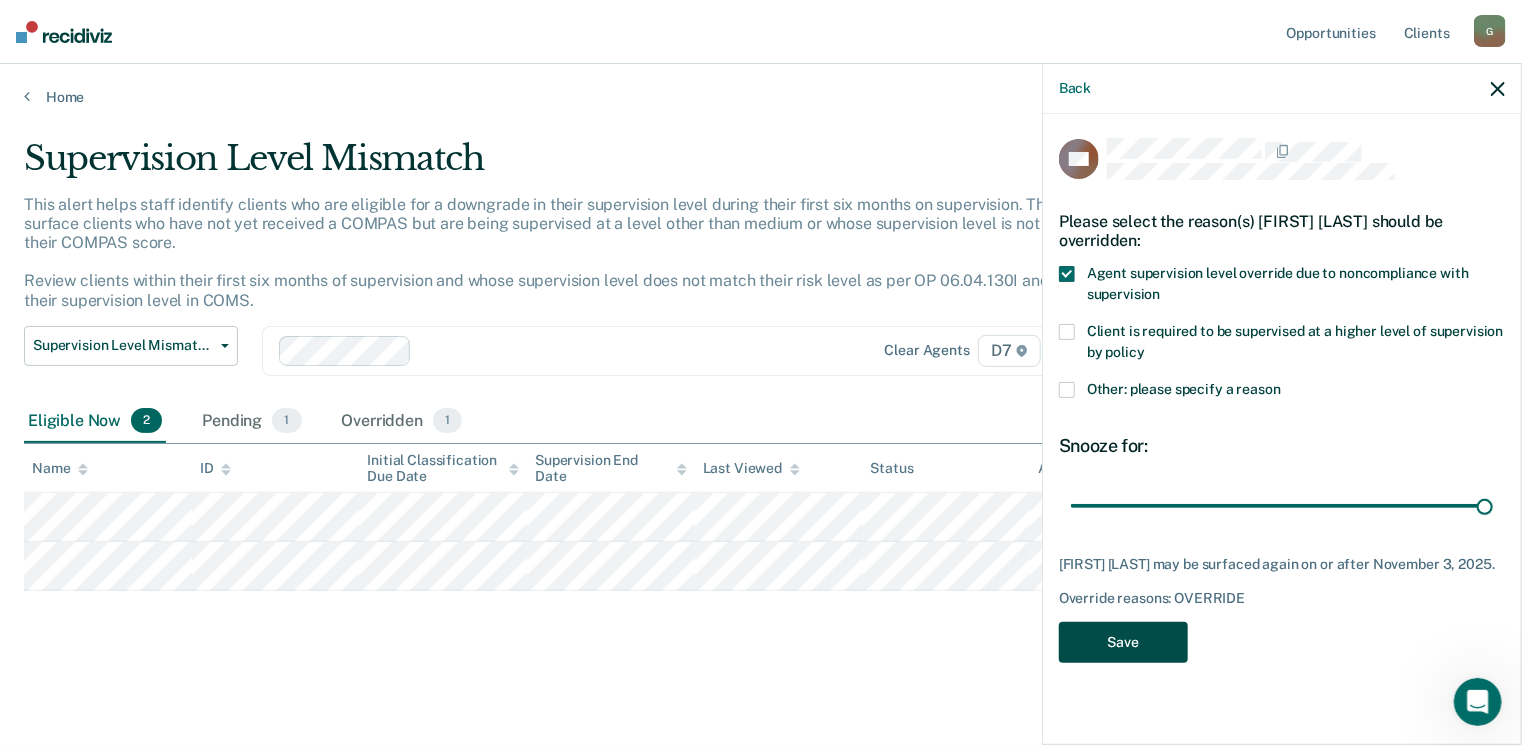 click on "Save" at bounding box center (1123, 642) 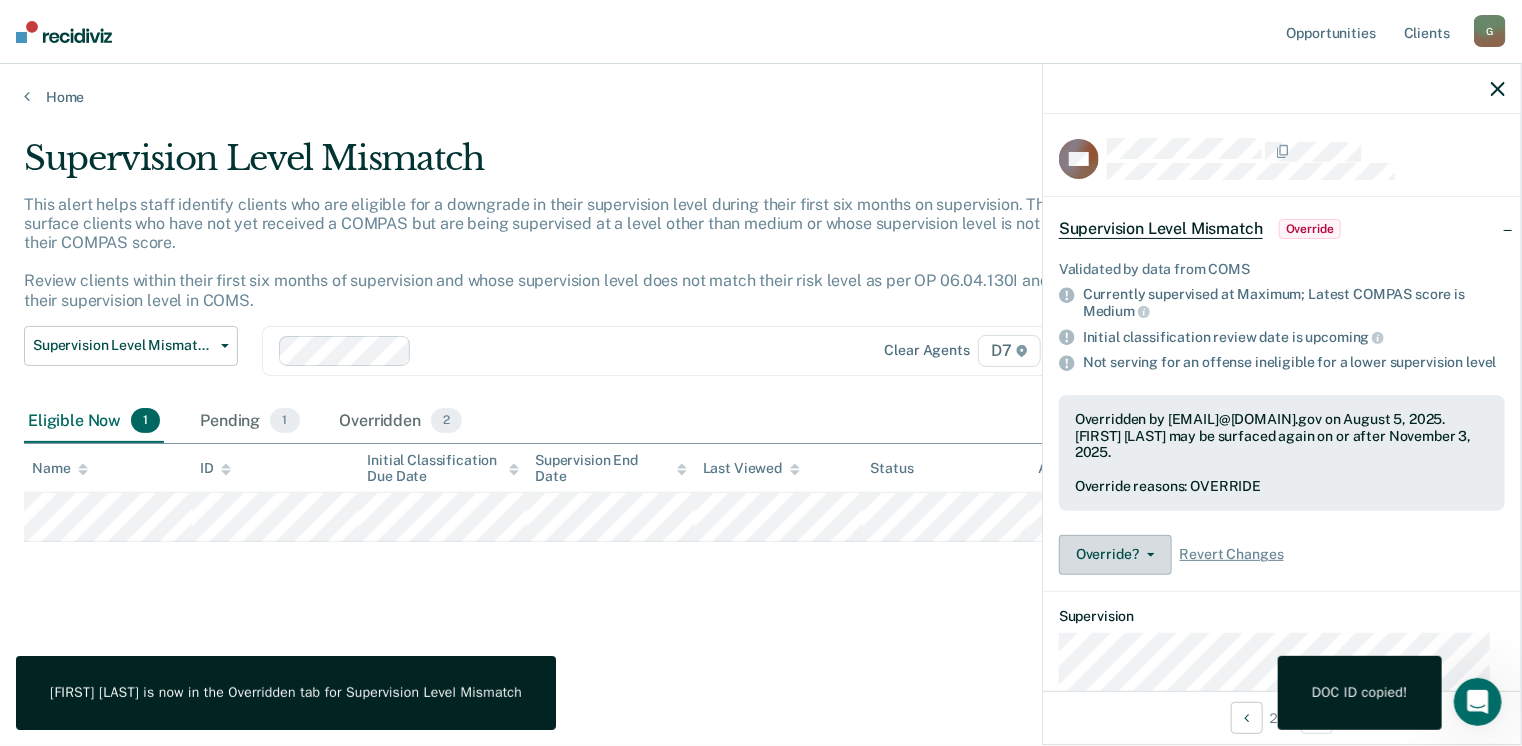 click on "Override?" at bounding box center [1115, 555] 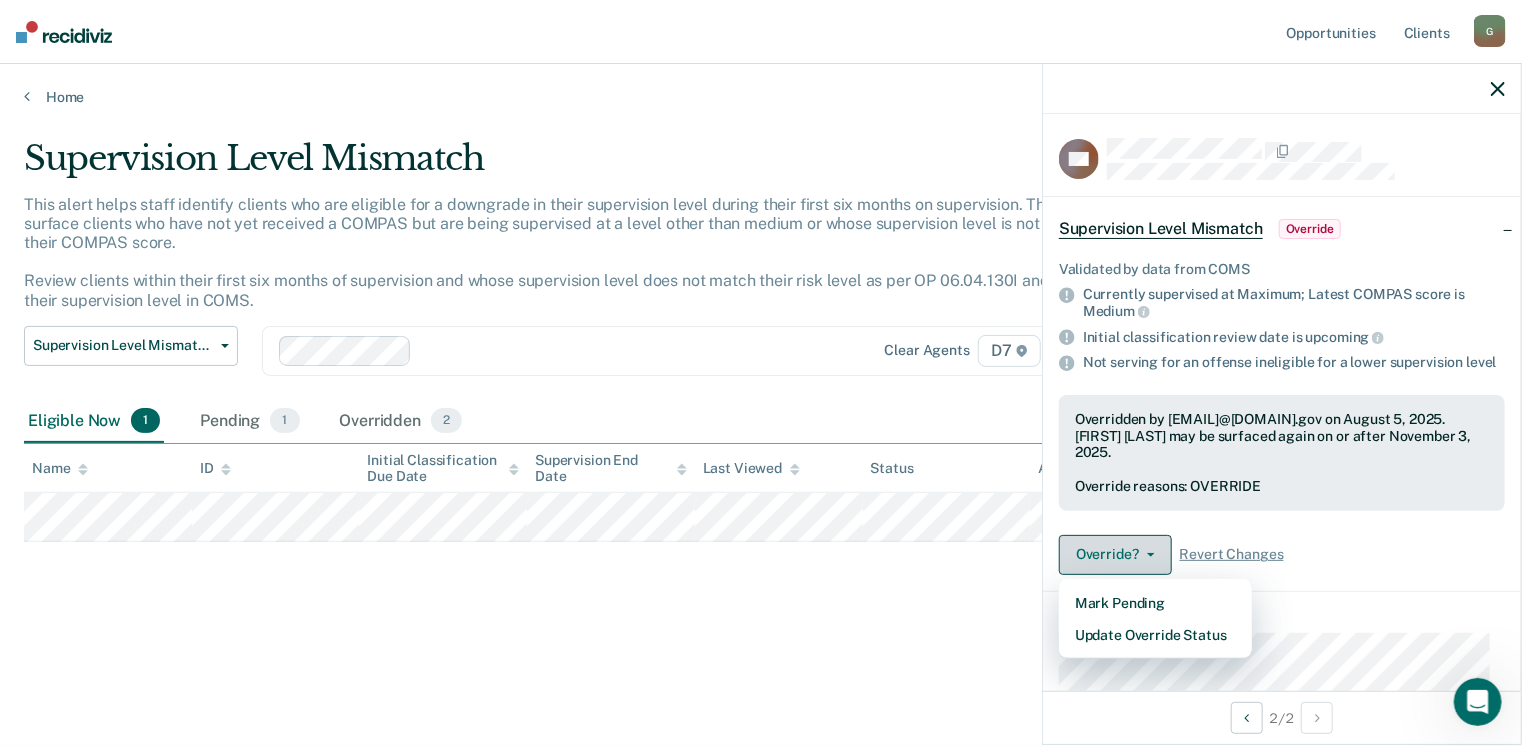click on "Override?" at bounding box center (1115, 555) 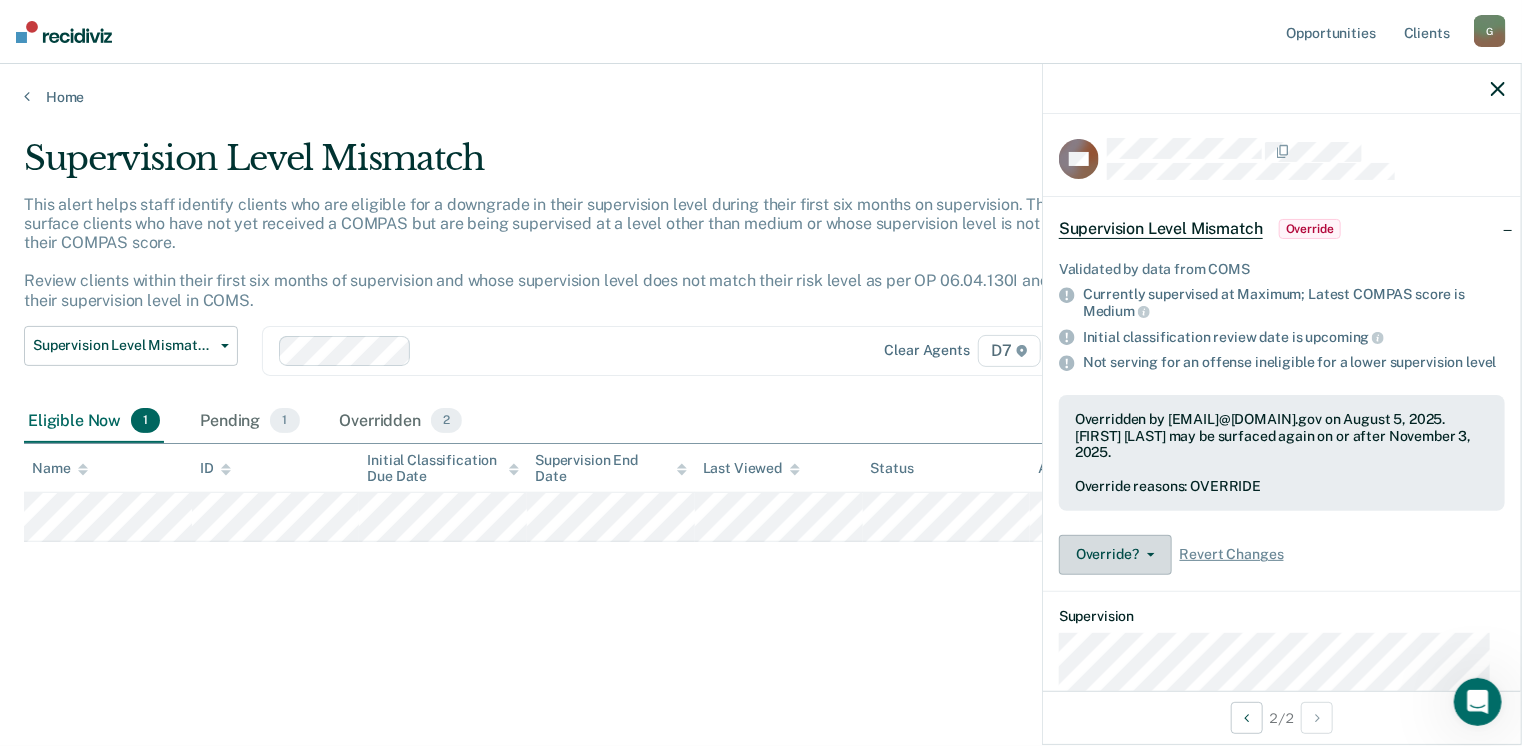 click on "Override?" at bounding box center (1115, 555) 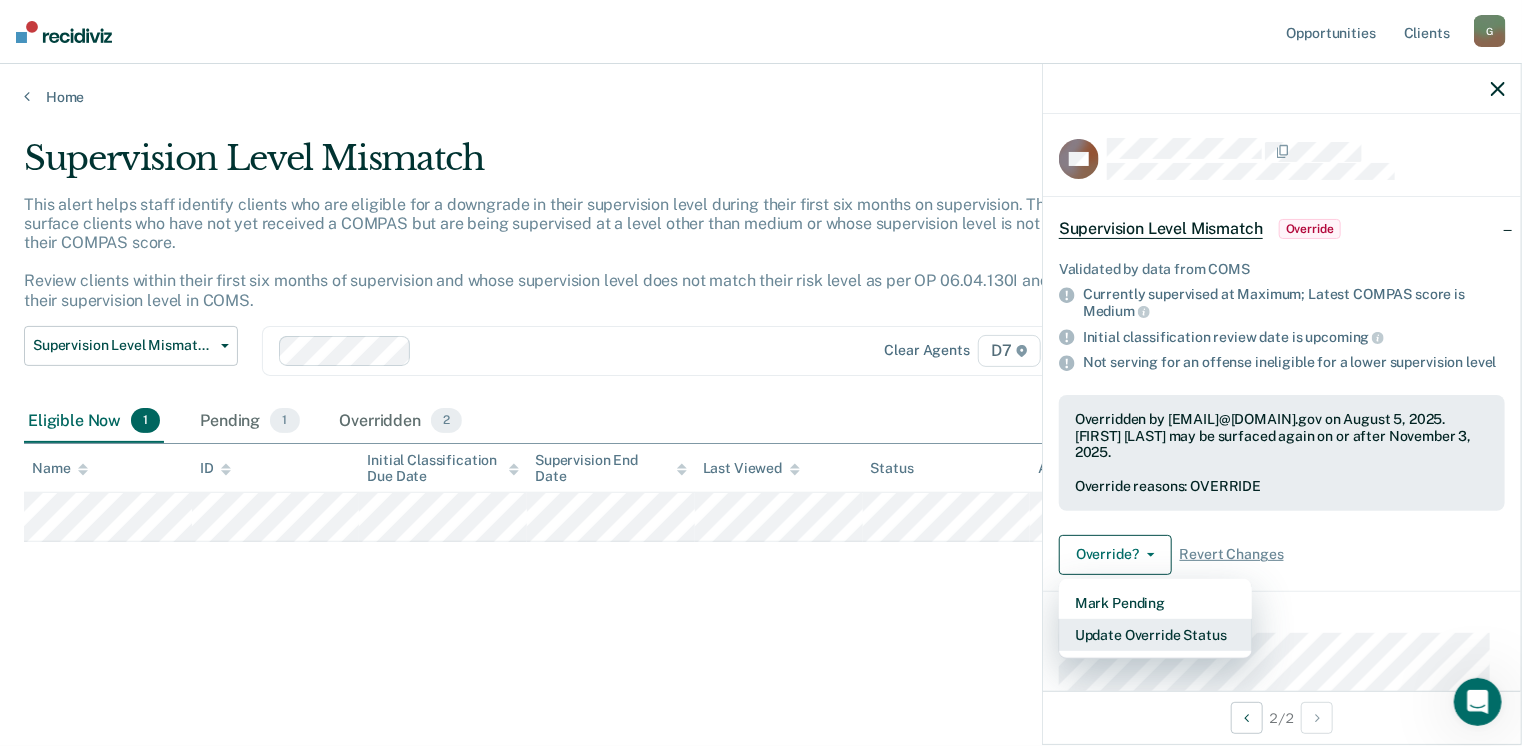 click on "Update Override Status" at bounding box center (1155, 635) 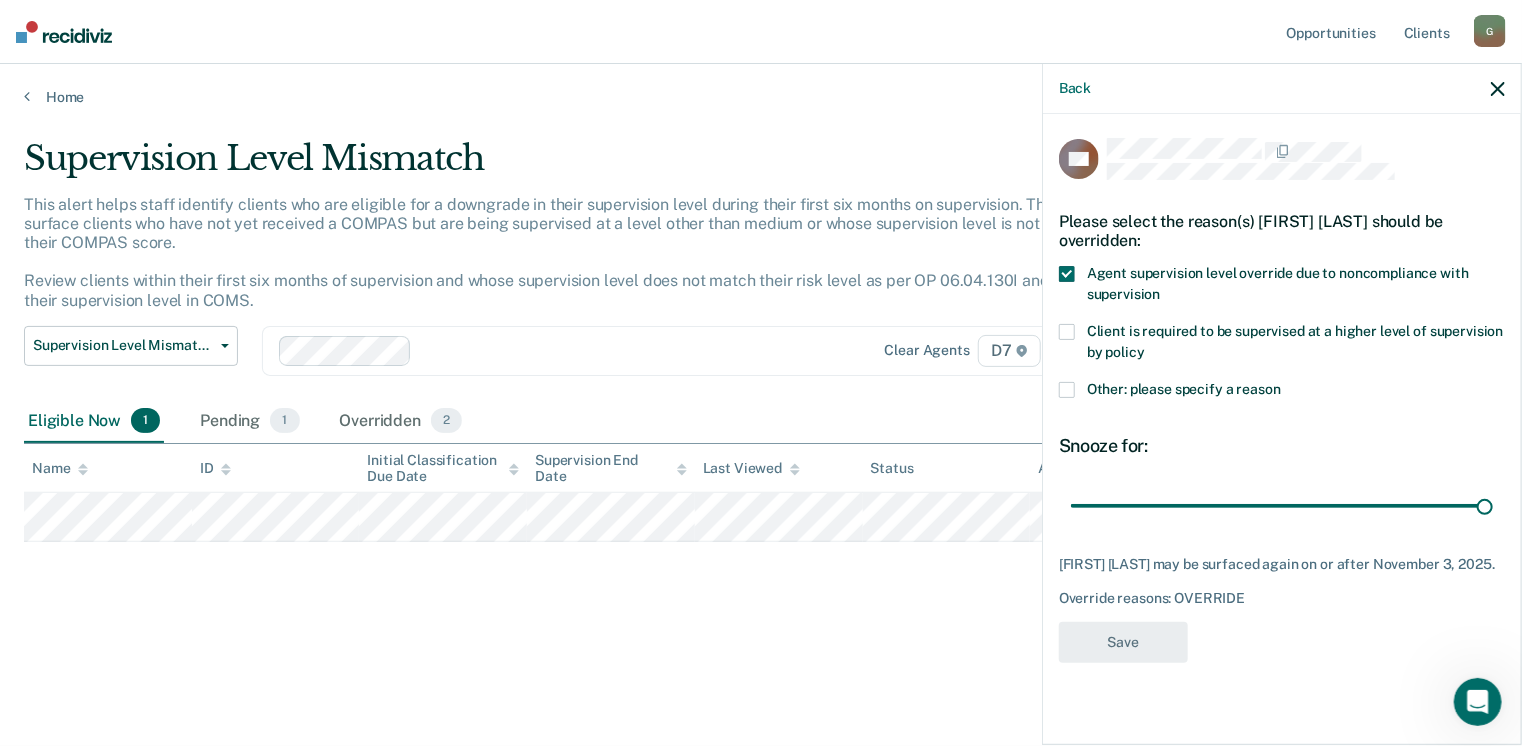 click at bounding box center (1498, 88) 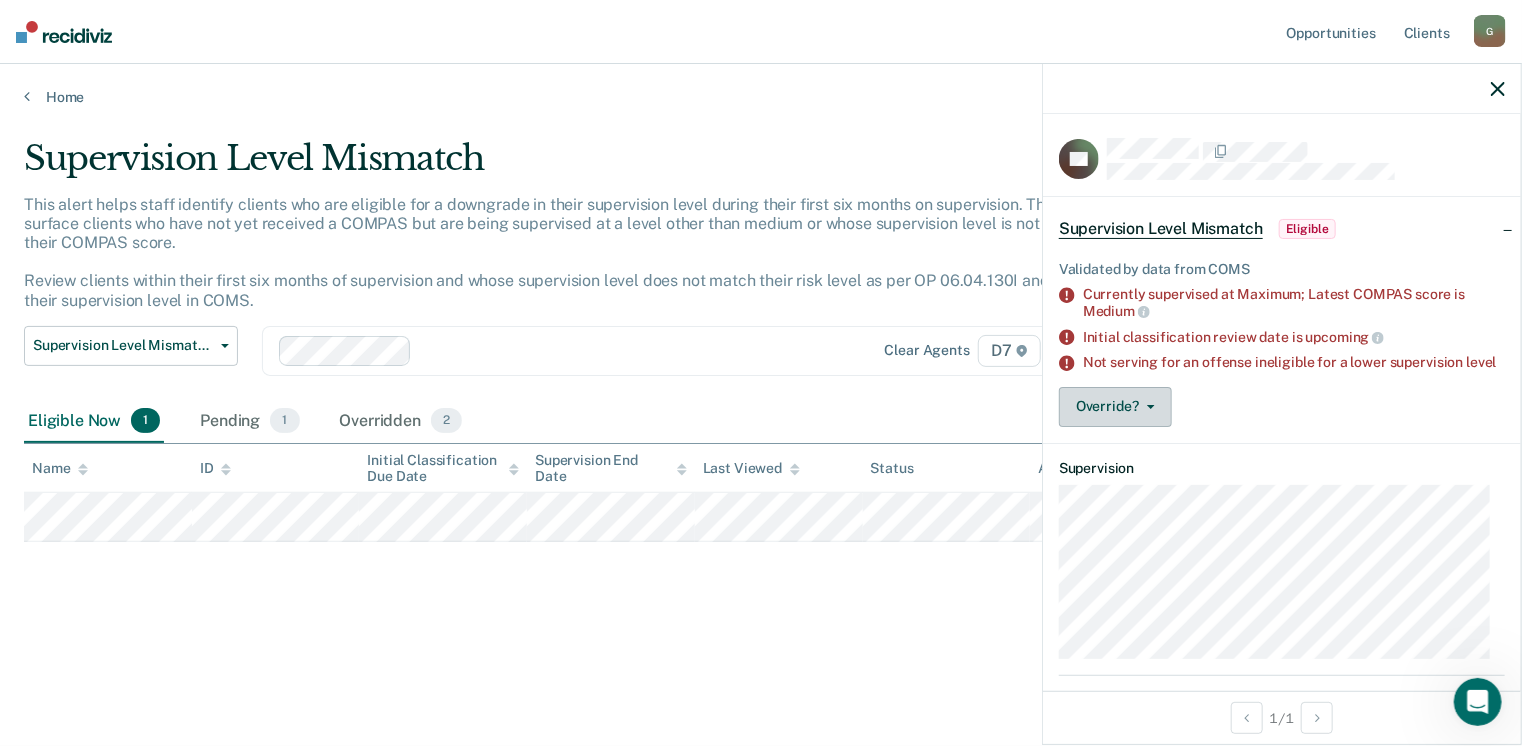 click on "Override?" at bounding box center (1115, 407) 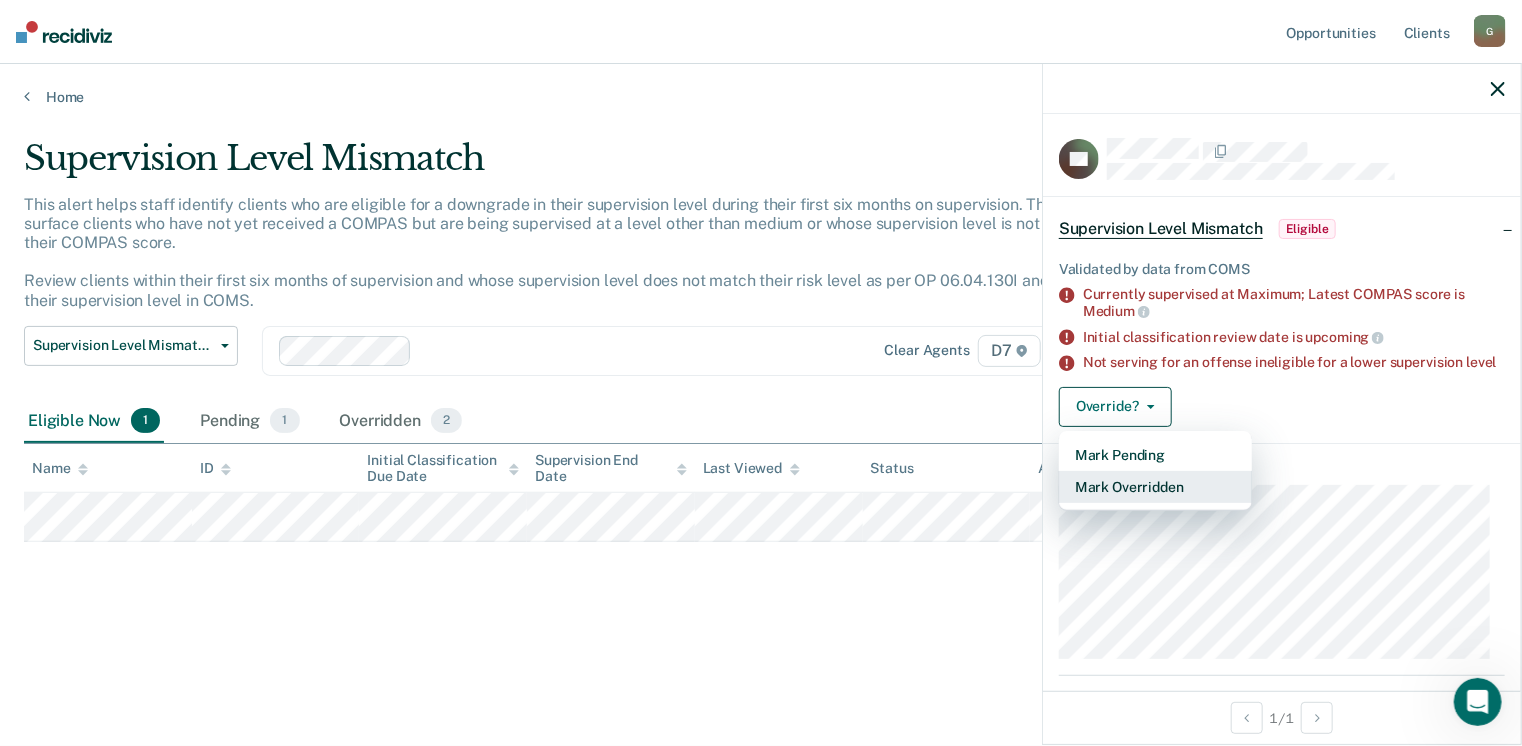 click on "Mark Overridden" at bounding box center (1155, 487) 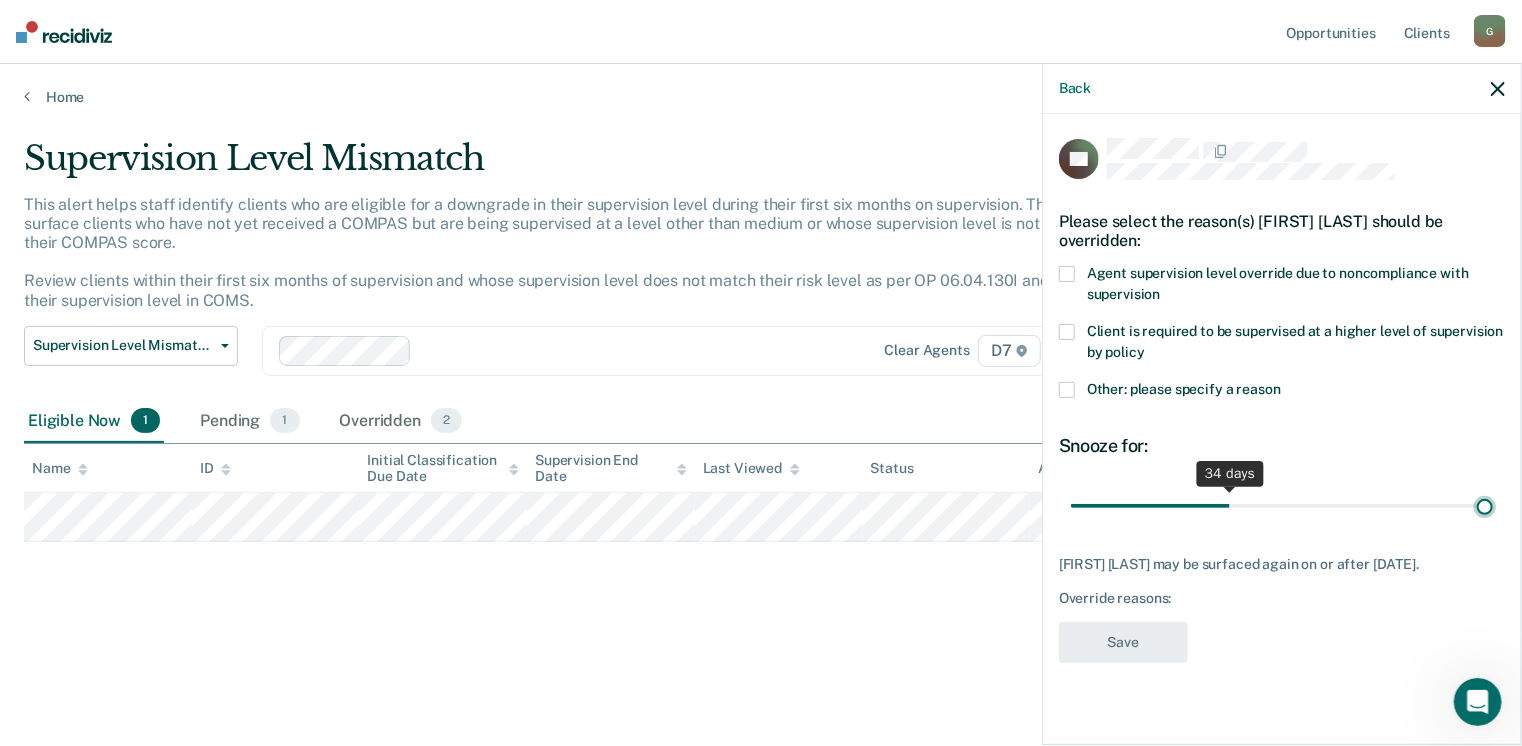 drag, startPoint x: 1208, startPoint y: 481, endPoint x: 1623, endPoint y: 517, distance: 416.55853 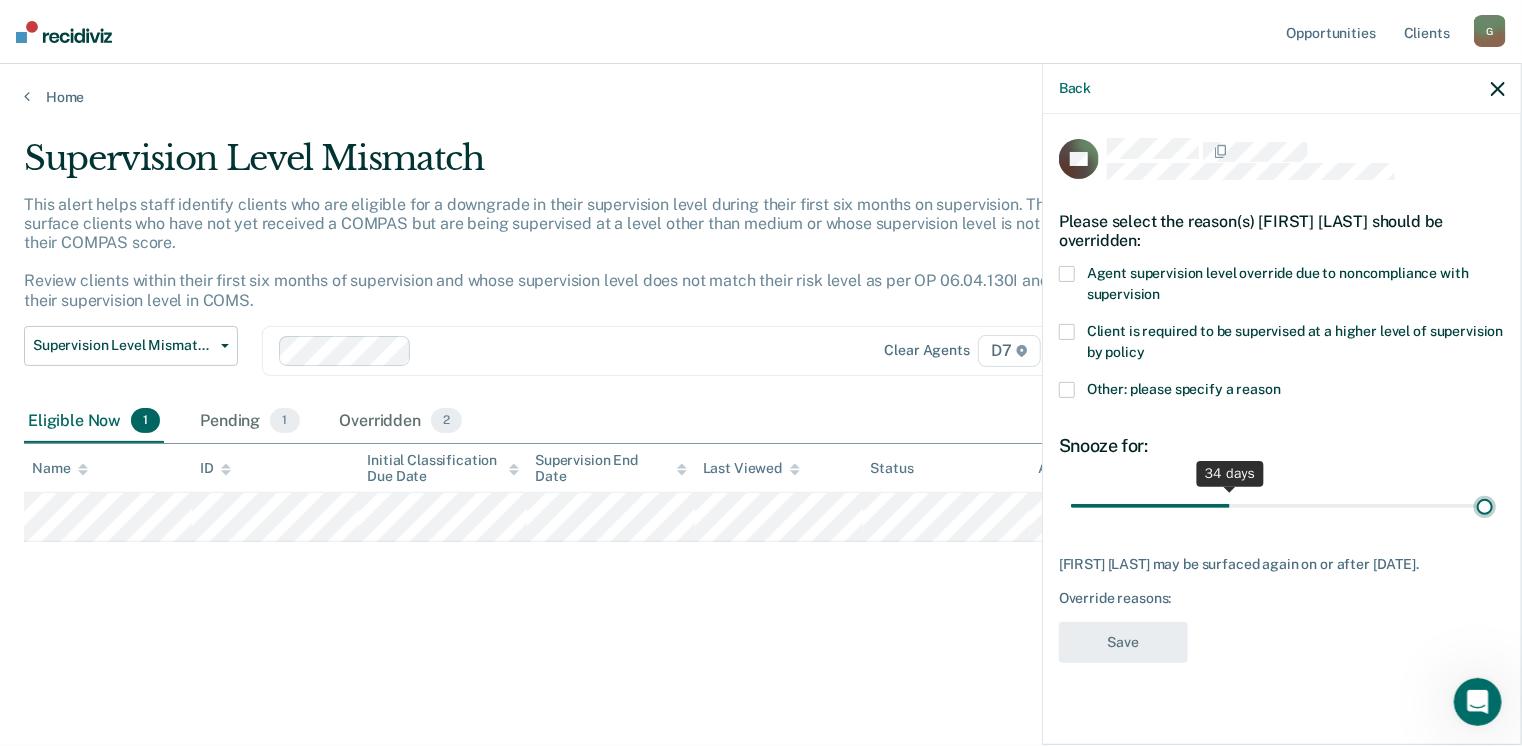 type on "90" 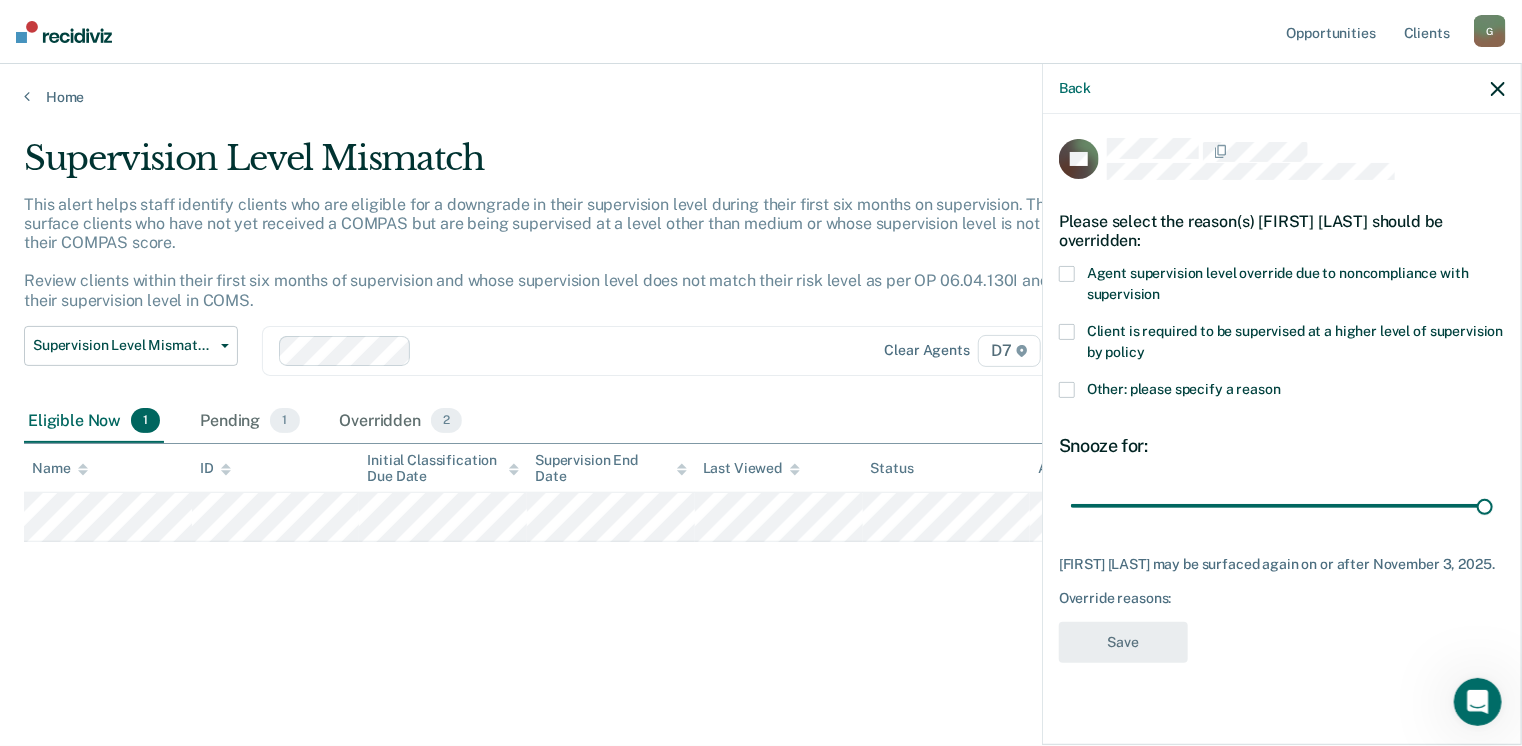 click at bounding box center (1067, 274) 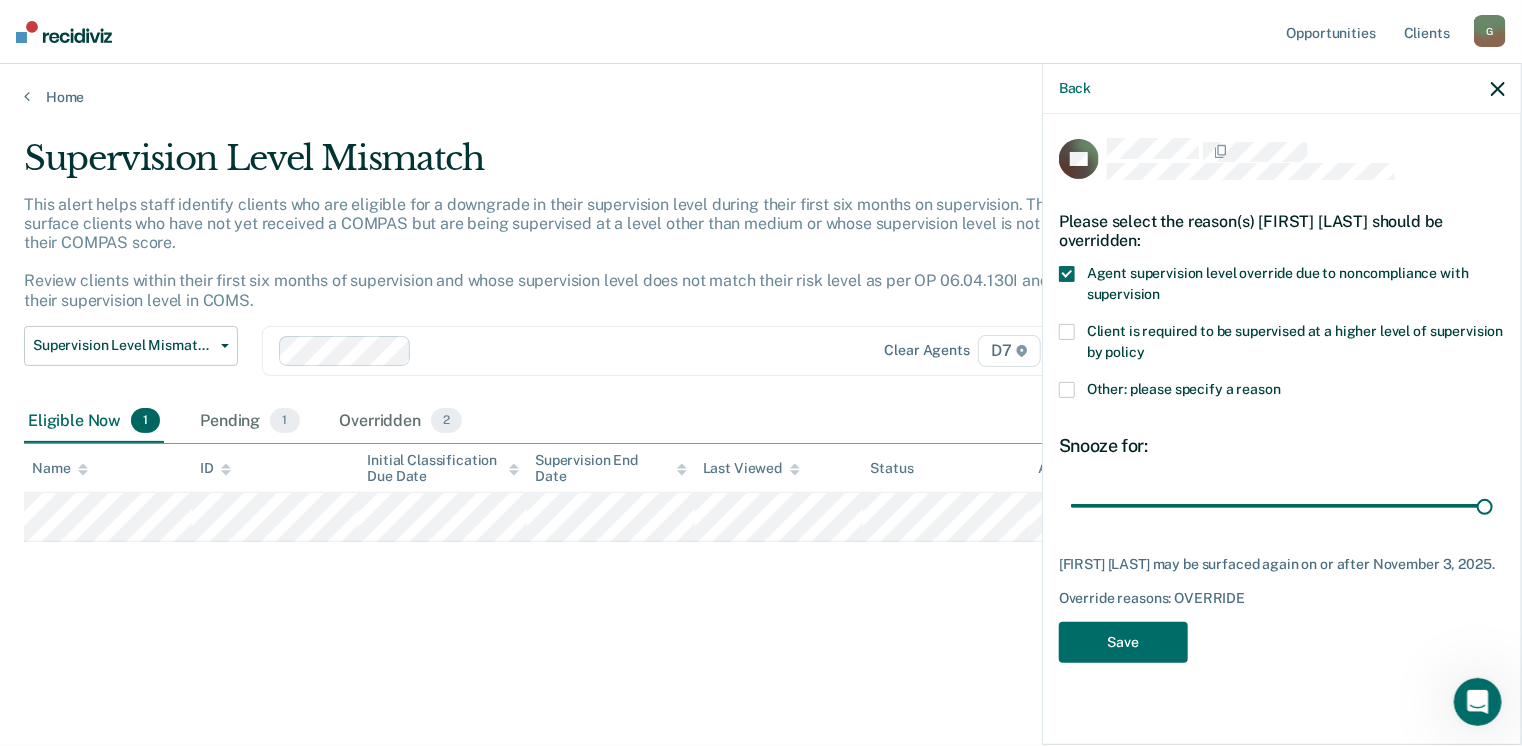 click on "Other: please specify a reason" at bounding box center (1282, 392) 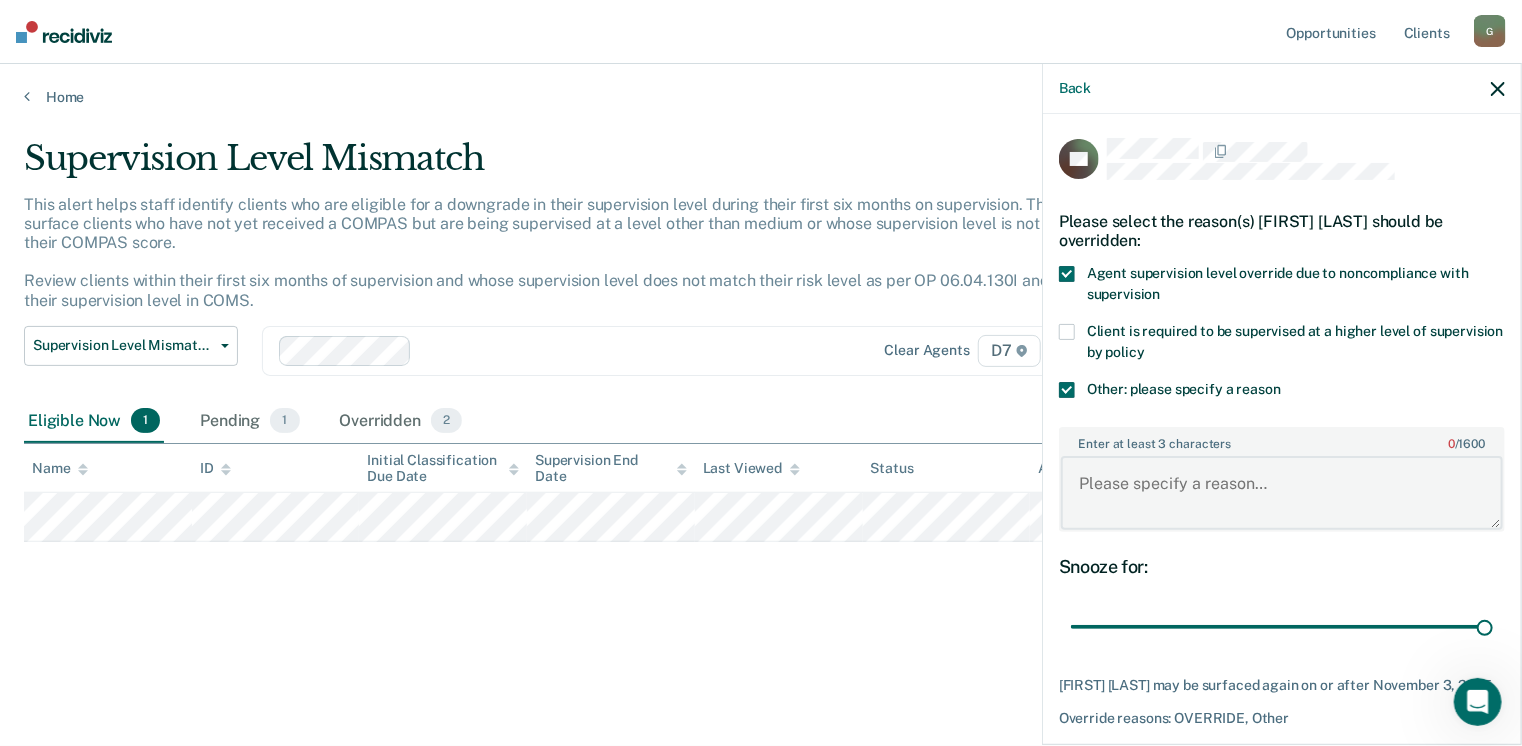 click on "Enter at least 3 characters 0  /  1600" at bounding box center (1282, 493) 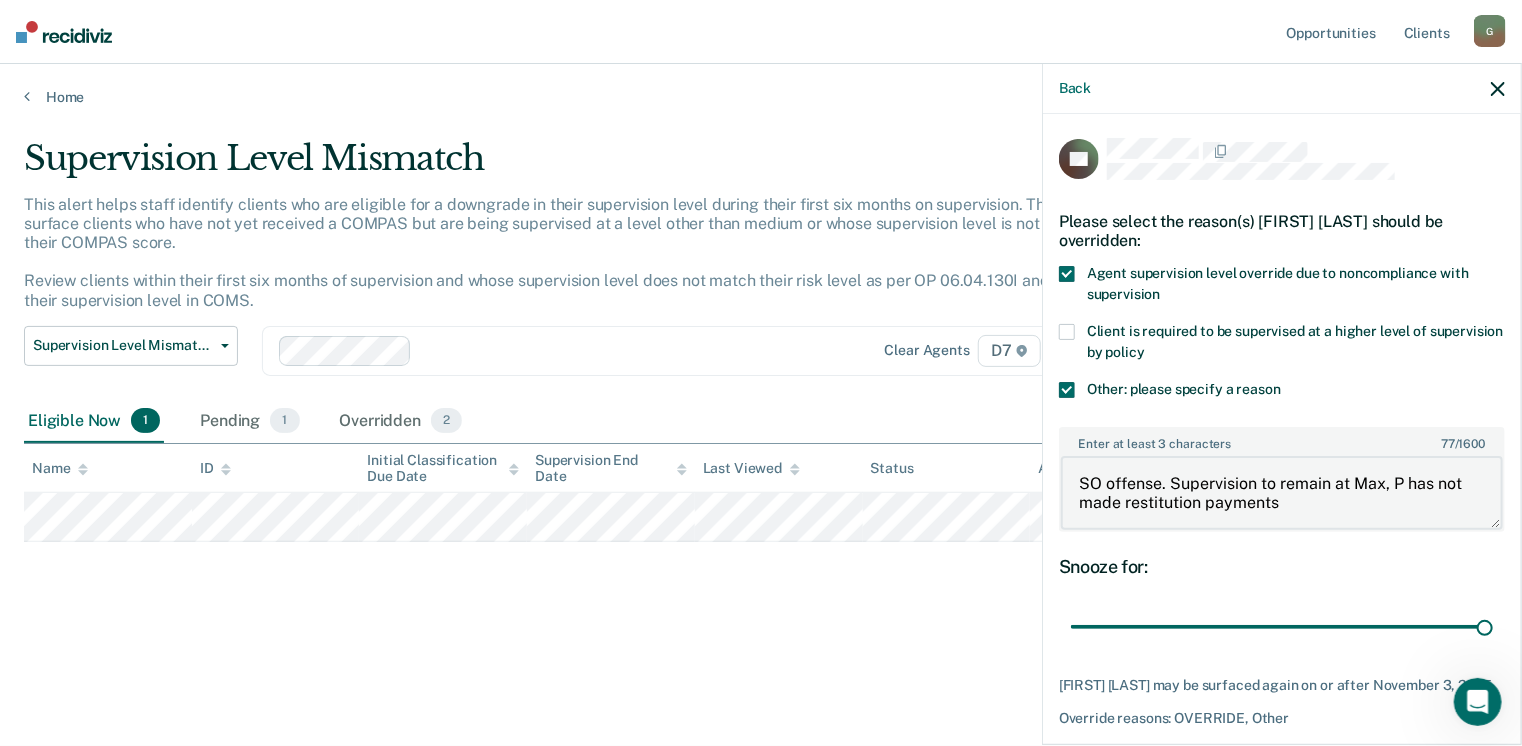 click on "SO offense. Supervision to remain at Max, P has not made restitution payments" at bounding box center [1282, 493] 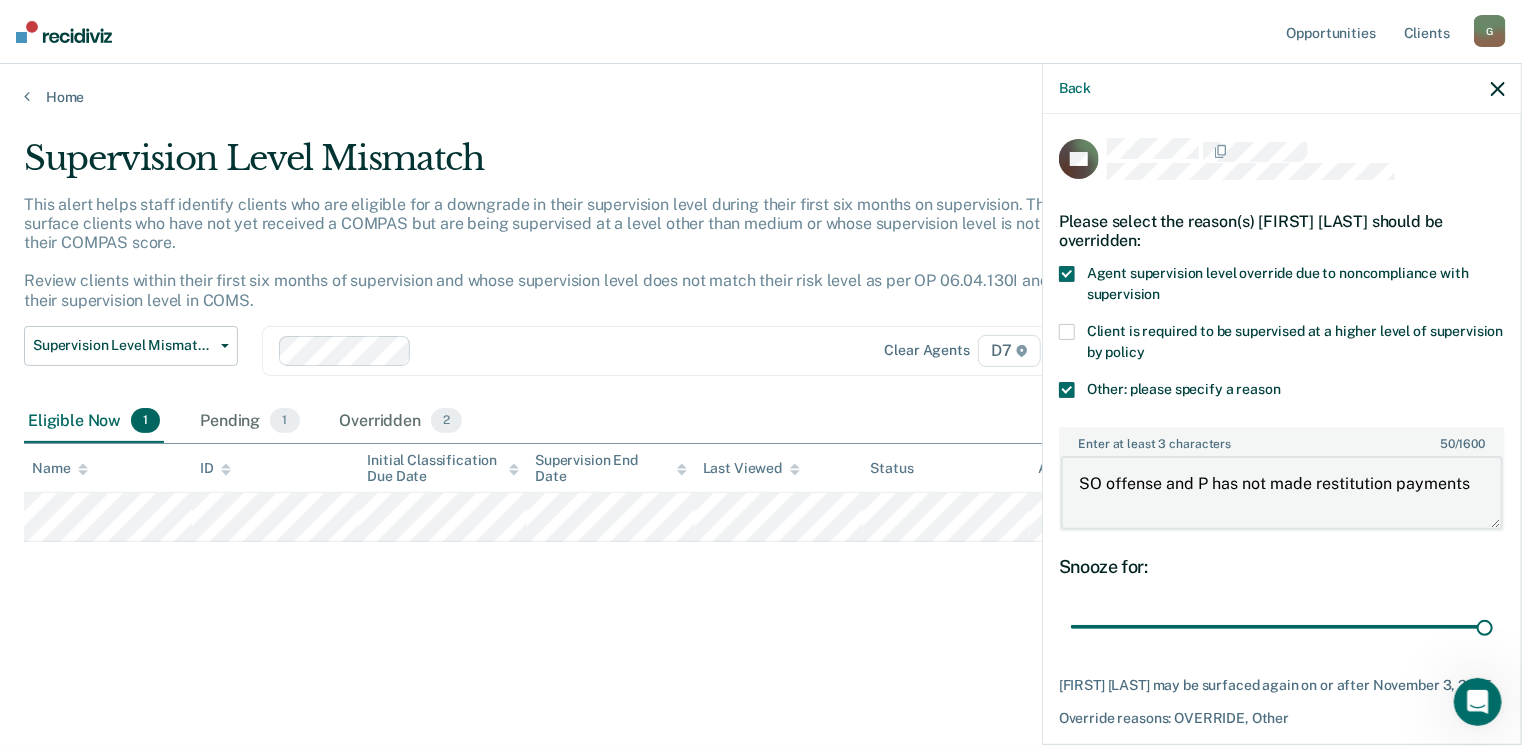 click on "SO offense and P has not made restitution payments" at bounding box center (1282, 493) 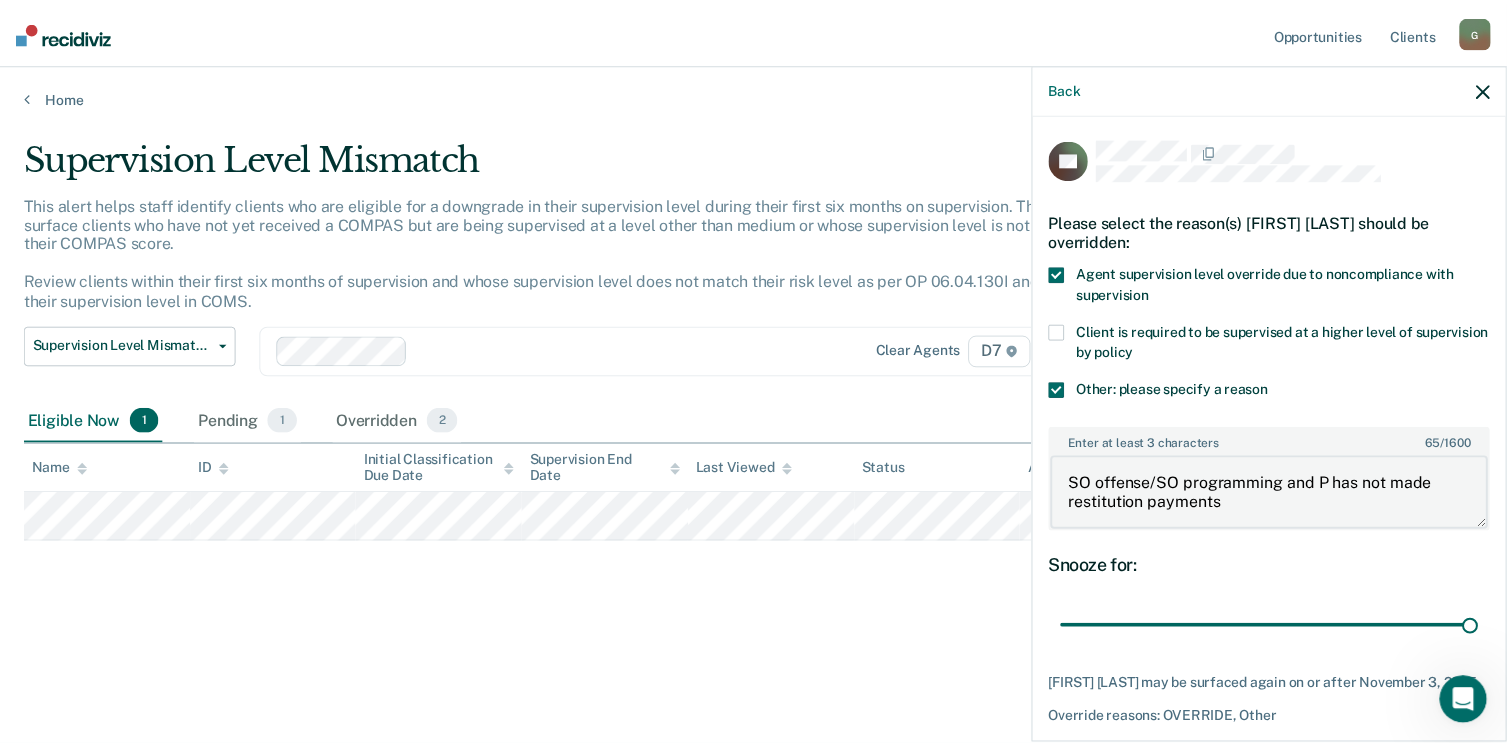 scroll, scrollTop: 74, scrollLeft: 0, axis: vertical 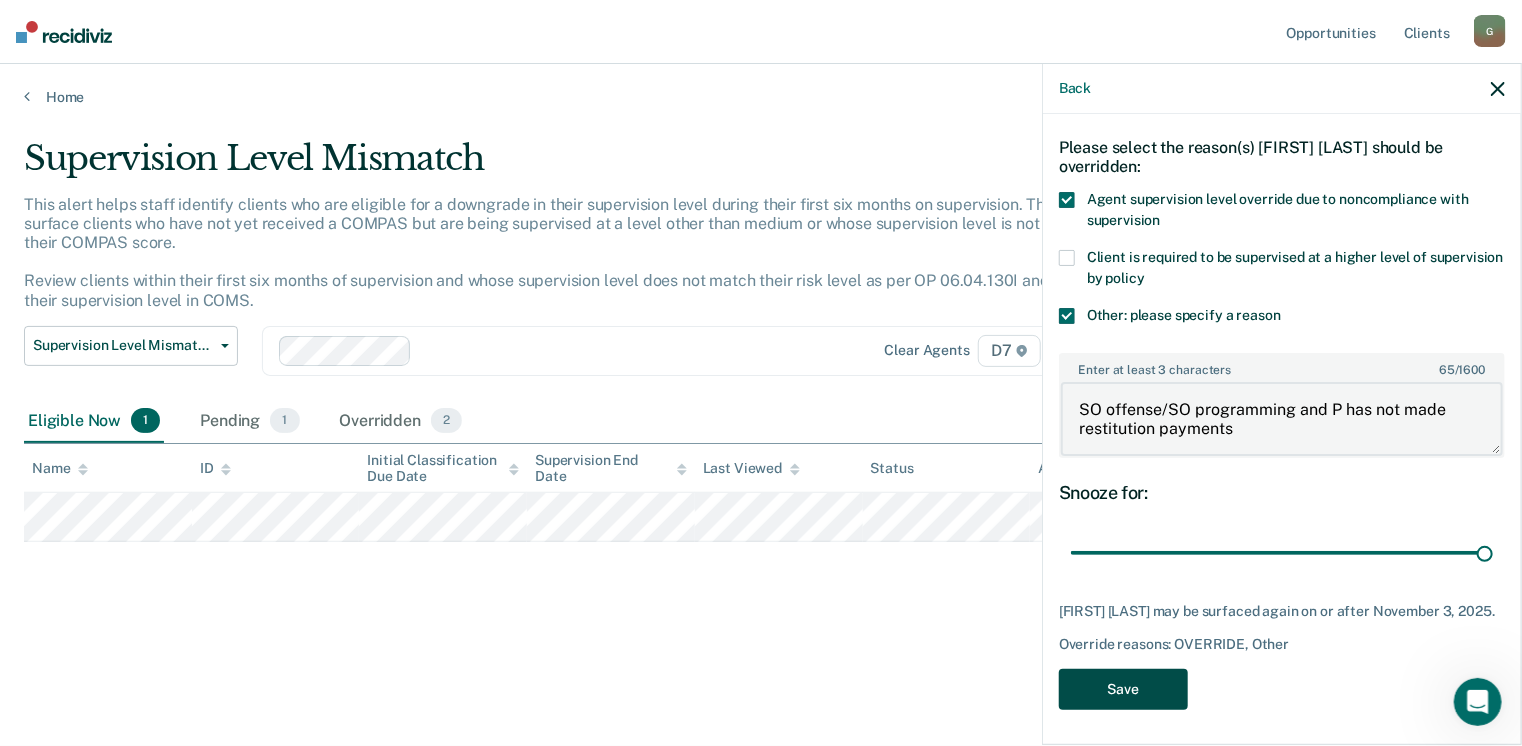 type on "SO offense/SO programming and P has not made restitution payments" 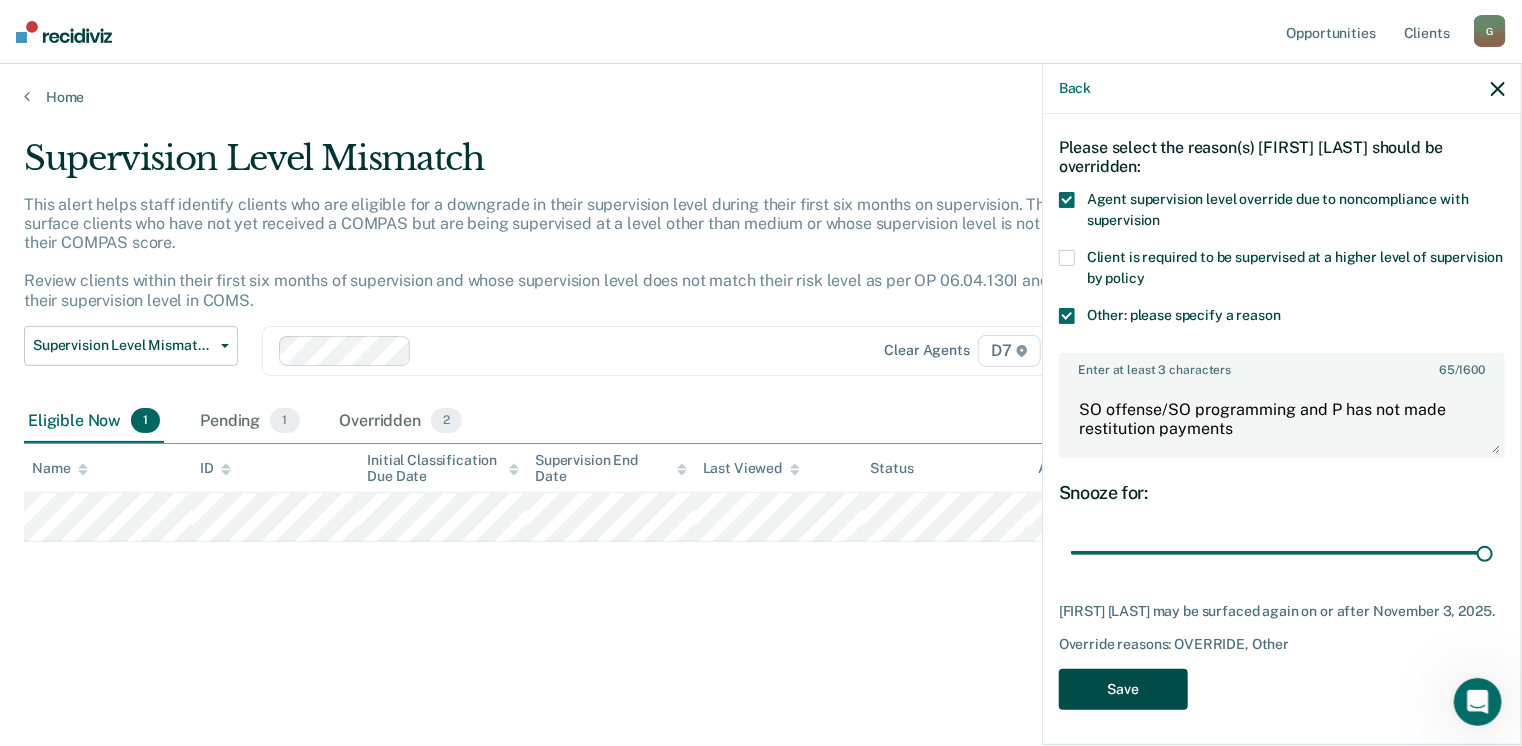 click on "Save" at bounding box center (1123, 689) 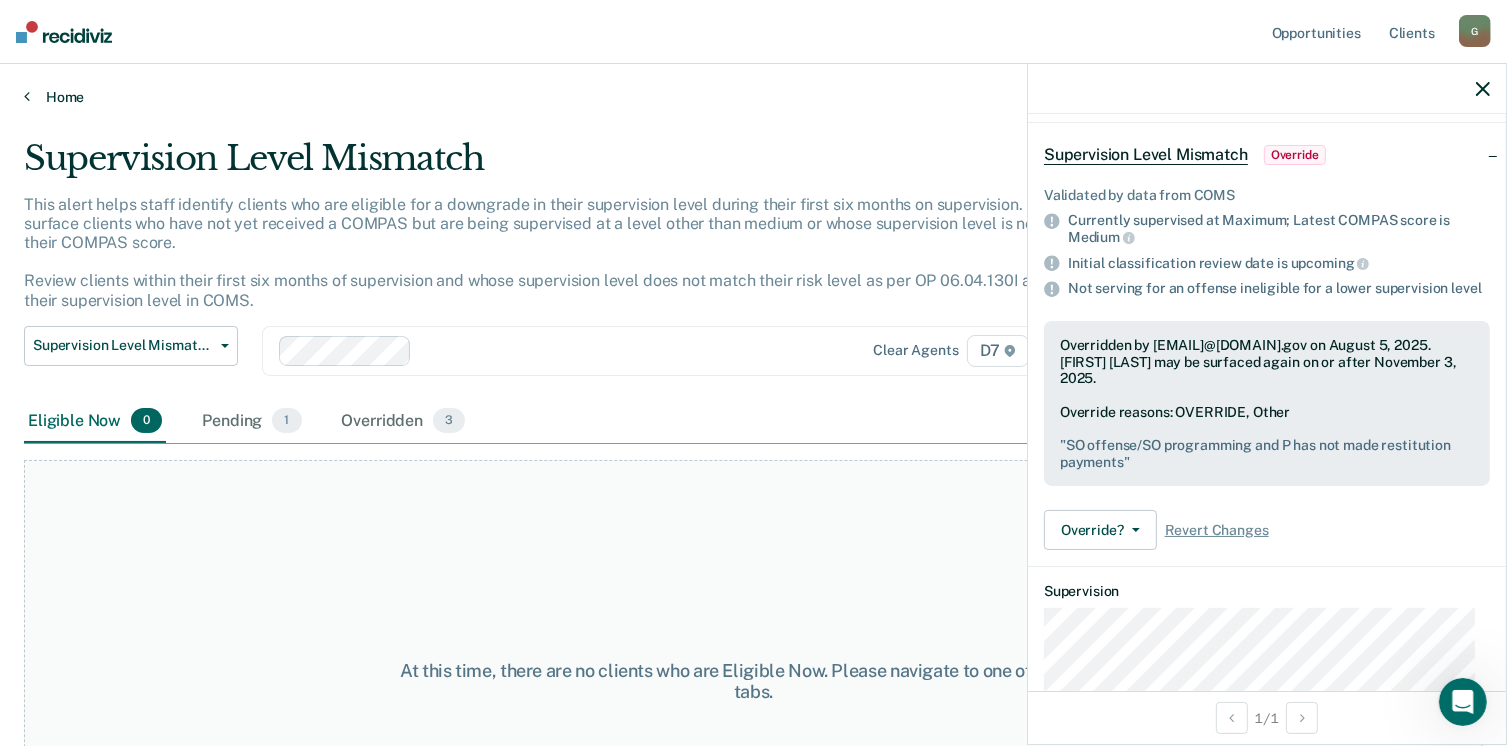 click on "Home" at bounding box center (753, 97) 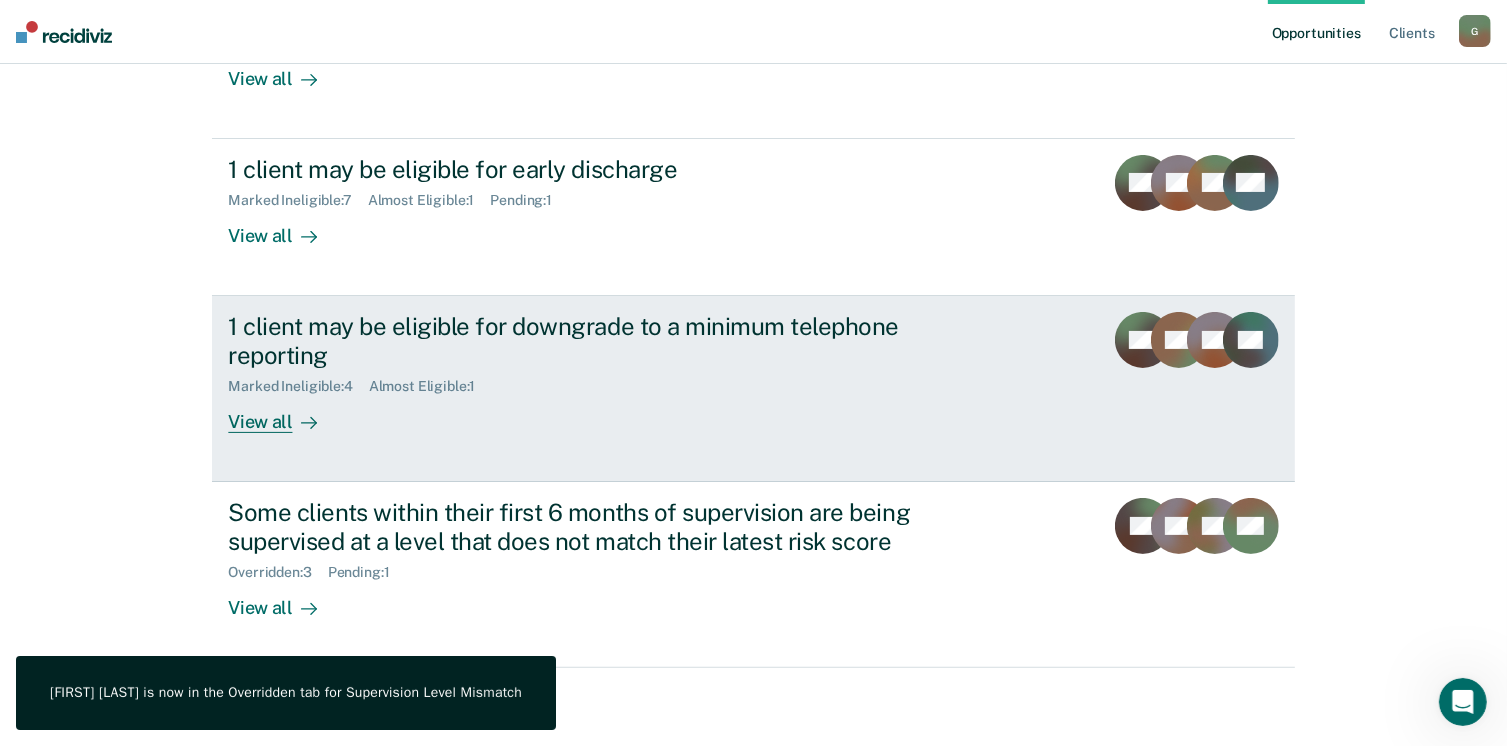 scroll, scrollTop: 0, scrollLeft: 0, axis: both 